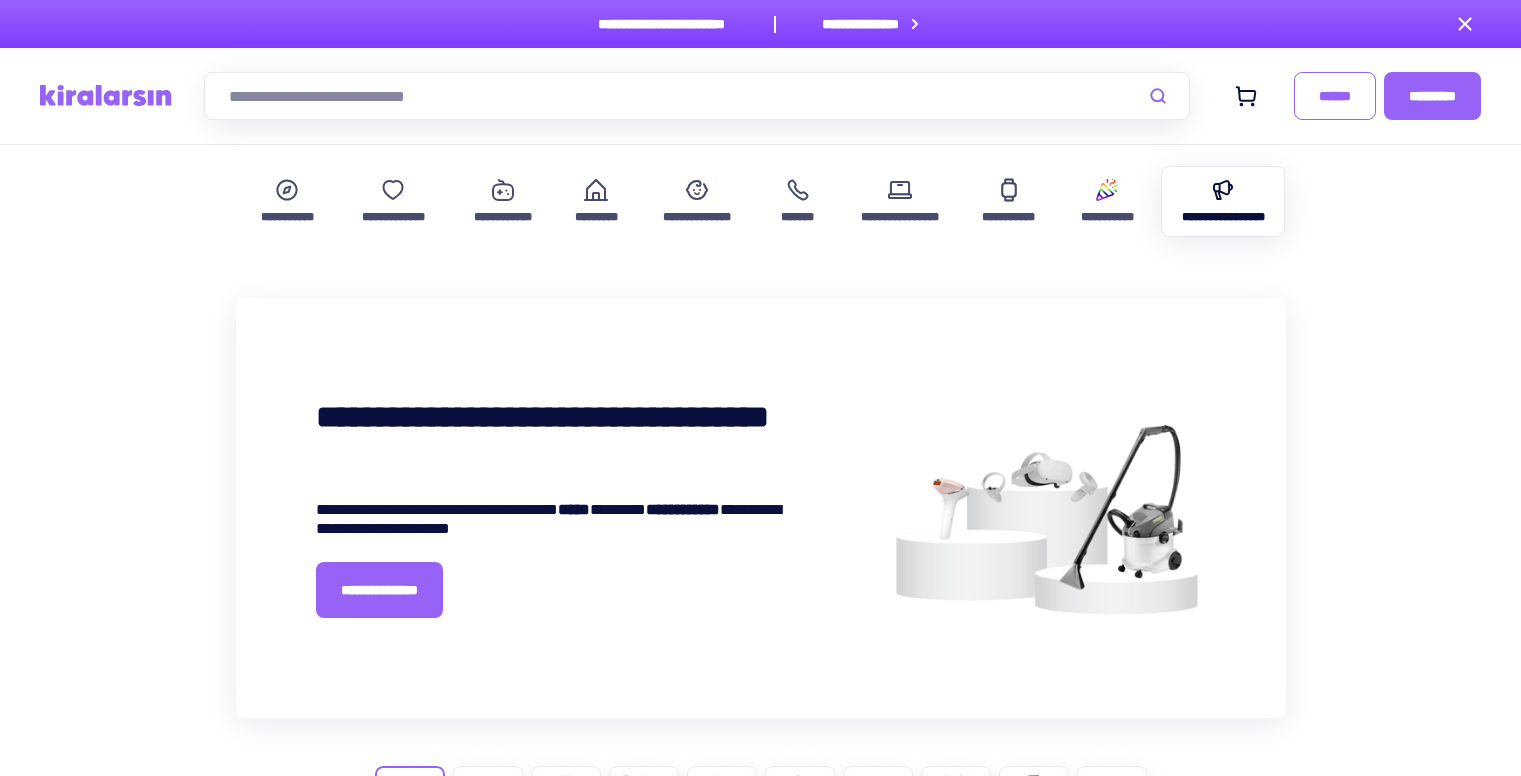 scroll, scrollTop: 0, scrollLeft: 0, axis: both 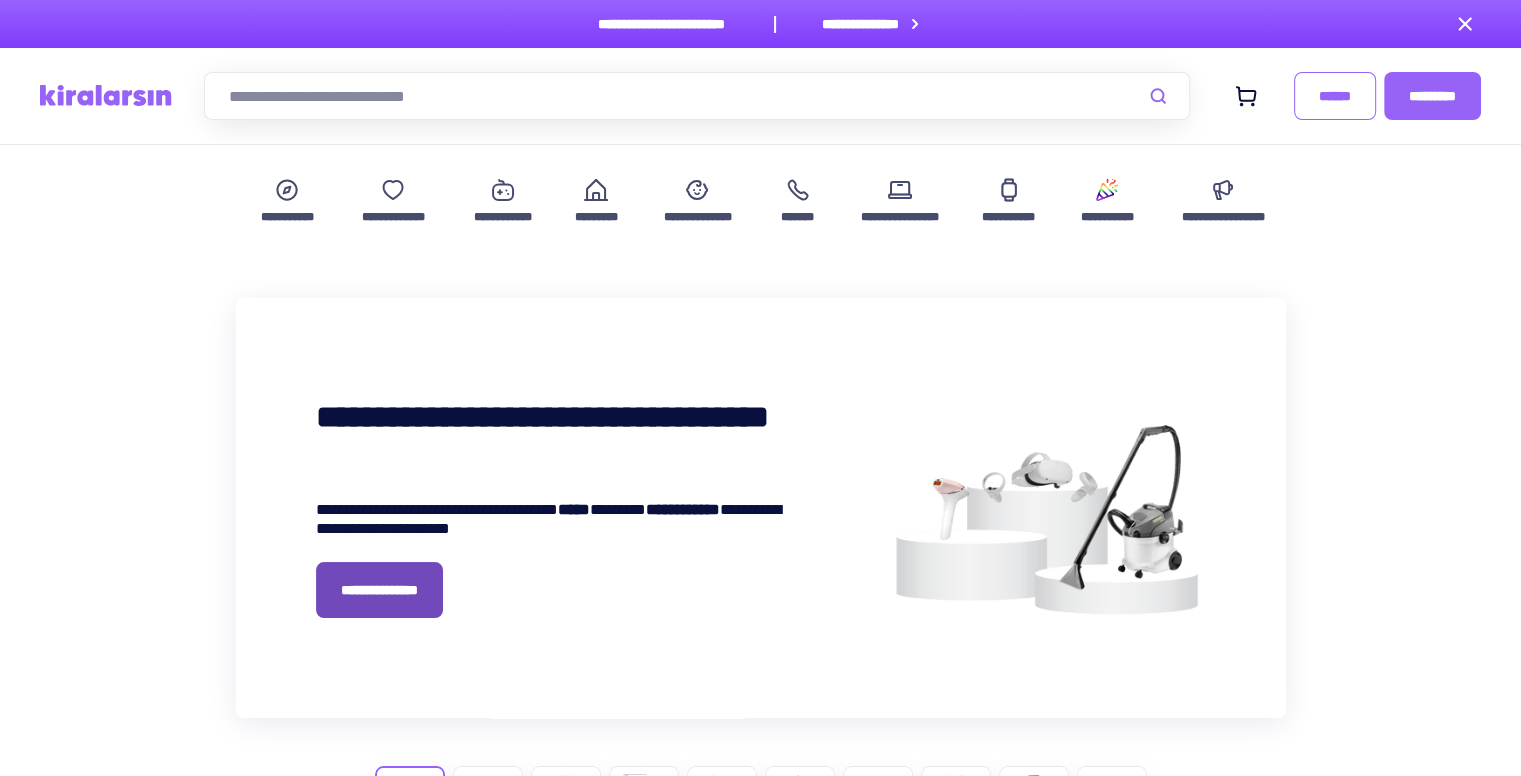 click on "**********" at bounding box center (379, 590) 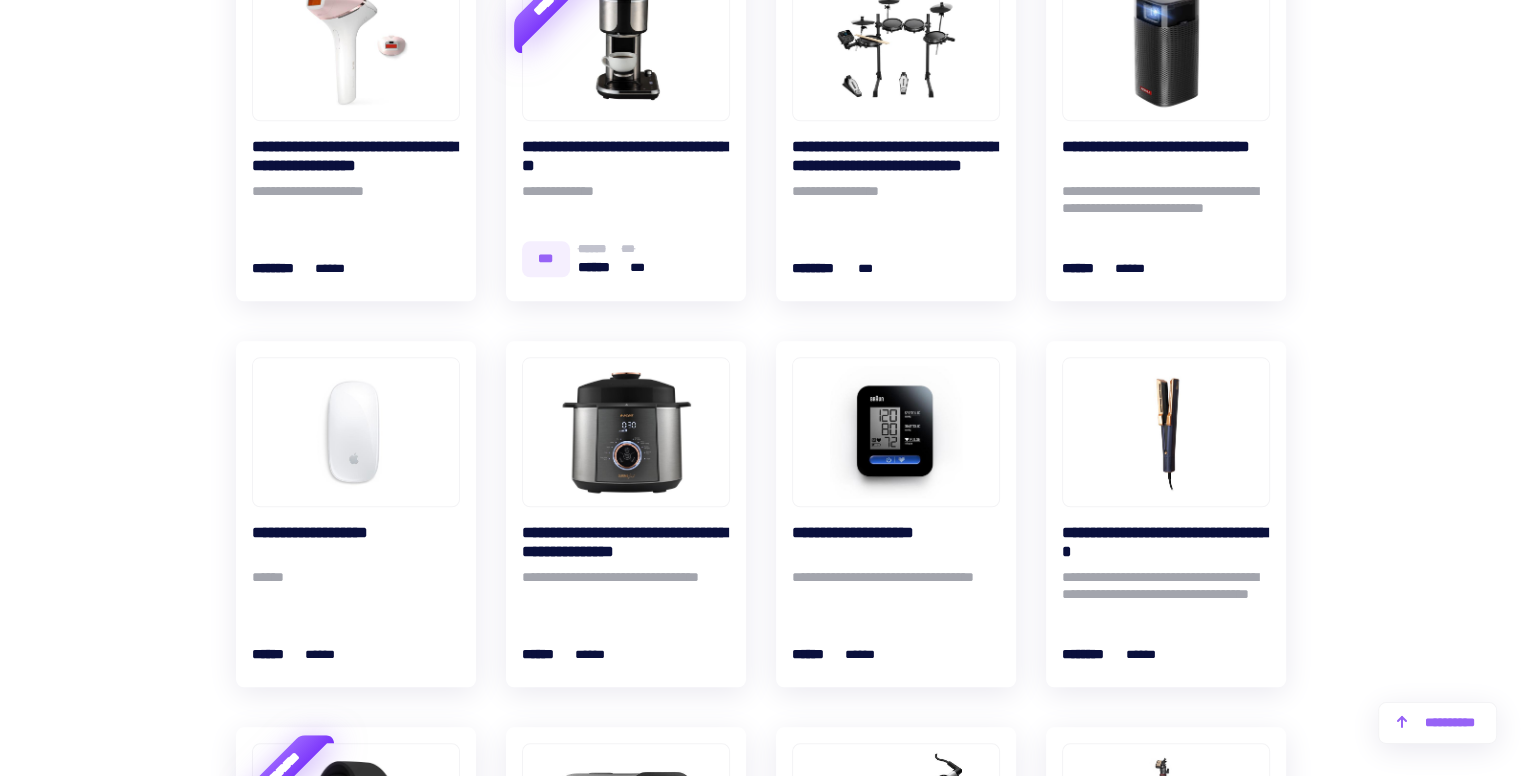 scroll, scrollTop: 2500, scrollLeft: 0, axis: vertical 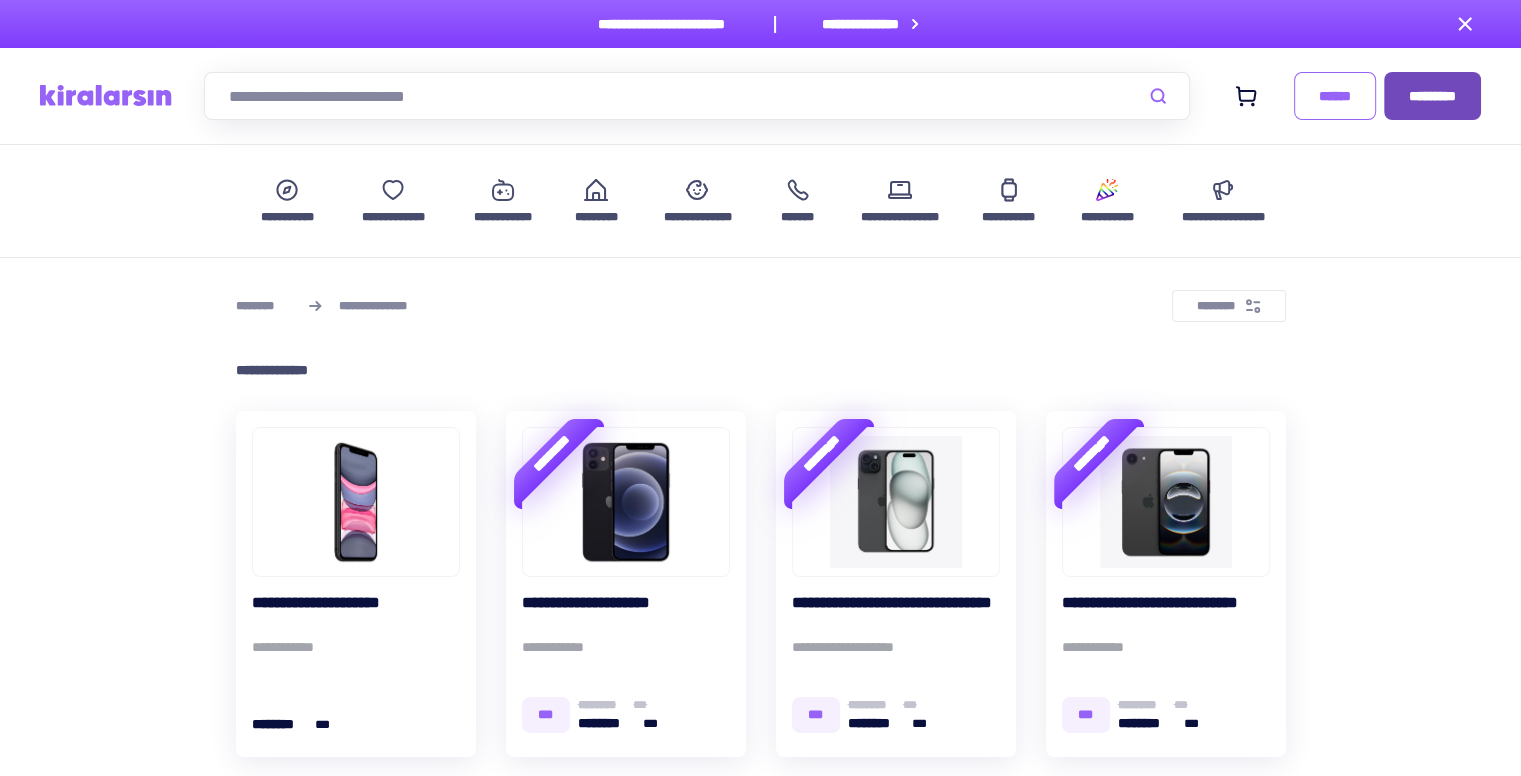 click on "*********" at bounding box center [1432, 96] 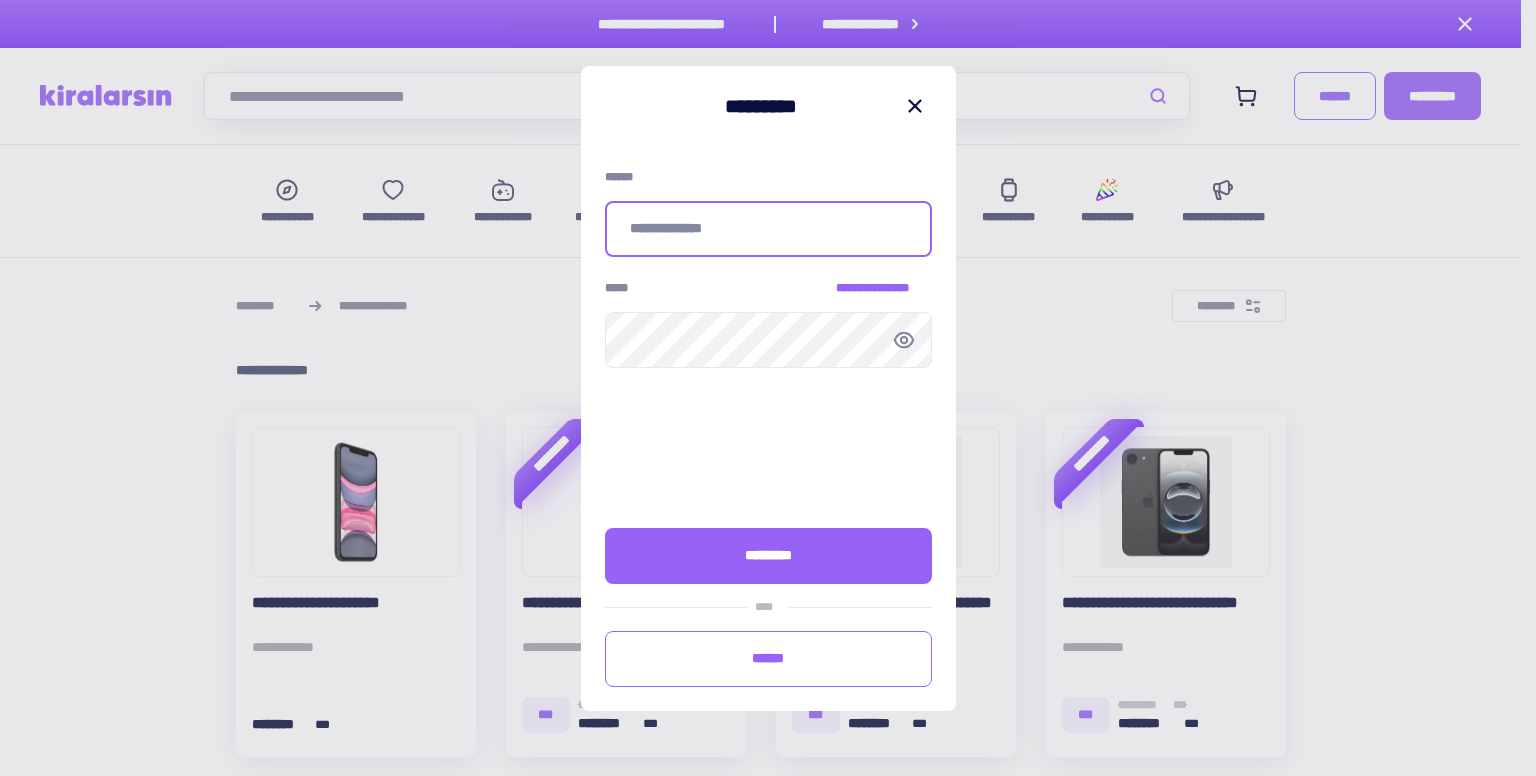 click at bounding box center (768, 229) 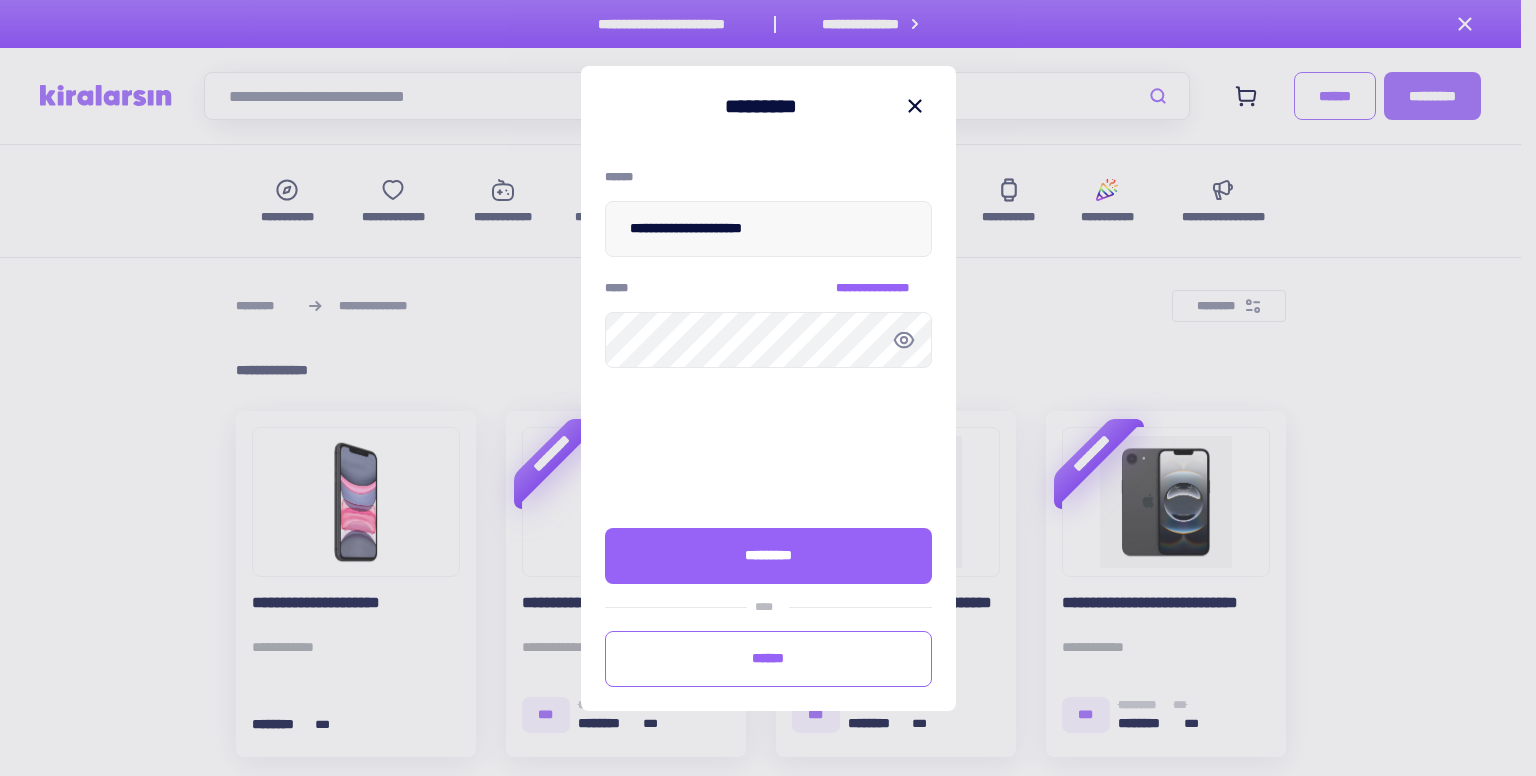 click on "**********" at bounding box center (768, 213) 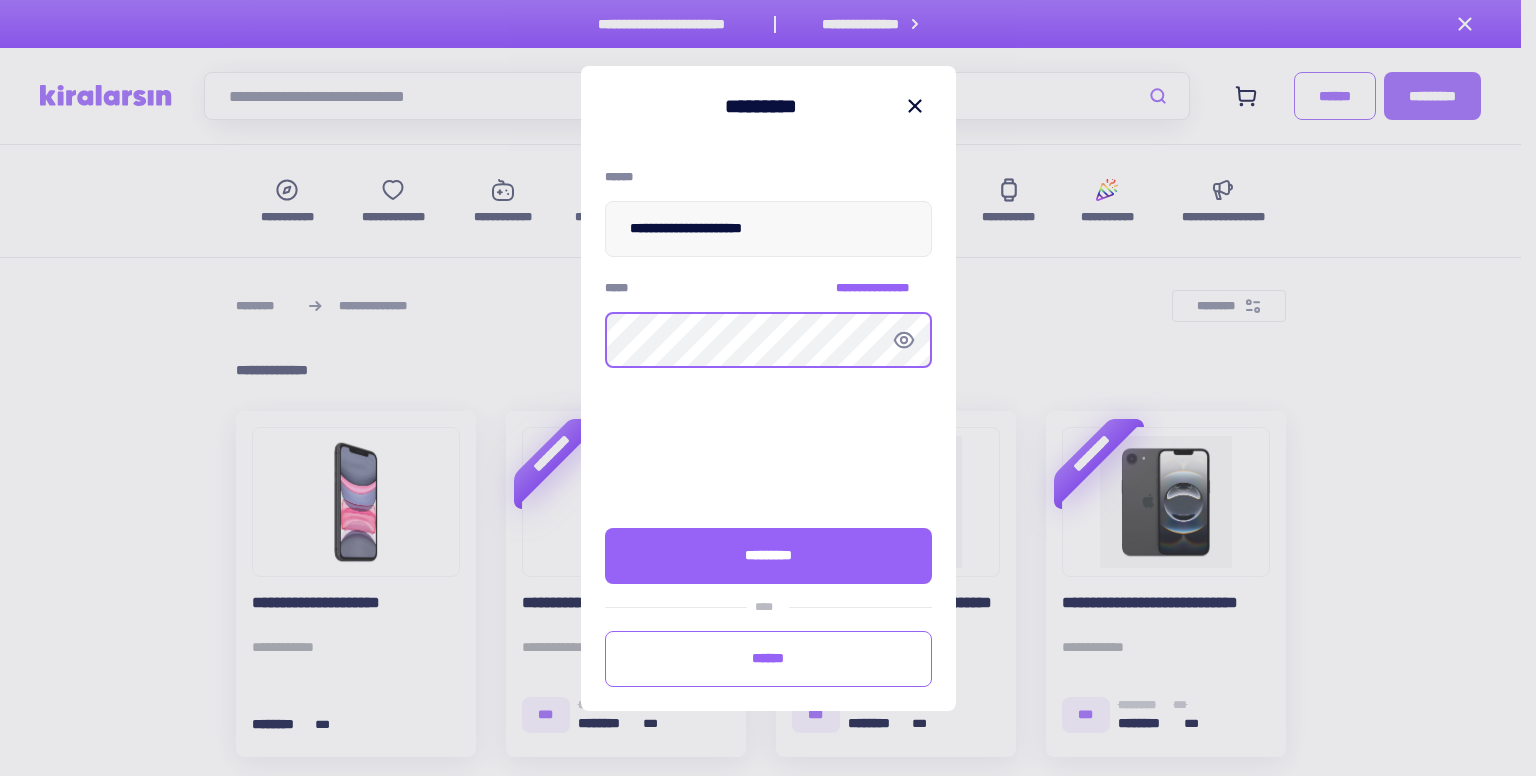 type on "**********" 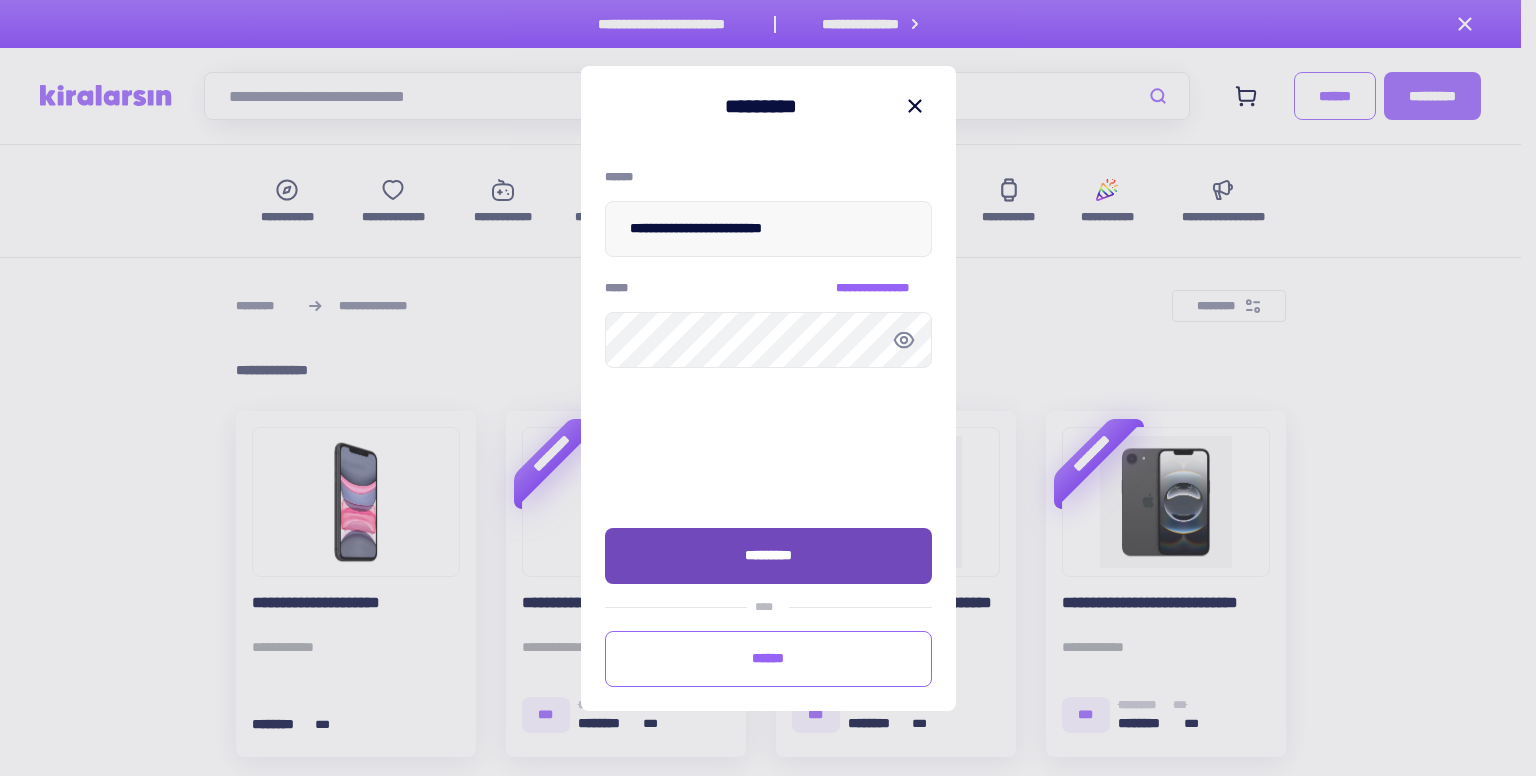 click on "*********" at bounding box center (768, 556) 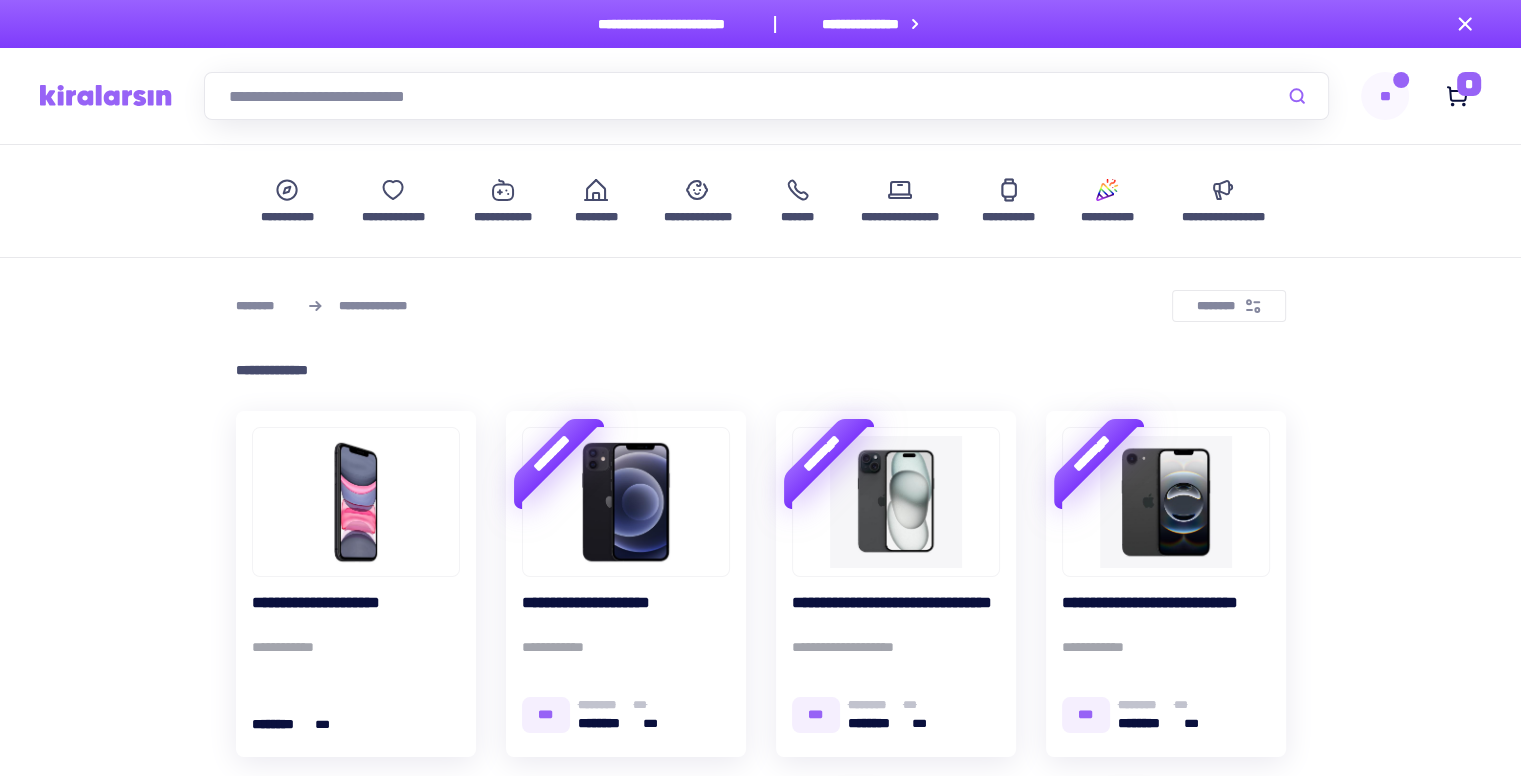 click on "**" at bounding box center [1385, 96] 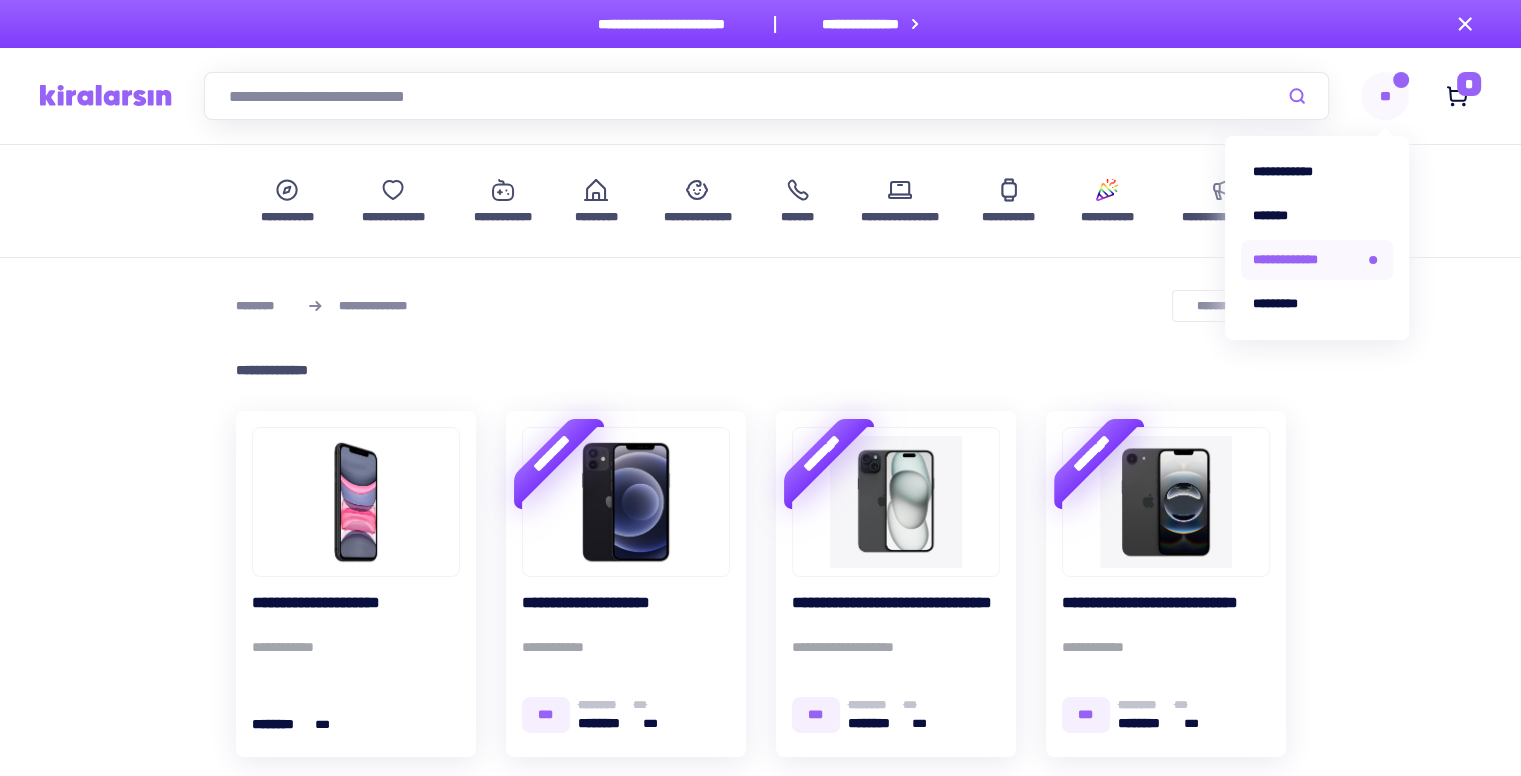 click on "**********" at bounding box center (1317, 260) 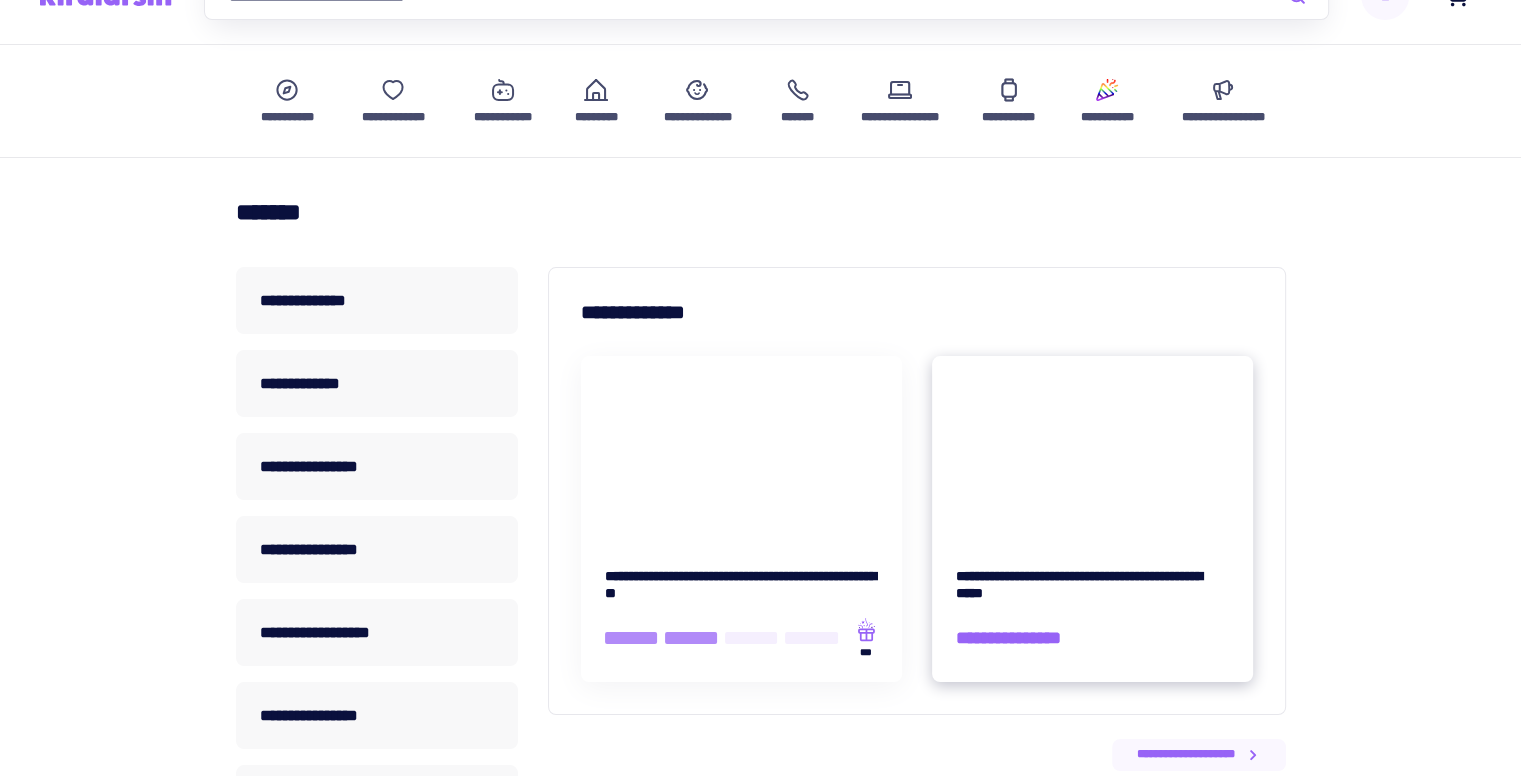 scroll, scrollTop: 300, scrollLeft: 0, axis: vertical 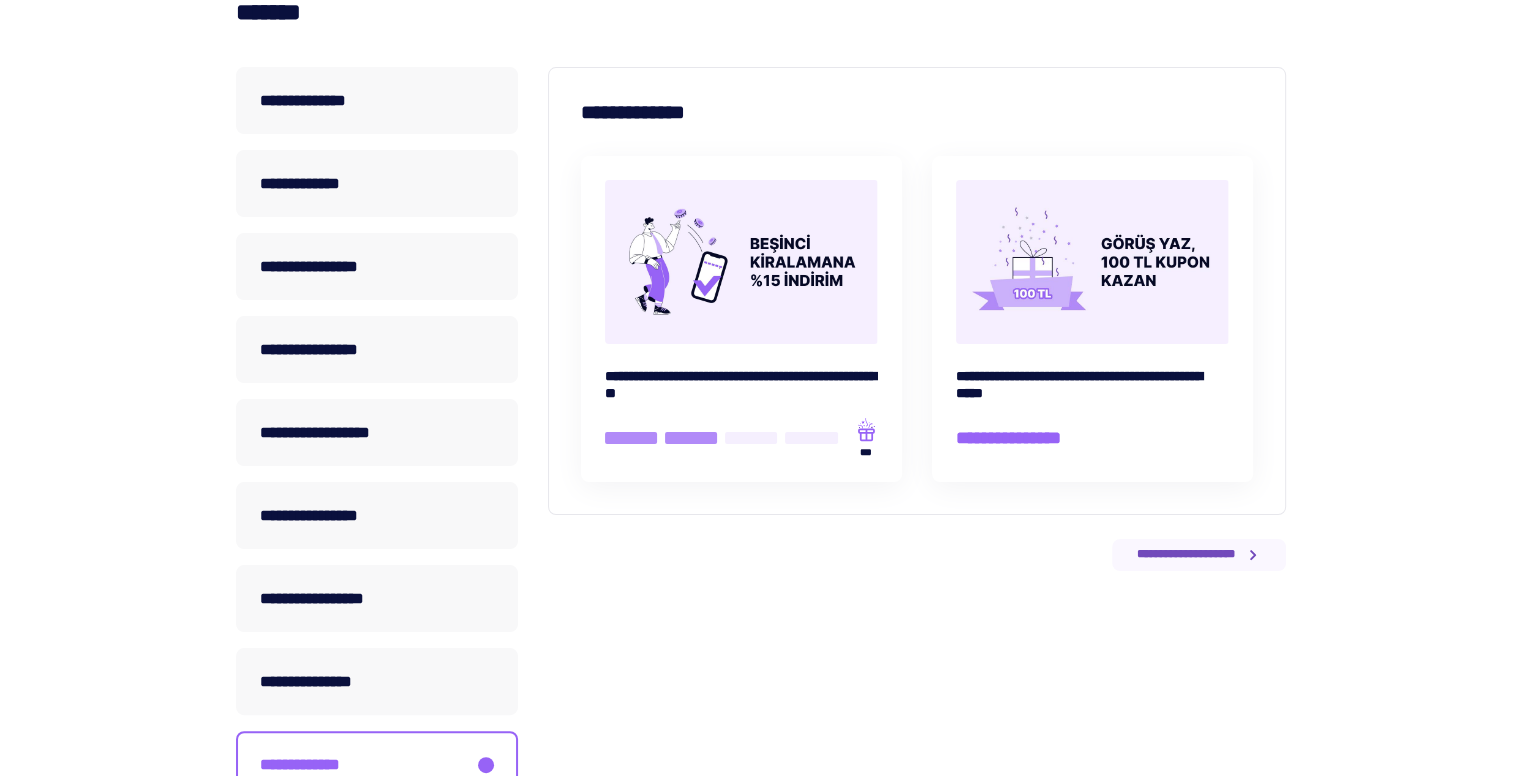 click on "**********" at bounding box center (1186, 554) 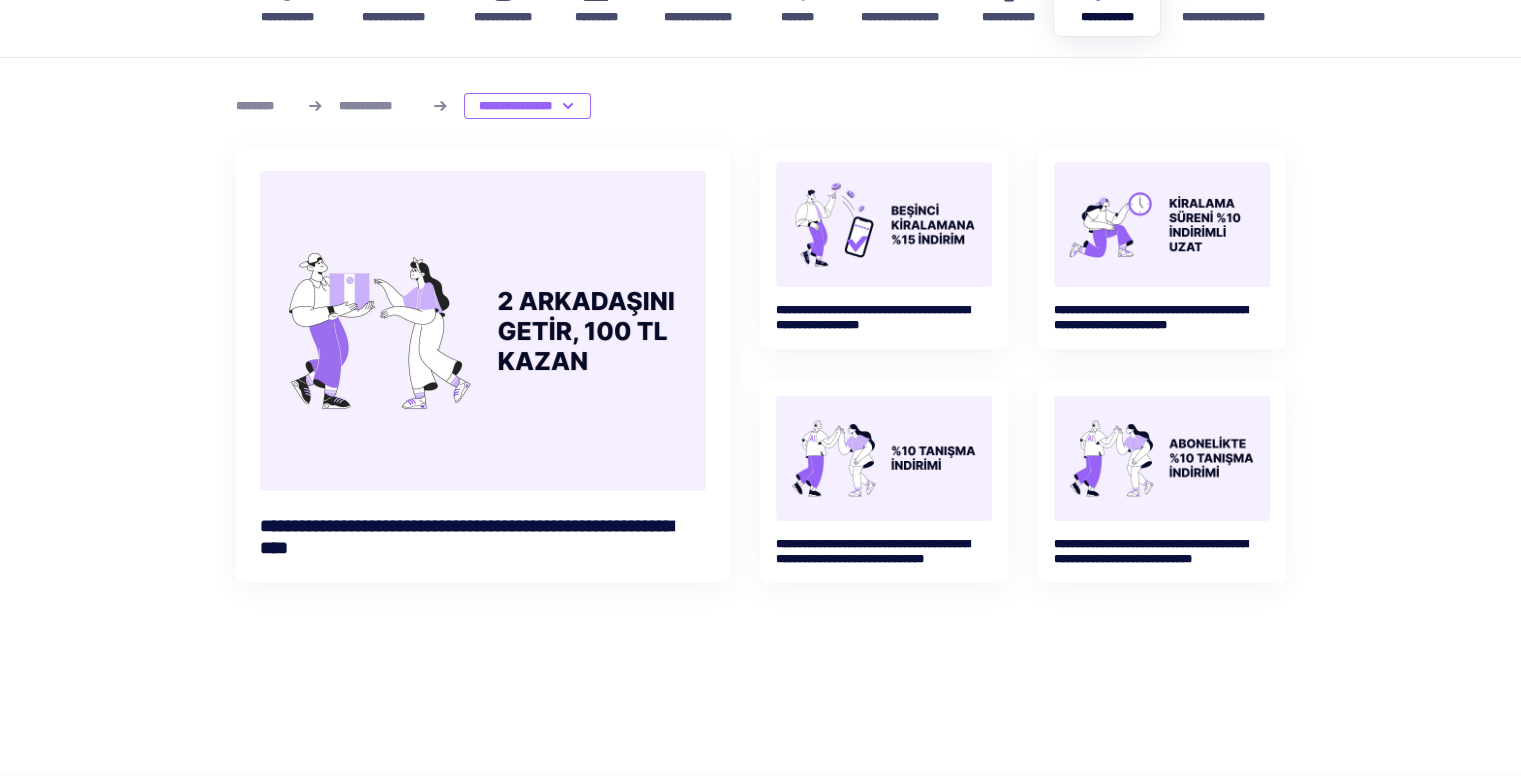 scroll, scrollTop: 0, scrollLeft: 0, axis: both 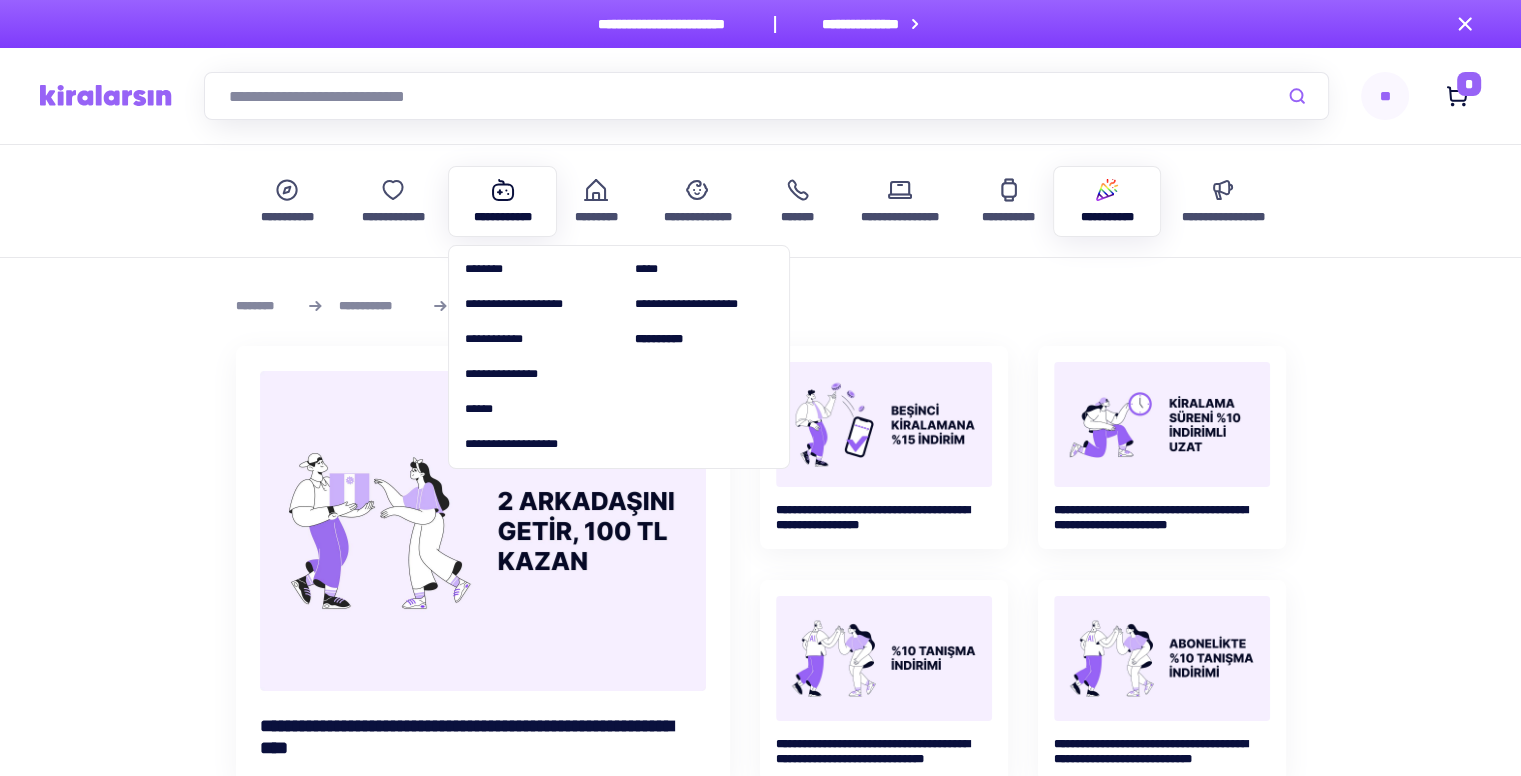 click on "**********" at bounding box center [503, 217] 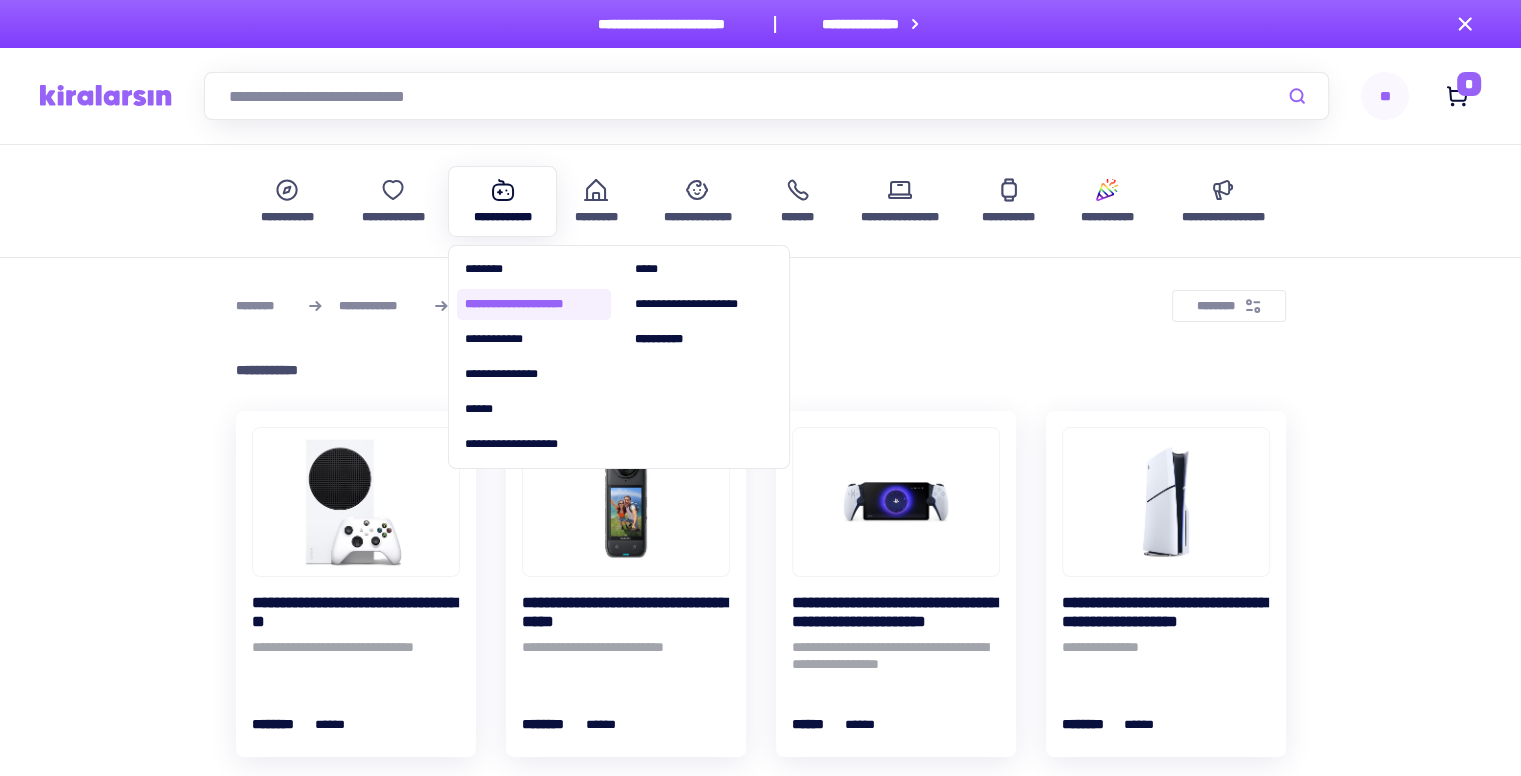 click on "**********" at bounding box center (534, 304) 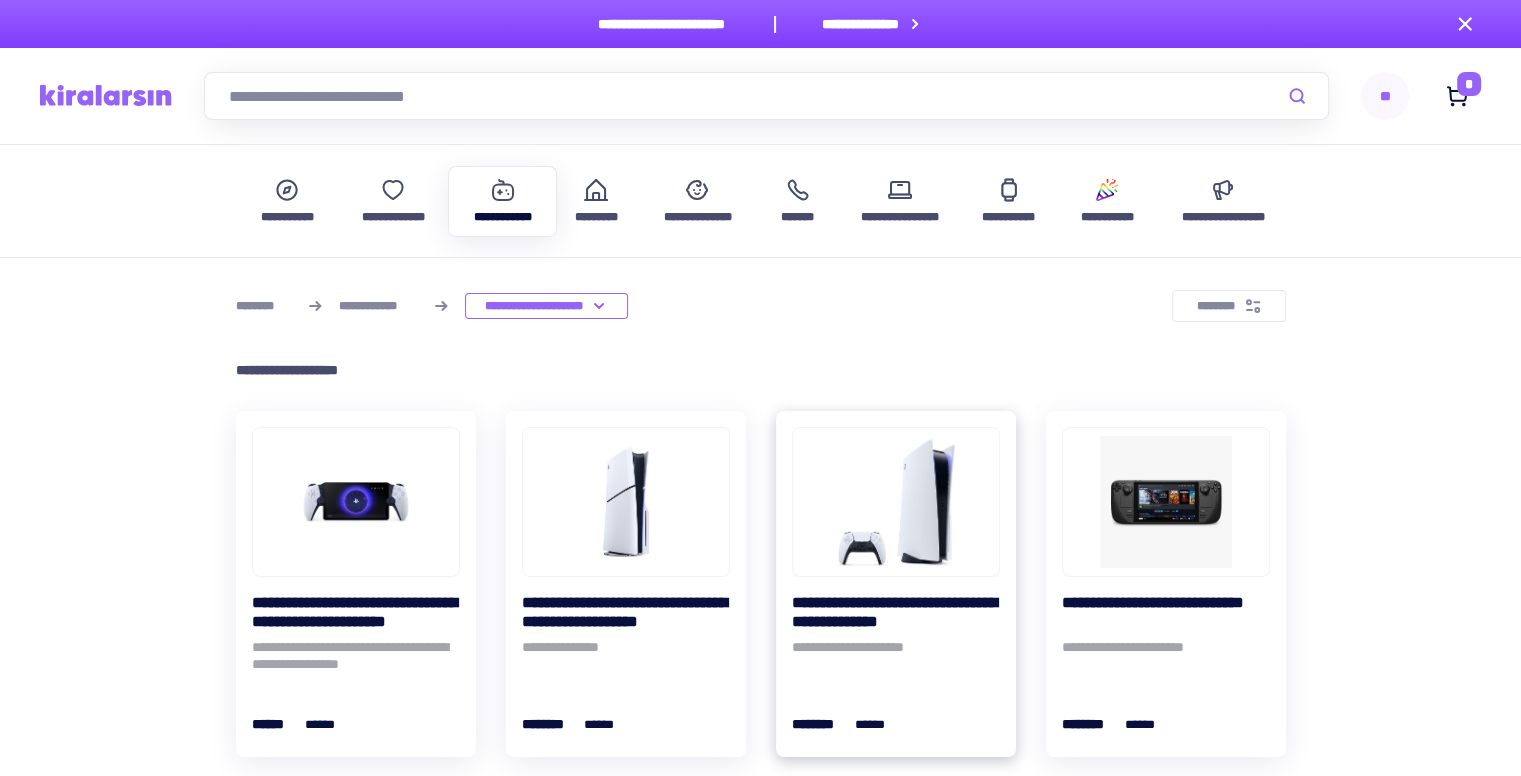 click on "**********" at bounding box center (896, 659) 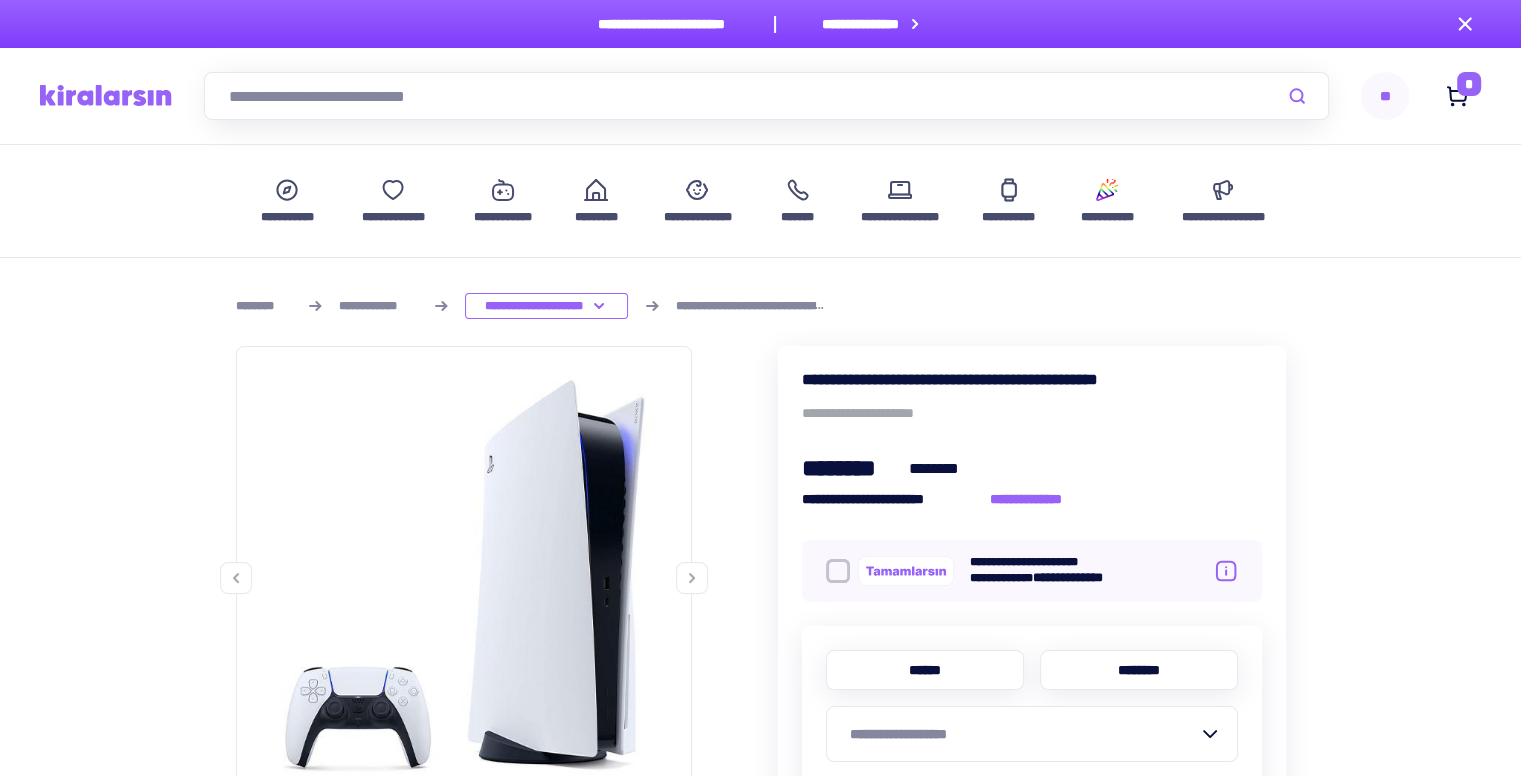 scroll, scrollTop: 200, scrollLeft: 0, axis: vertical 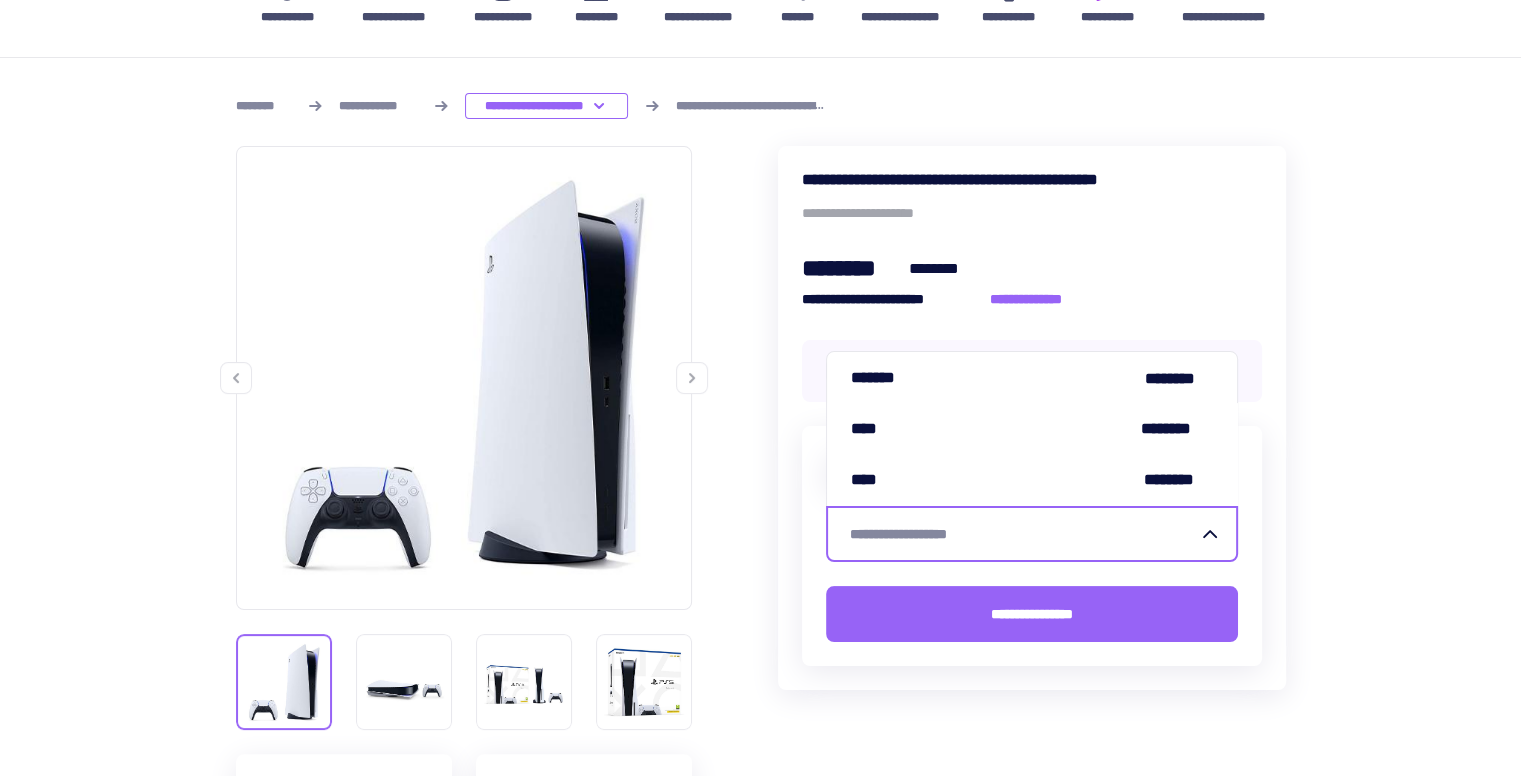 click on "**********" at bounding box center [1020, 534] 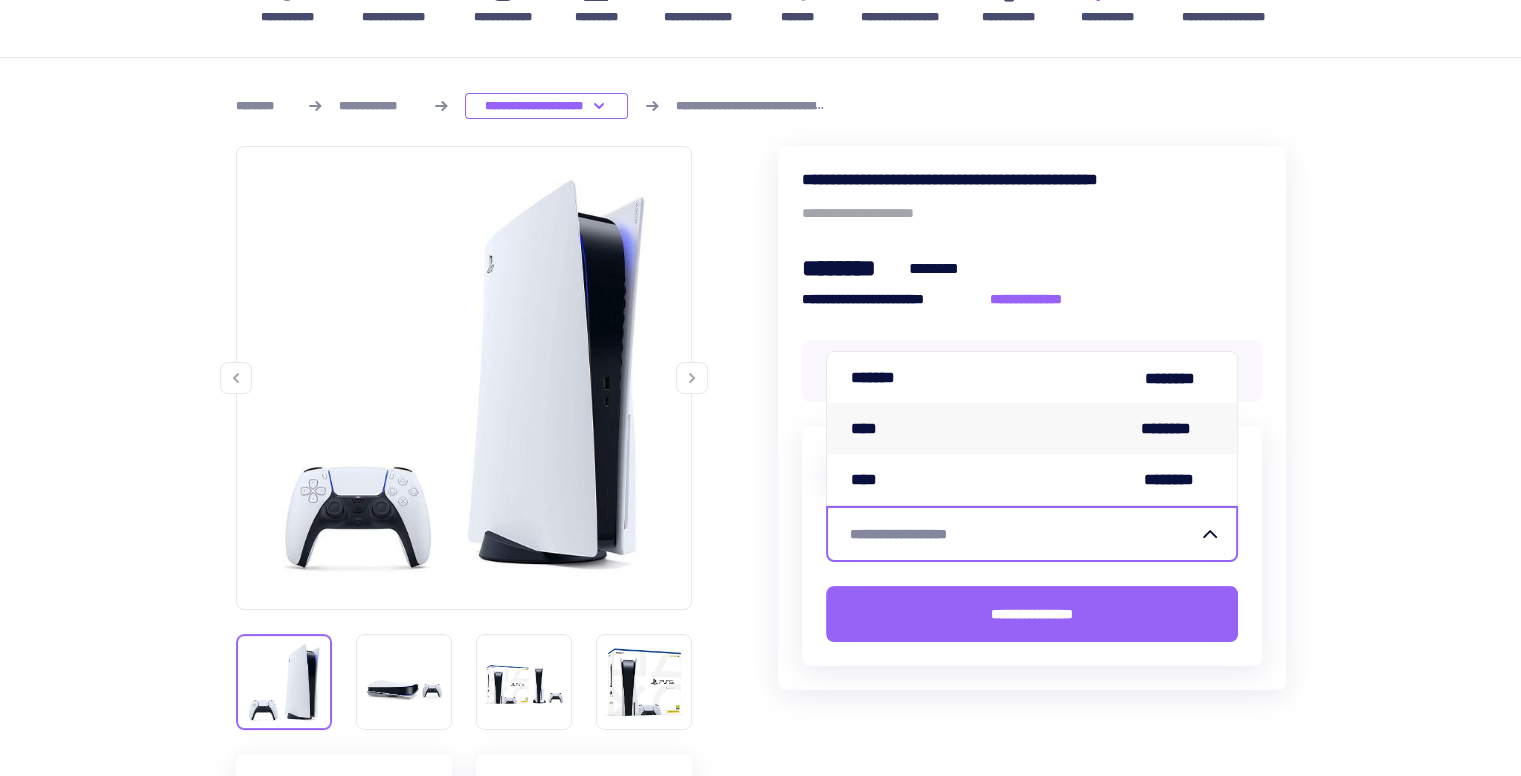 click on "**** ********" at bounding box center (1032, 428) 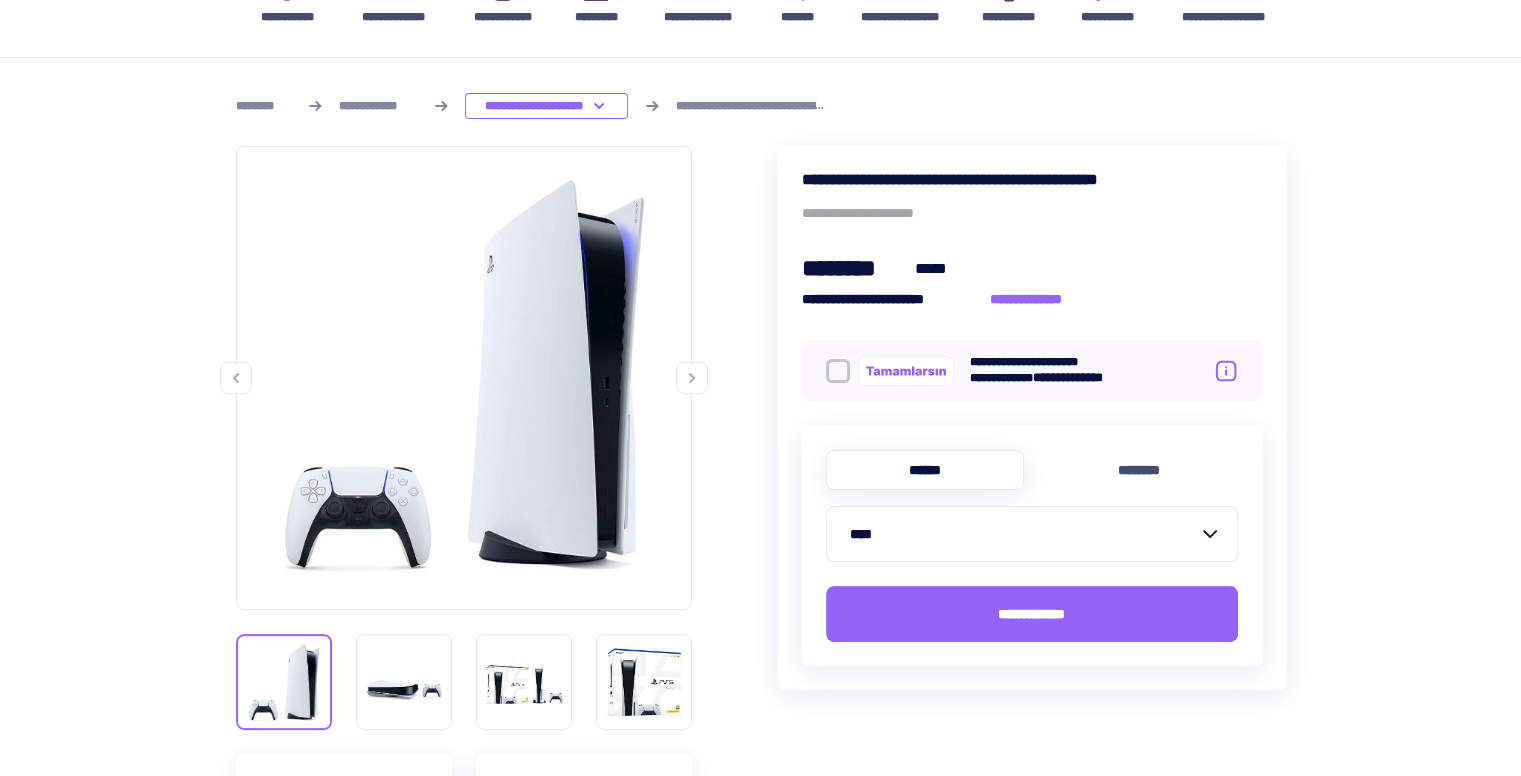 click on "********" at bounding box center (1139, 470) 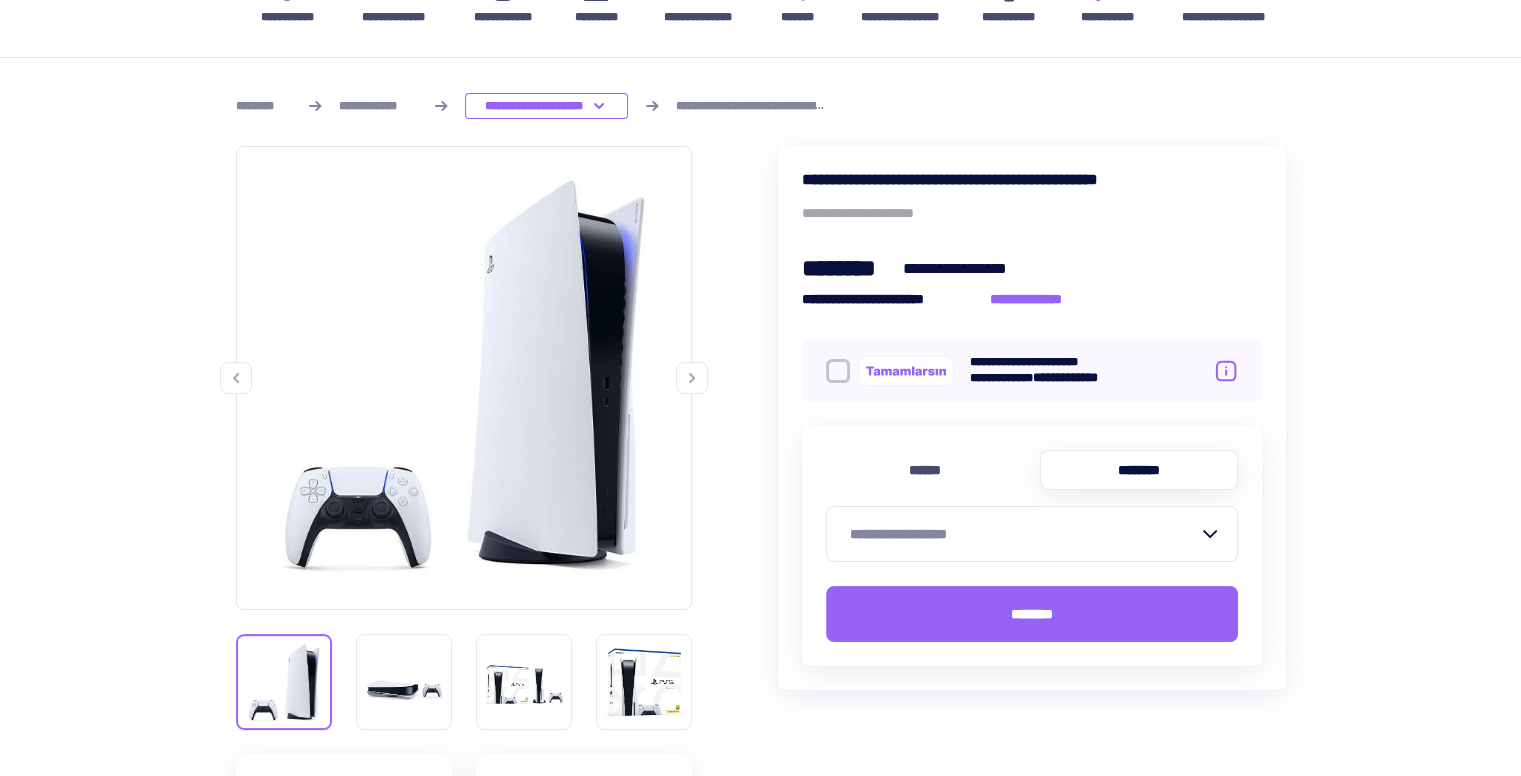 drag, startPoint x: 944, startPoint y: 476, endPoint x: 1344, endPoint y: 461, distance: 400.28116 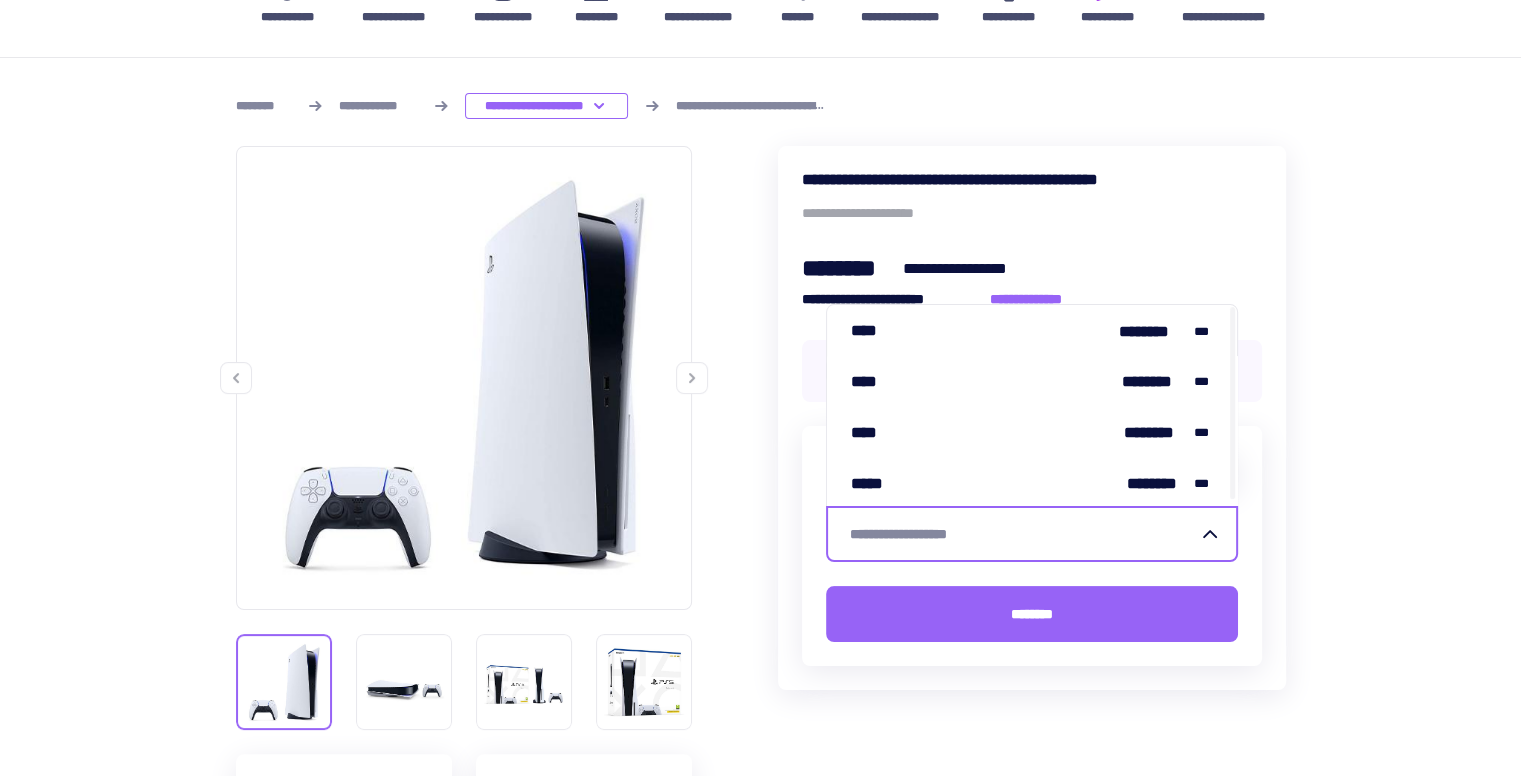 click on "**********" at bounding box center (760, 1172) 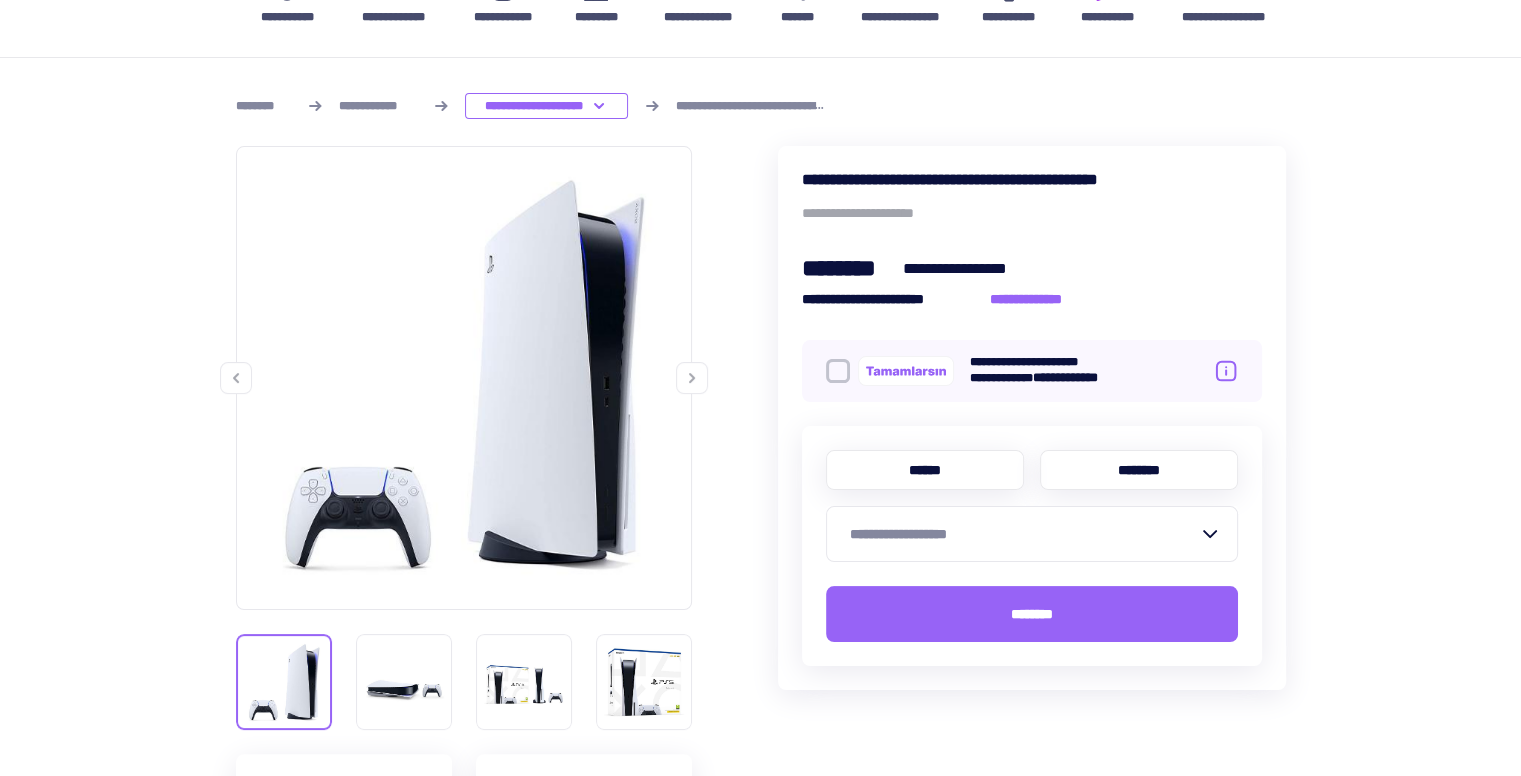 click on "******" at bounding box center (925, 470) 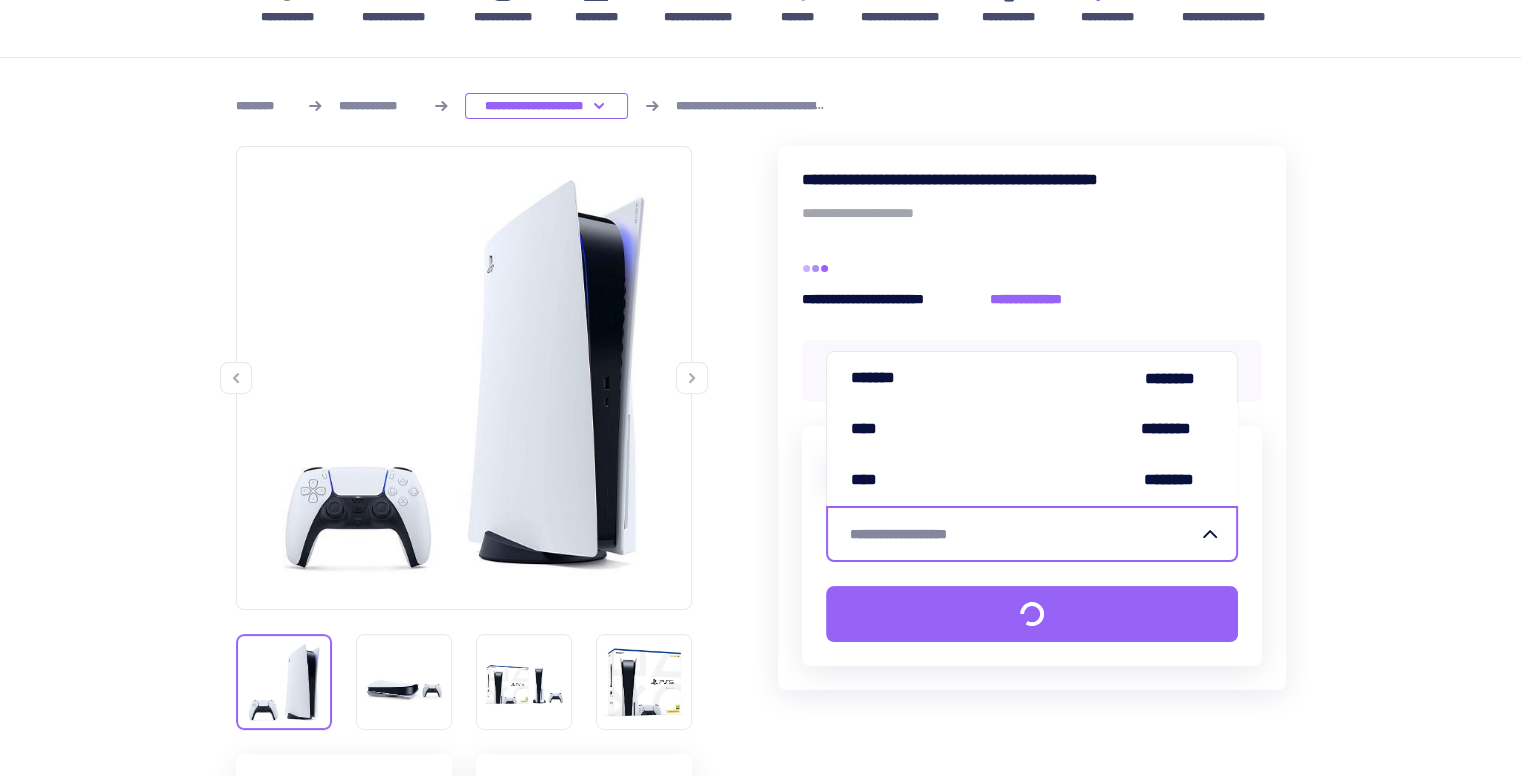 click on "**********" at bounding box center (1020, 534) 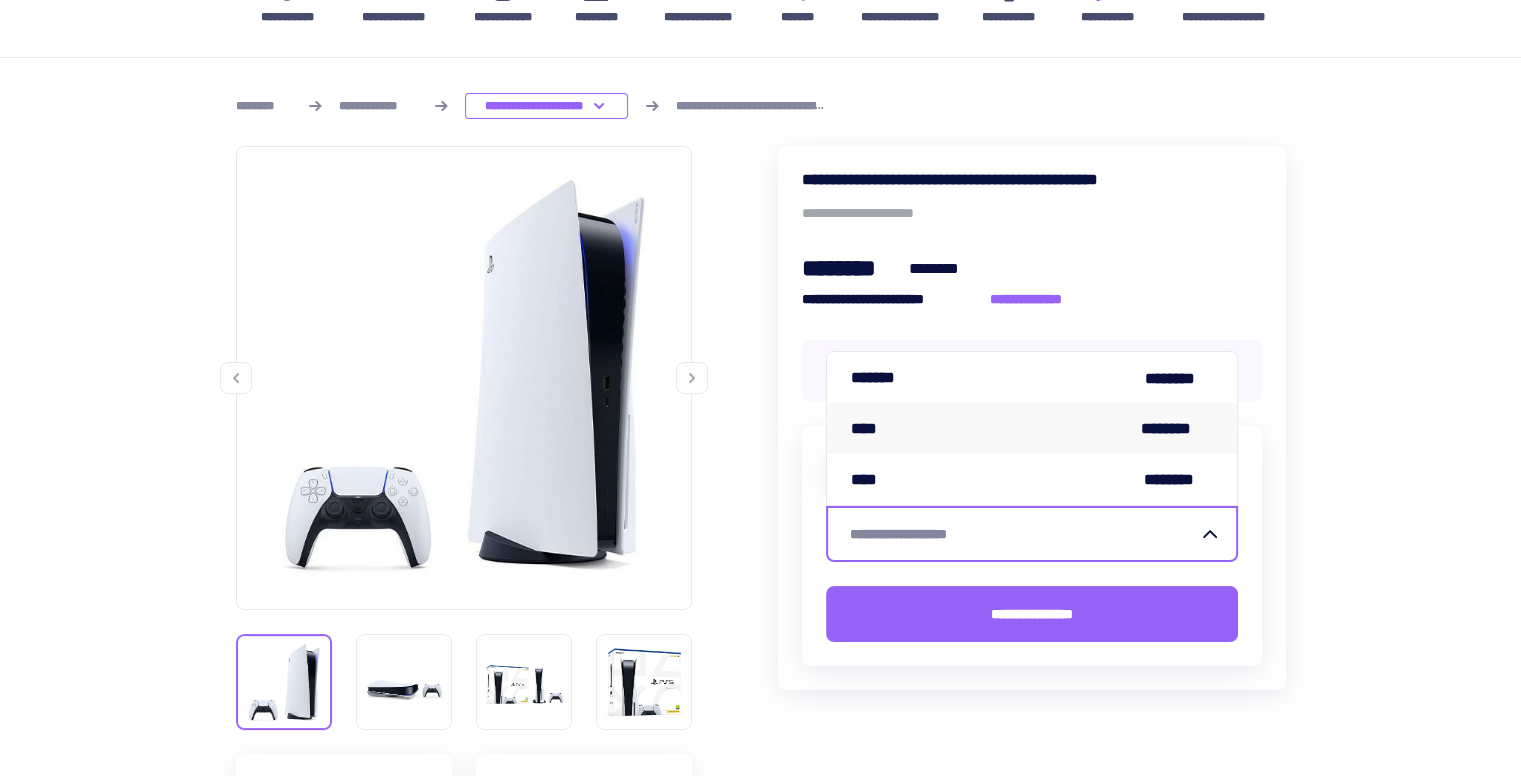 click on "**** ********" at bounding box center [1032, 428] 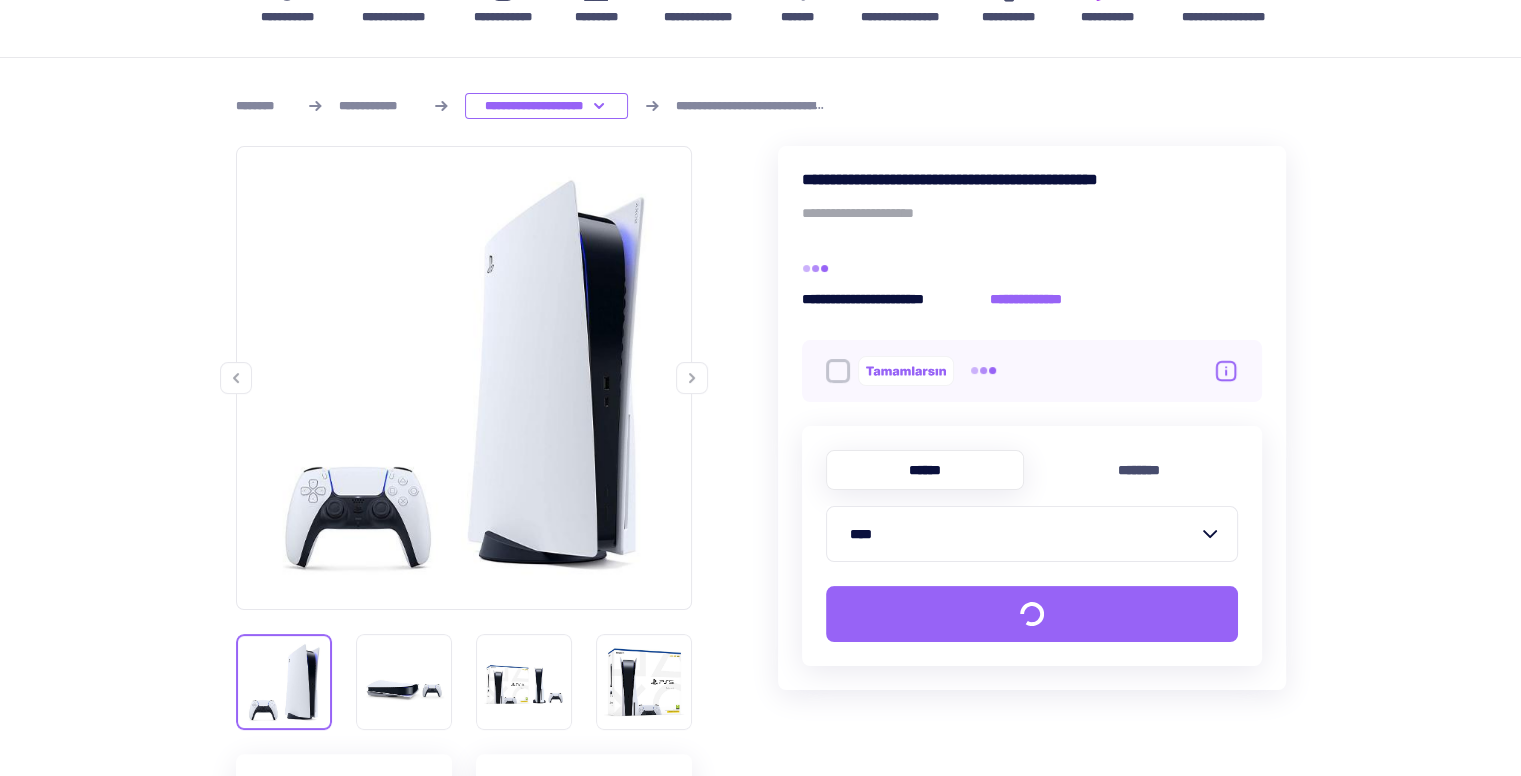 scroll, scrollTop: 400, scrollLeft: 0, axis: vertical 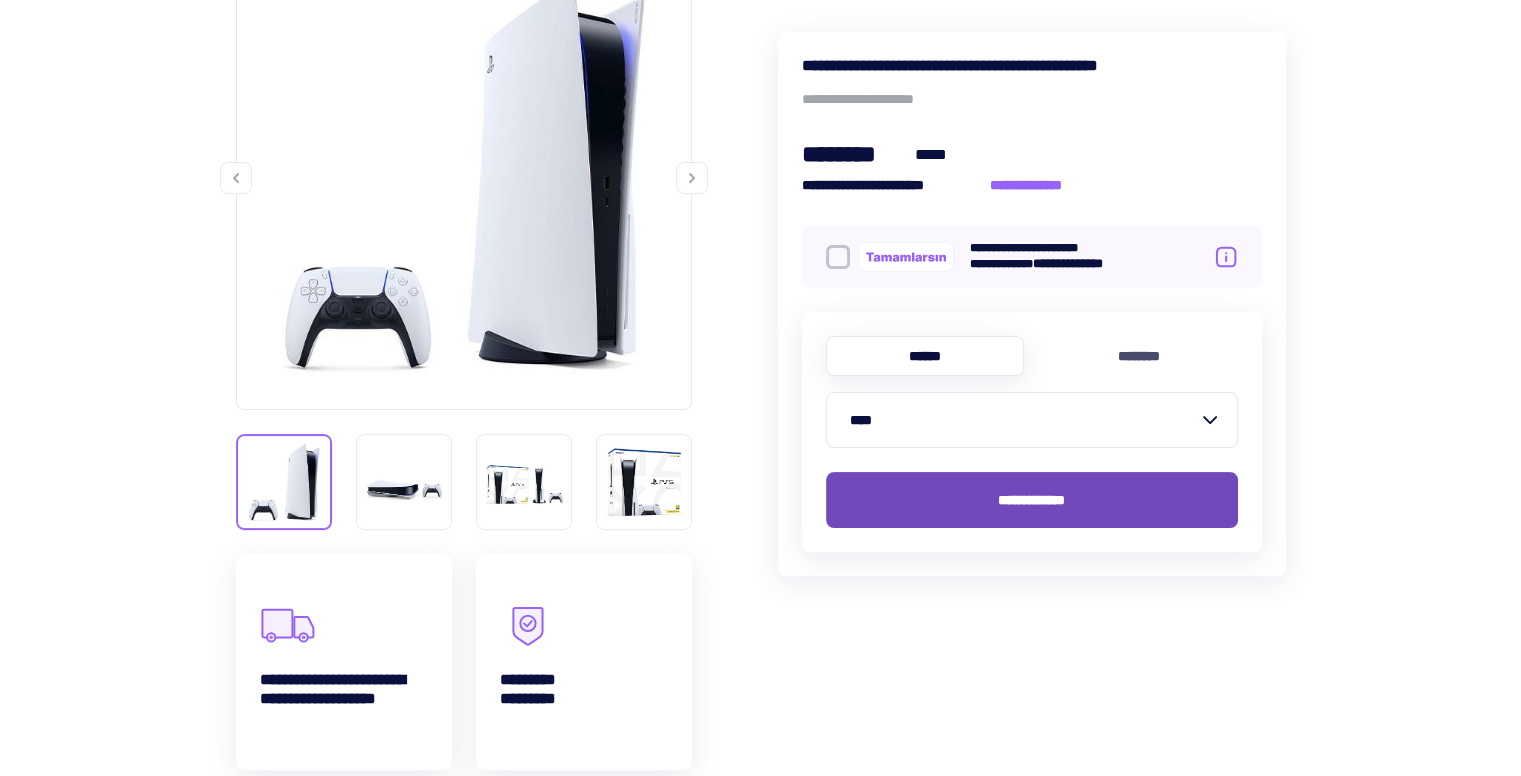 click on "**********" at bounding box center (1031, 500) 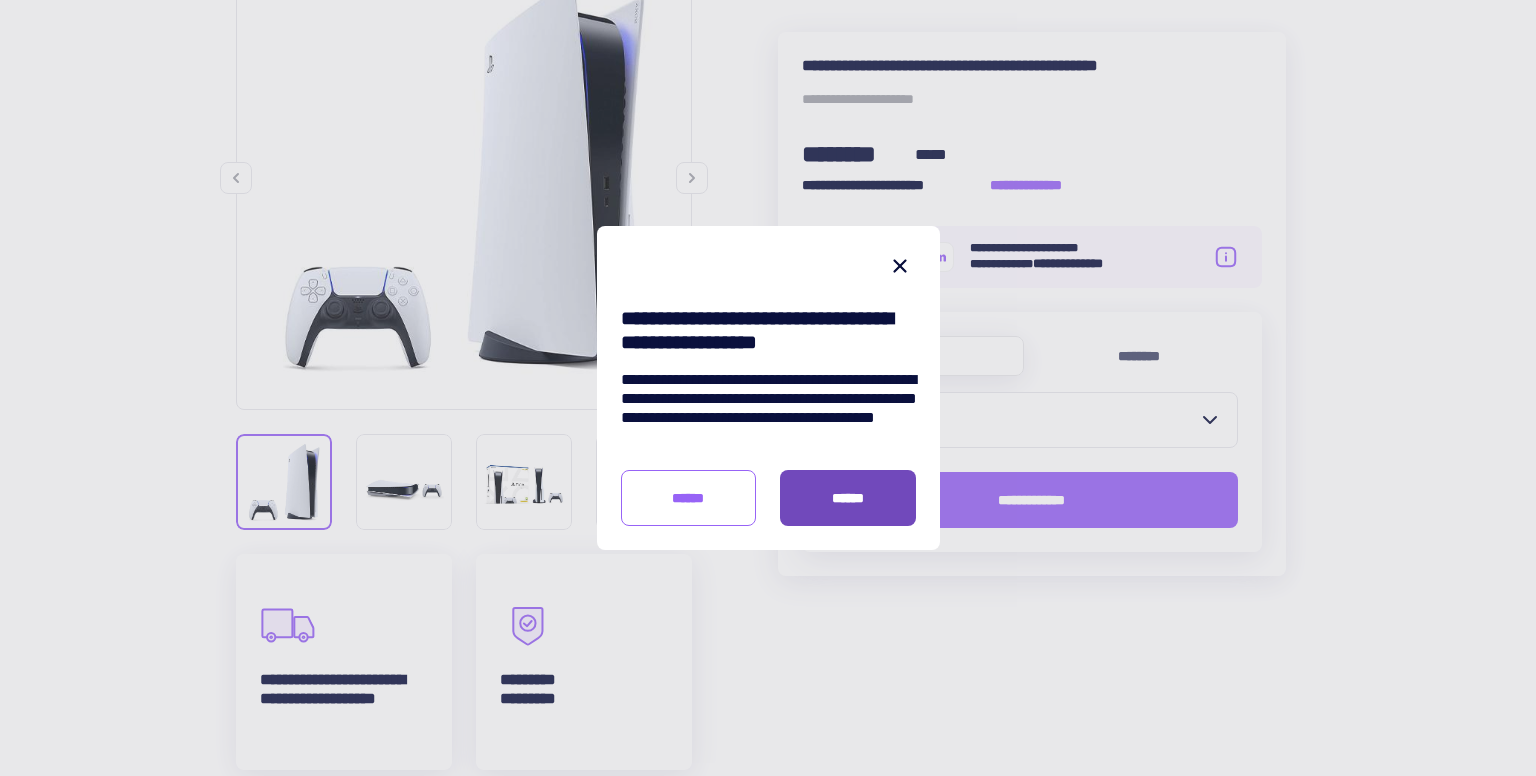 click on "******" at bounding box center [848, 498] 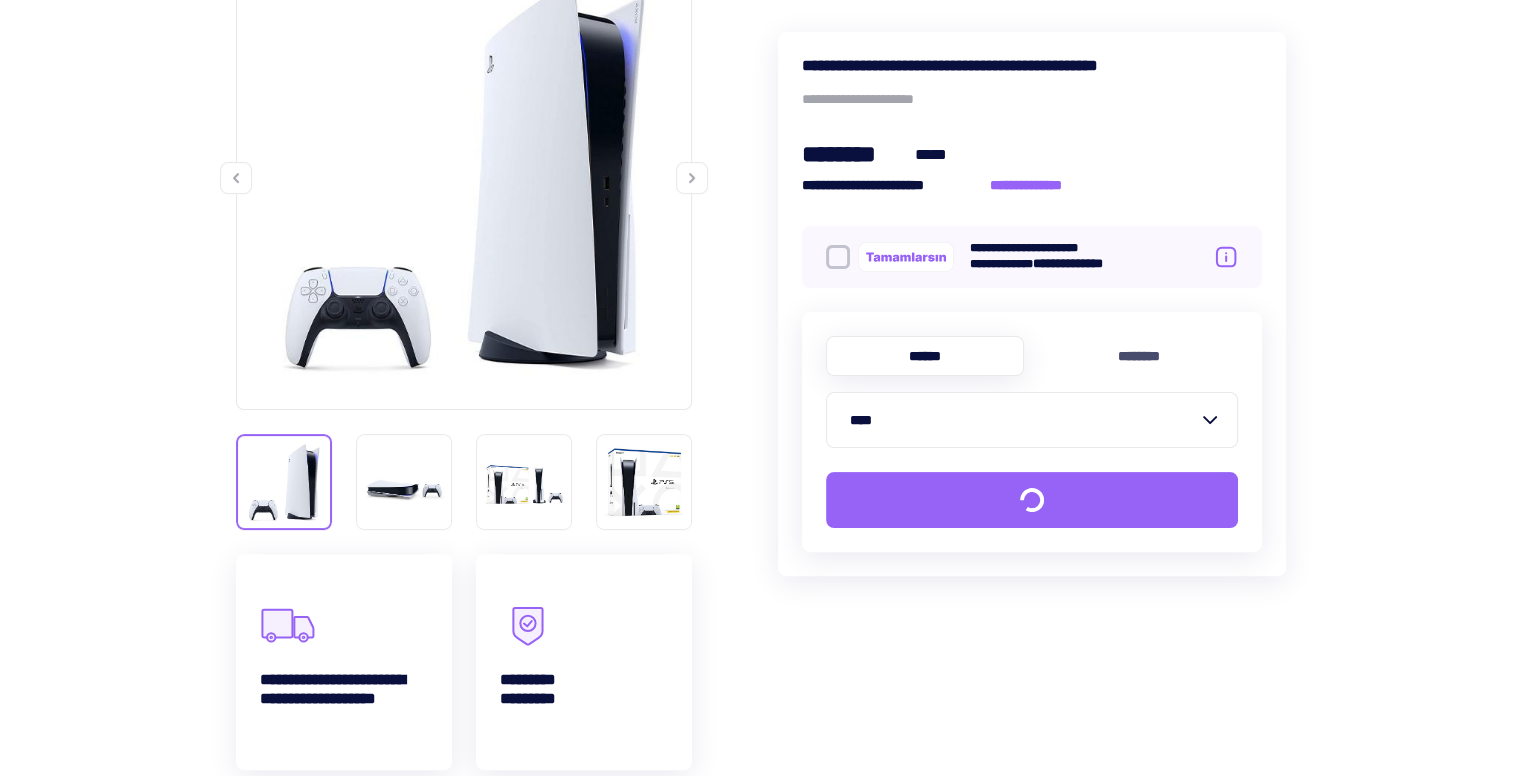 scroll, scrollTop: 0, scrollLeft: 0, axis: both 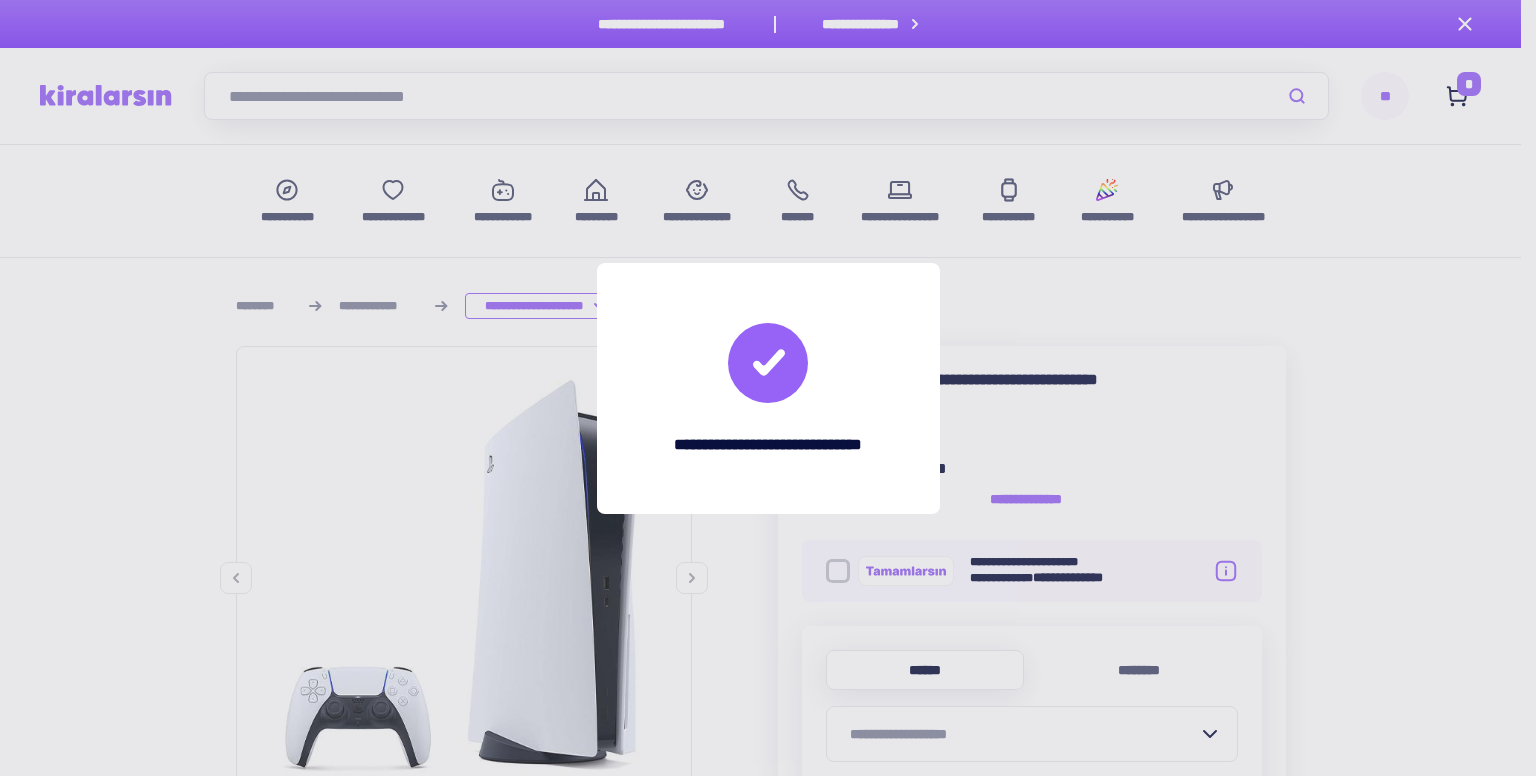 click on "**********" at bounding box center [768, 388] 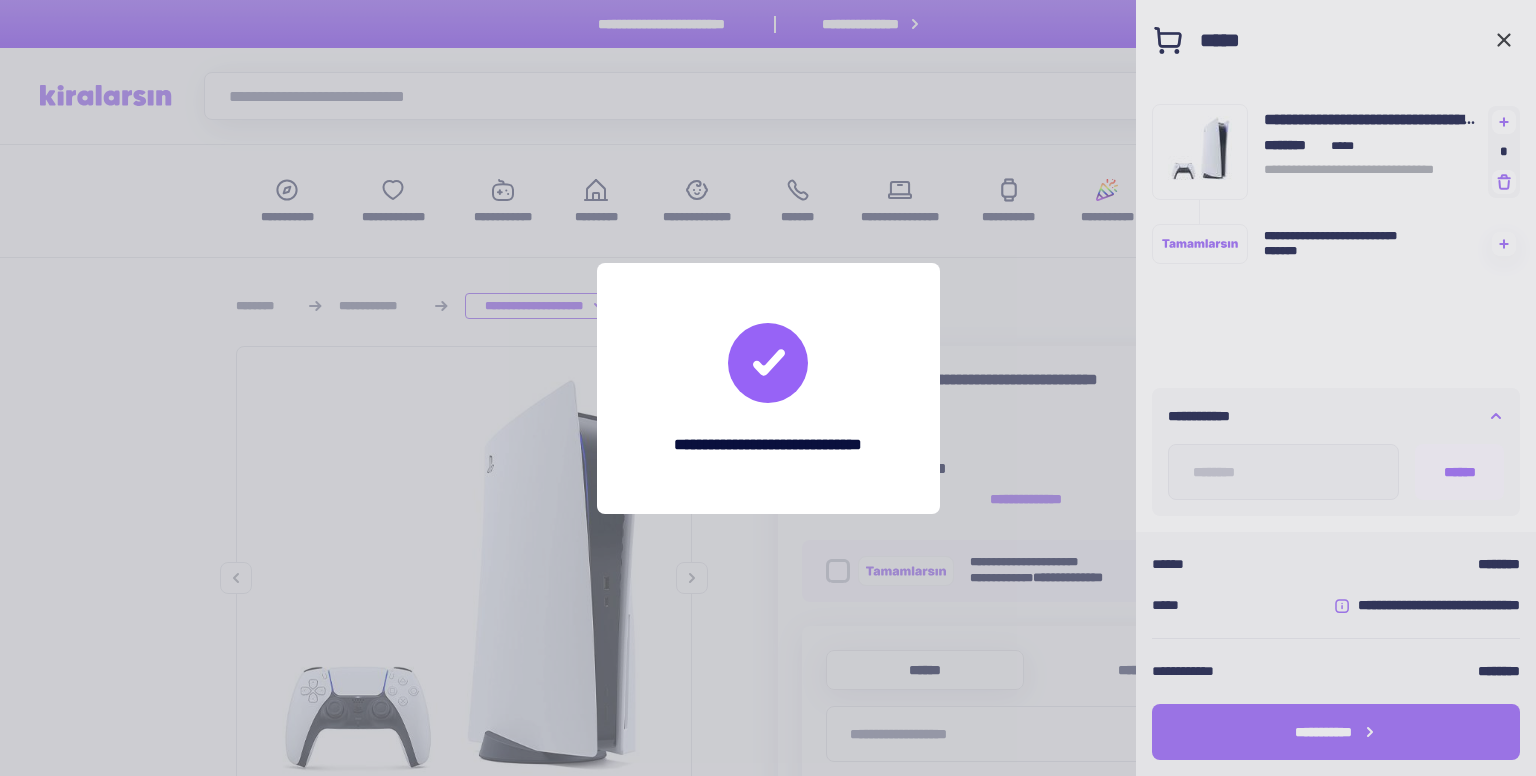 click on "**********" at bounding box center [1336, 226] 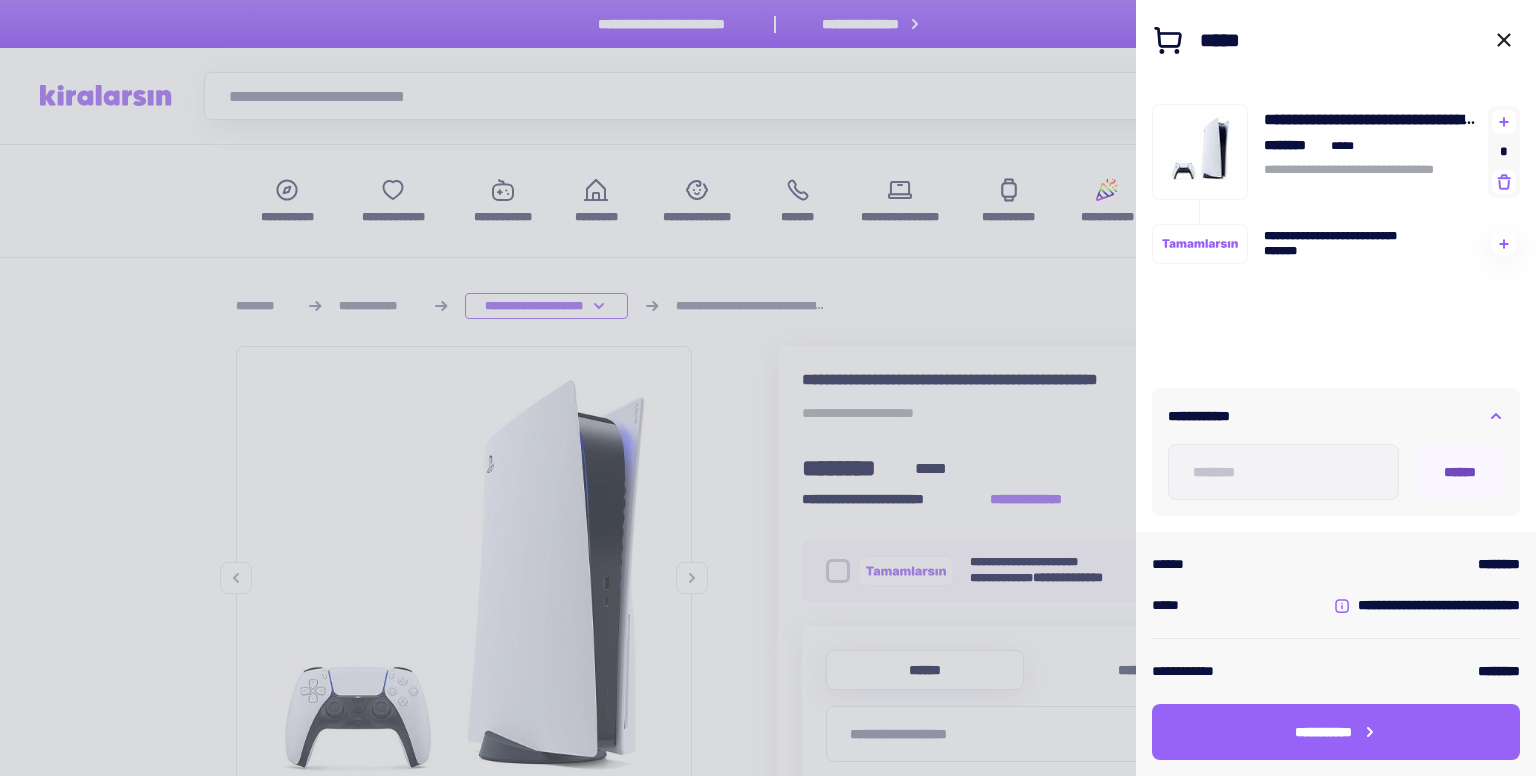 click on "******" at bounding box center (1459, 472) 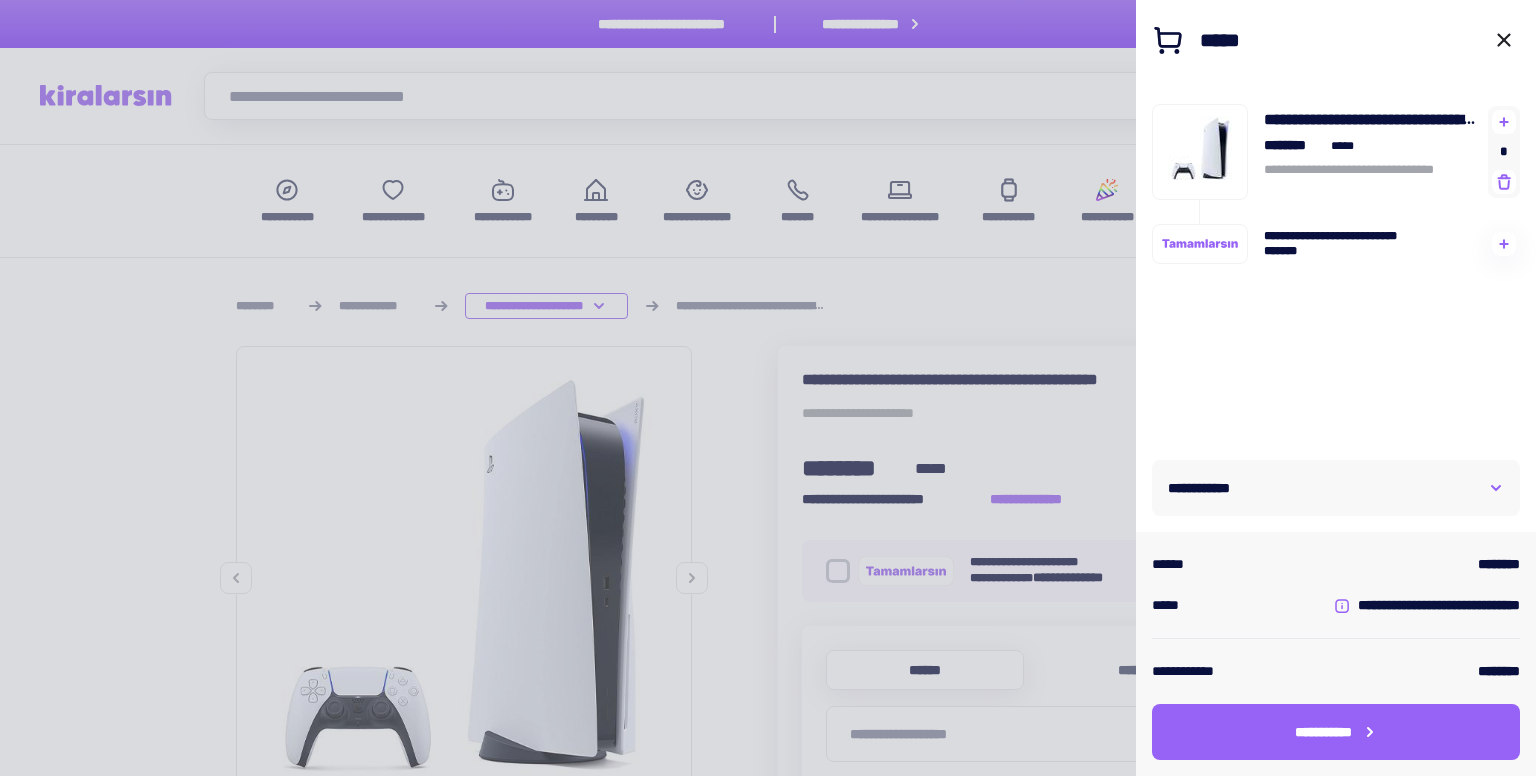 click on "**********" at bounding box center (1336, 488) 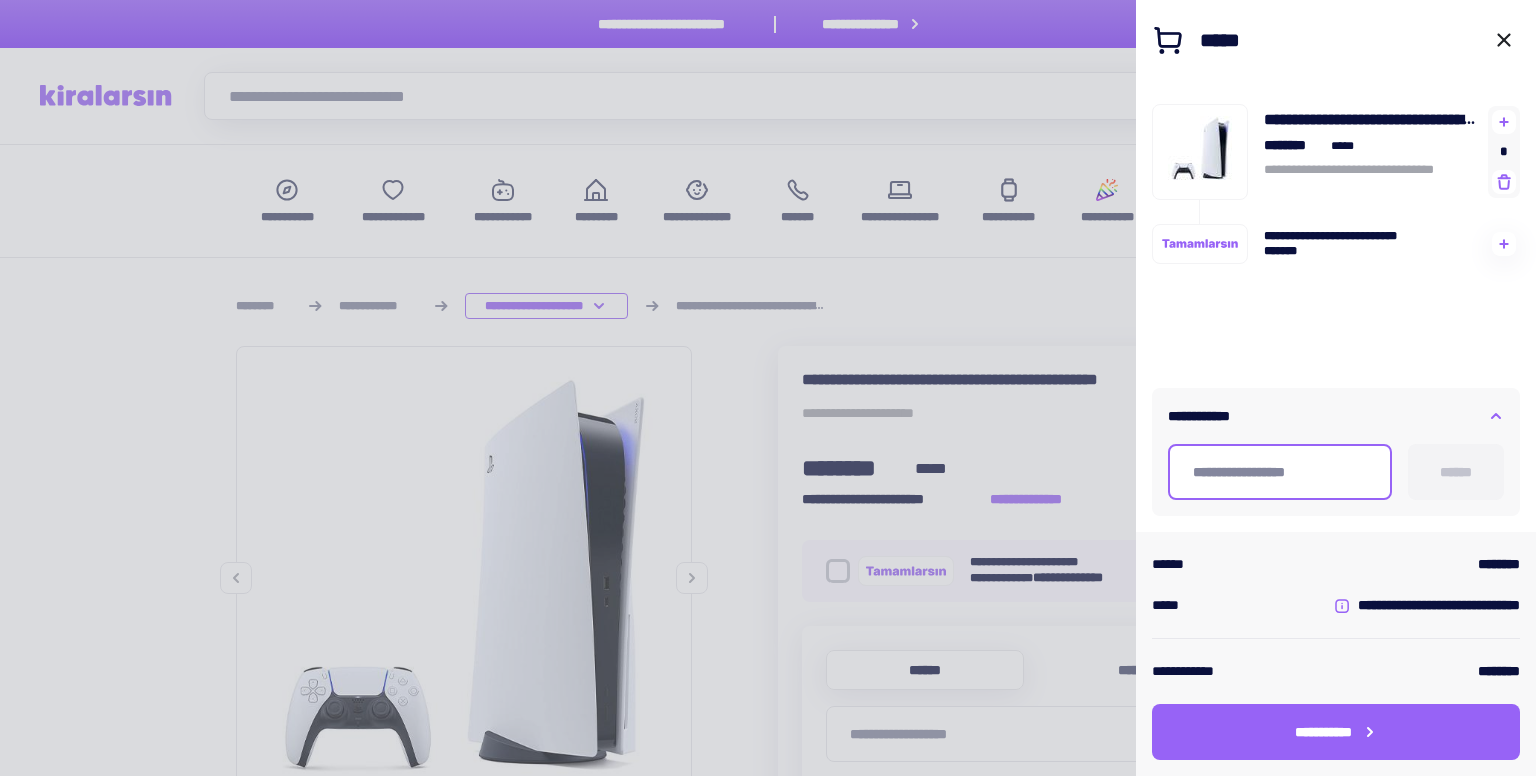click at bounding box center (1280, 472) 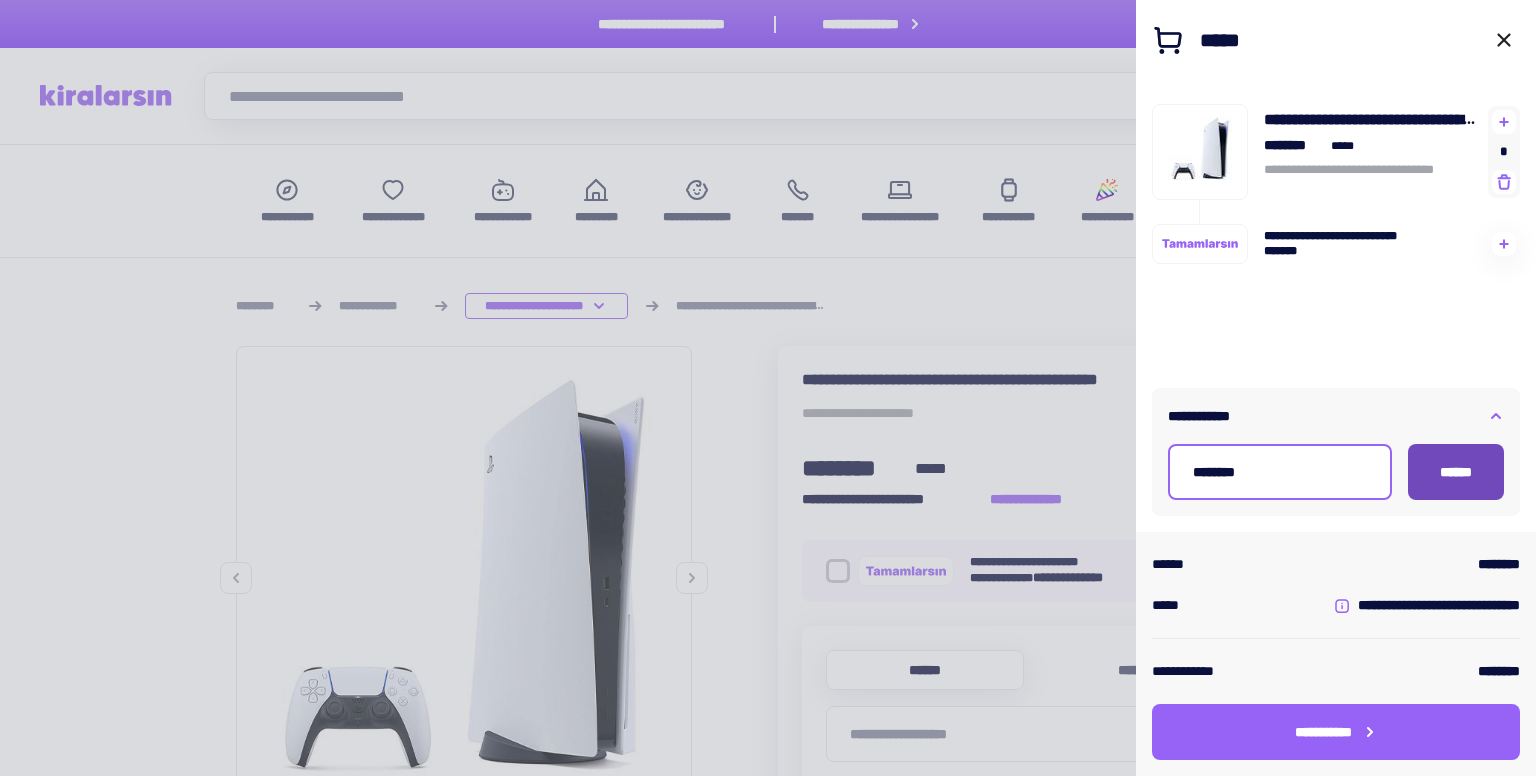 type on "********" 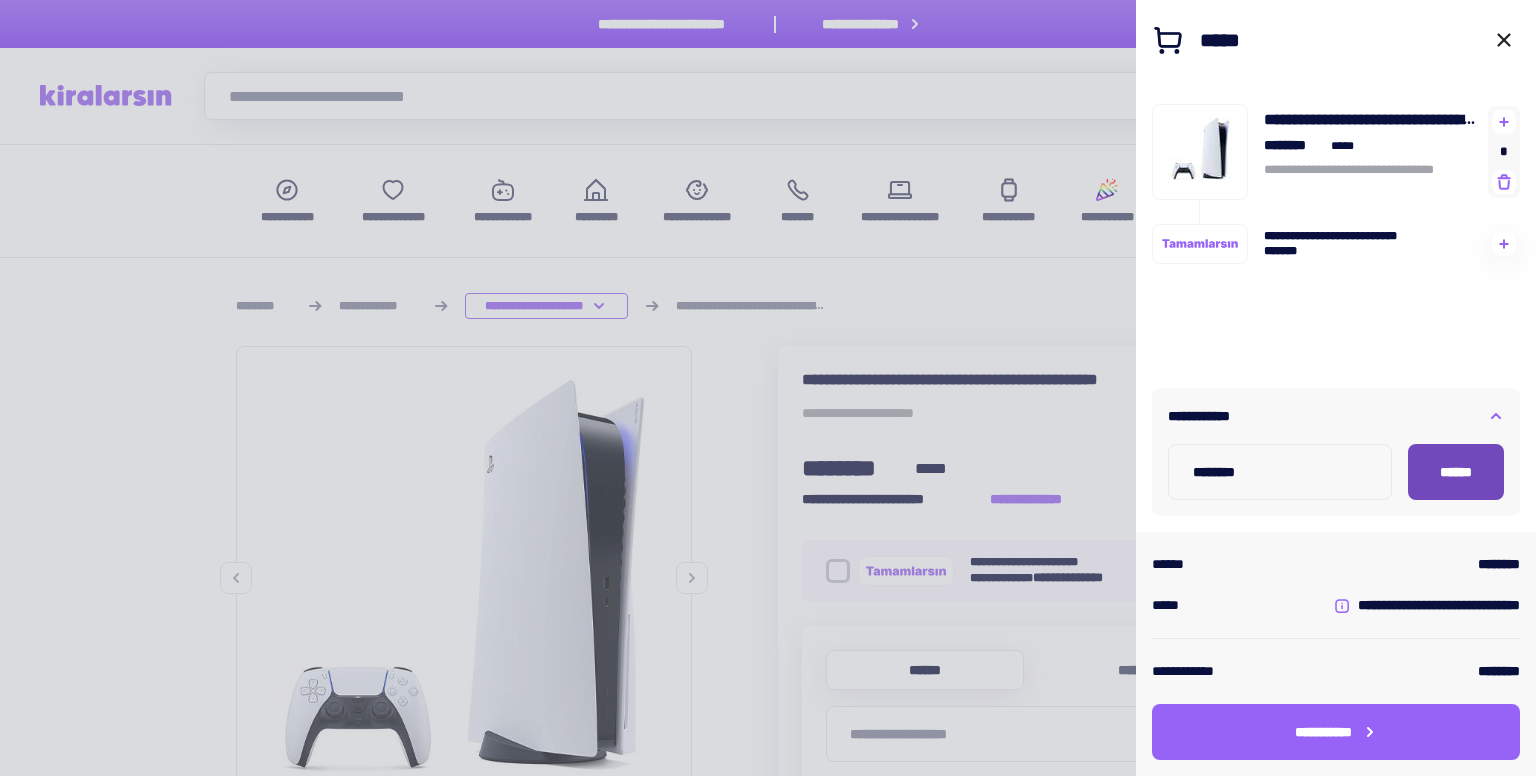 click on "******" at bounding box center [1456, 472] 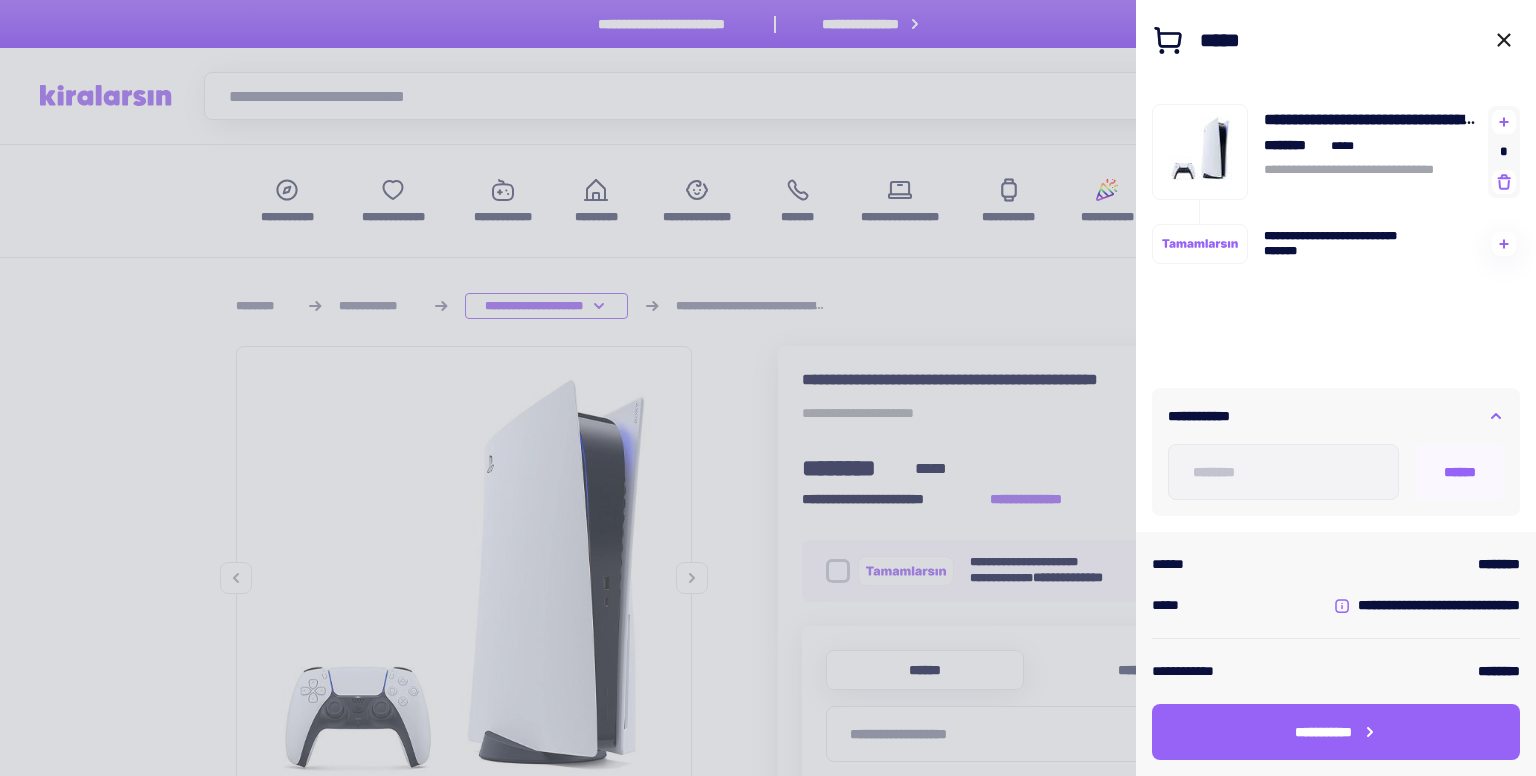 click on "********" at bounding box center [1489, 564] 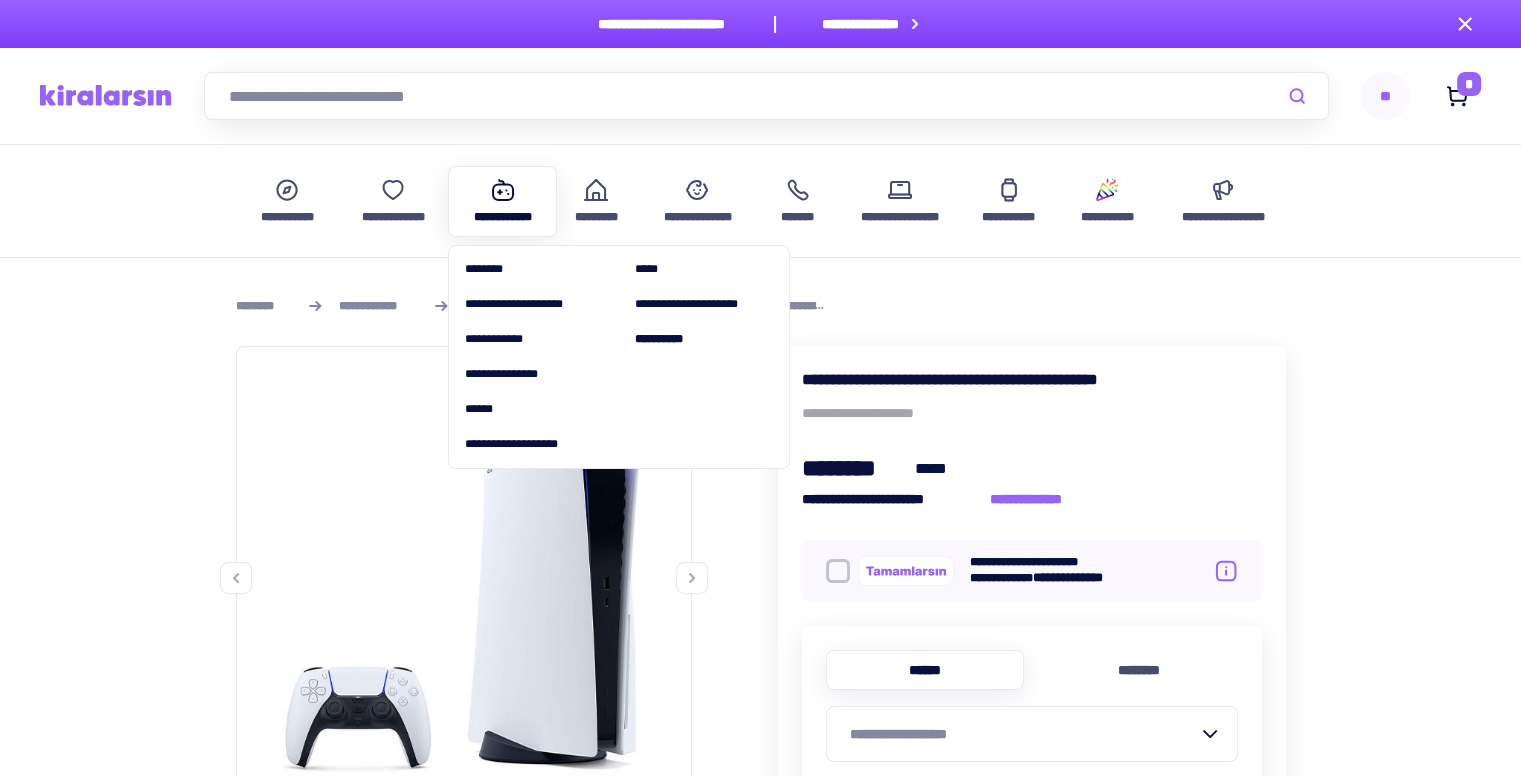 click on "**********" at bounding box center (503, 217) 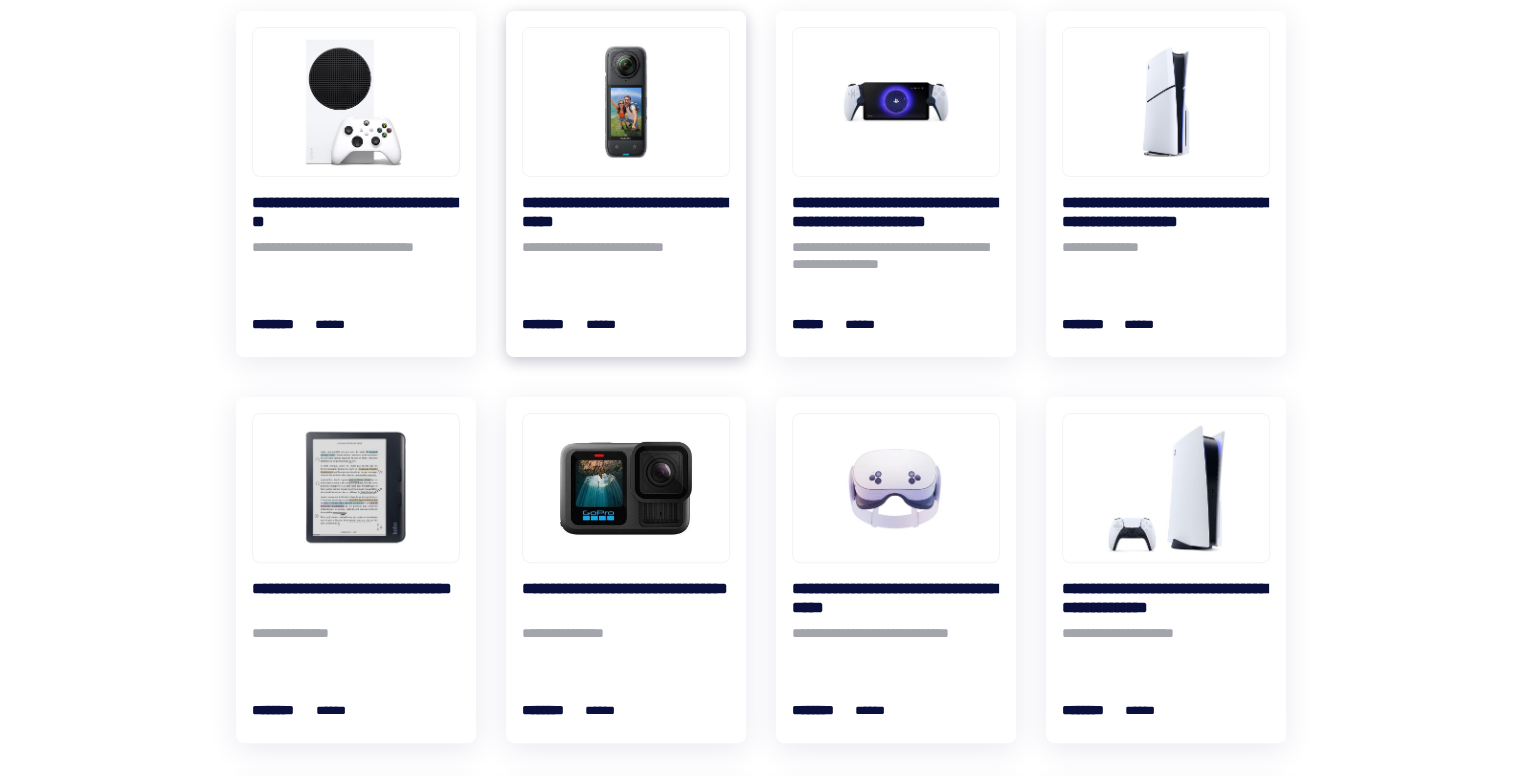 scroll, scrollTop: 700, scrollLeft: 0, axis: vertical 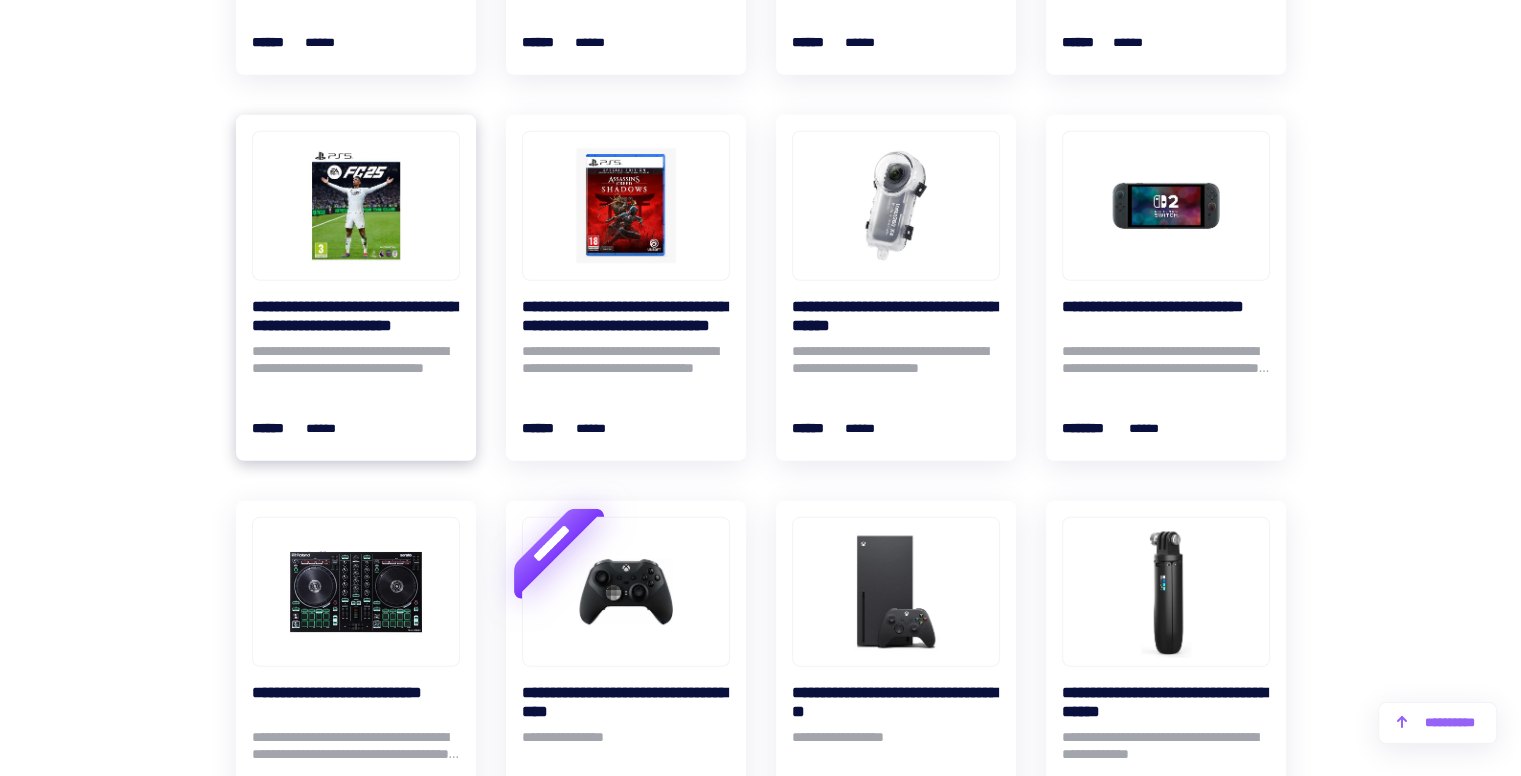 click on "**********" at bounding box center [356, 363] 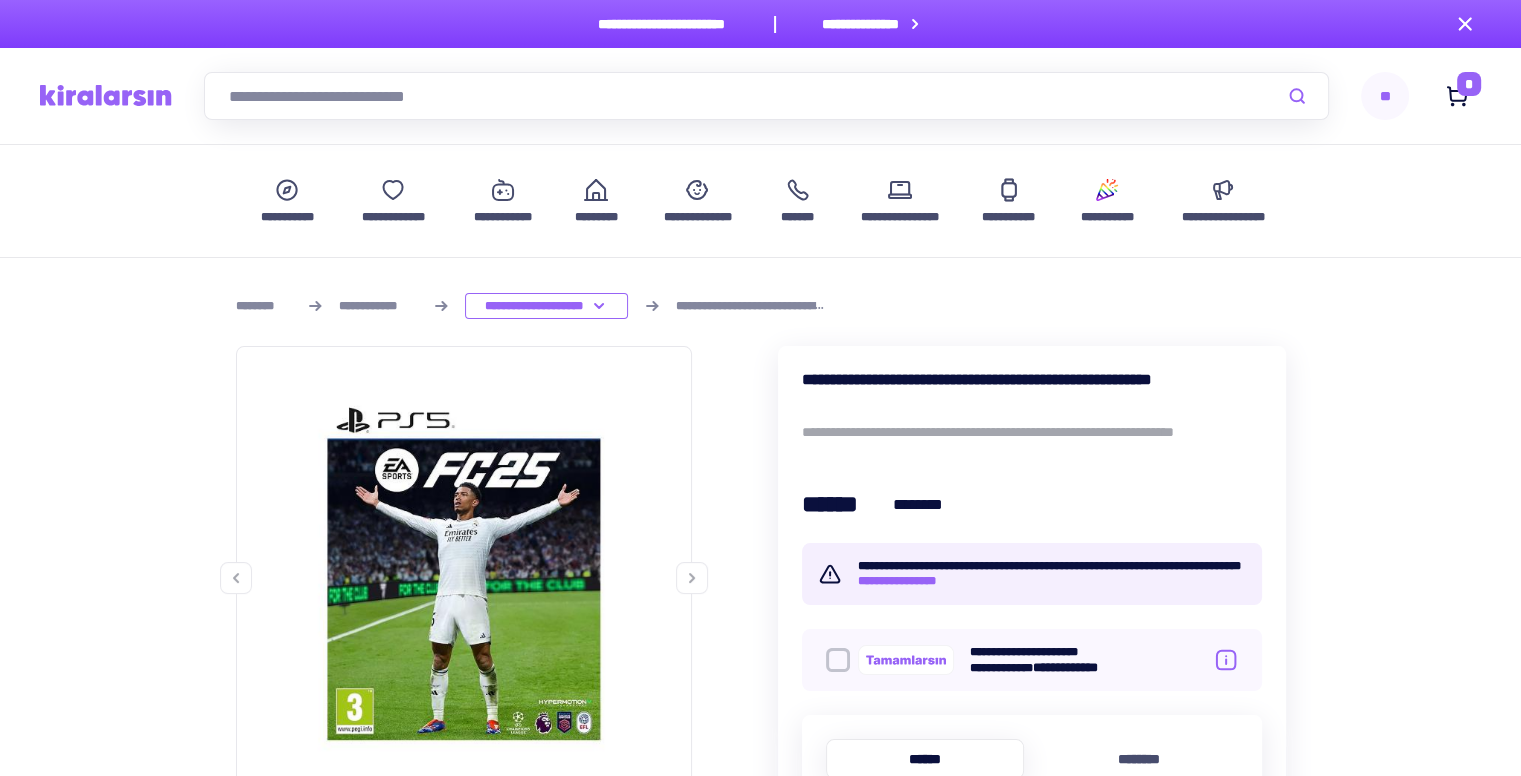 scroll, scrollTop: 300, scrollLeft: 0, axis: vertical 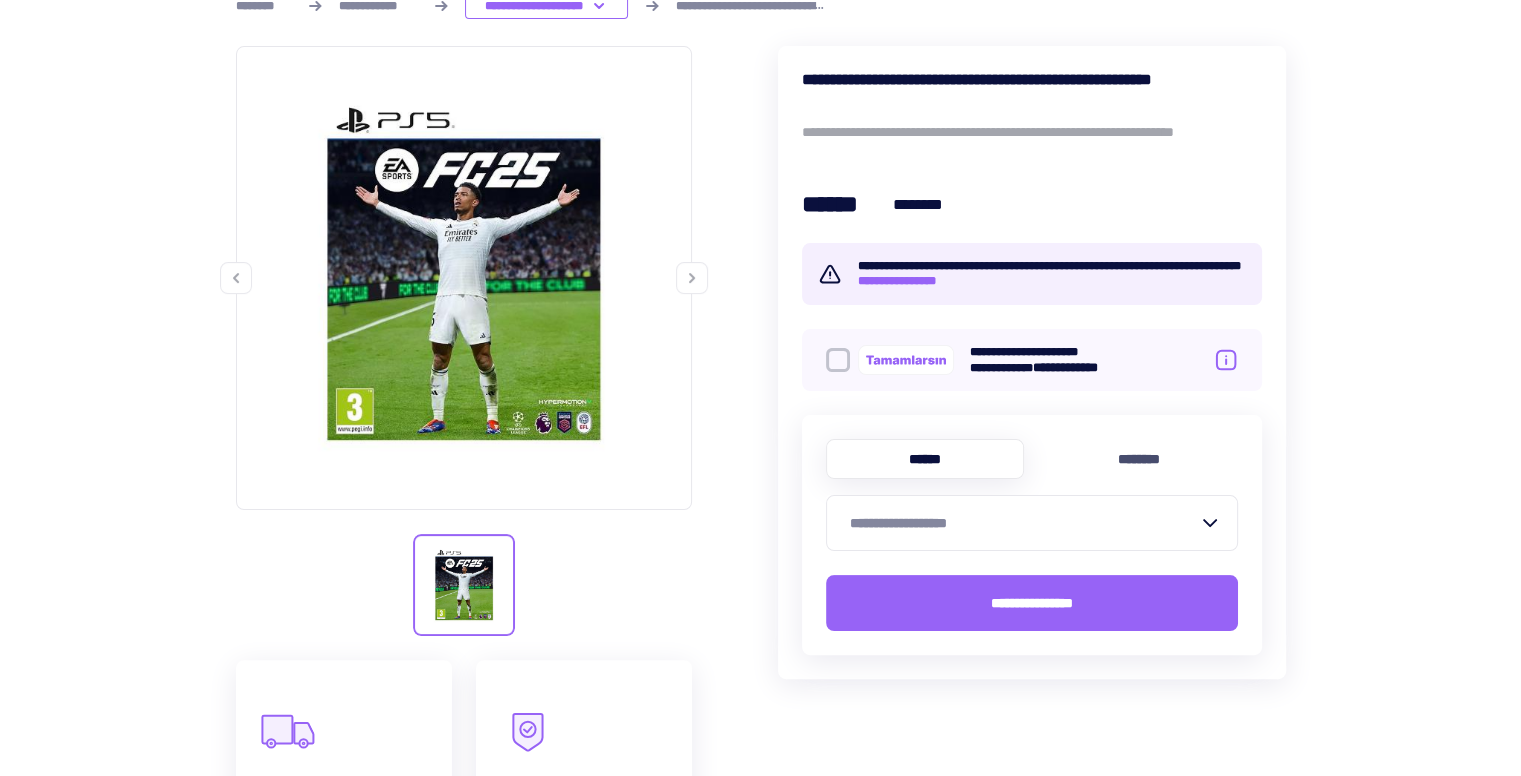 click on "**********" at bounding box center [1020, 523] 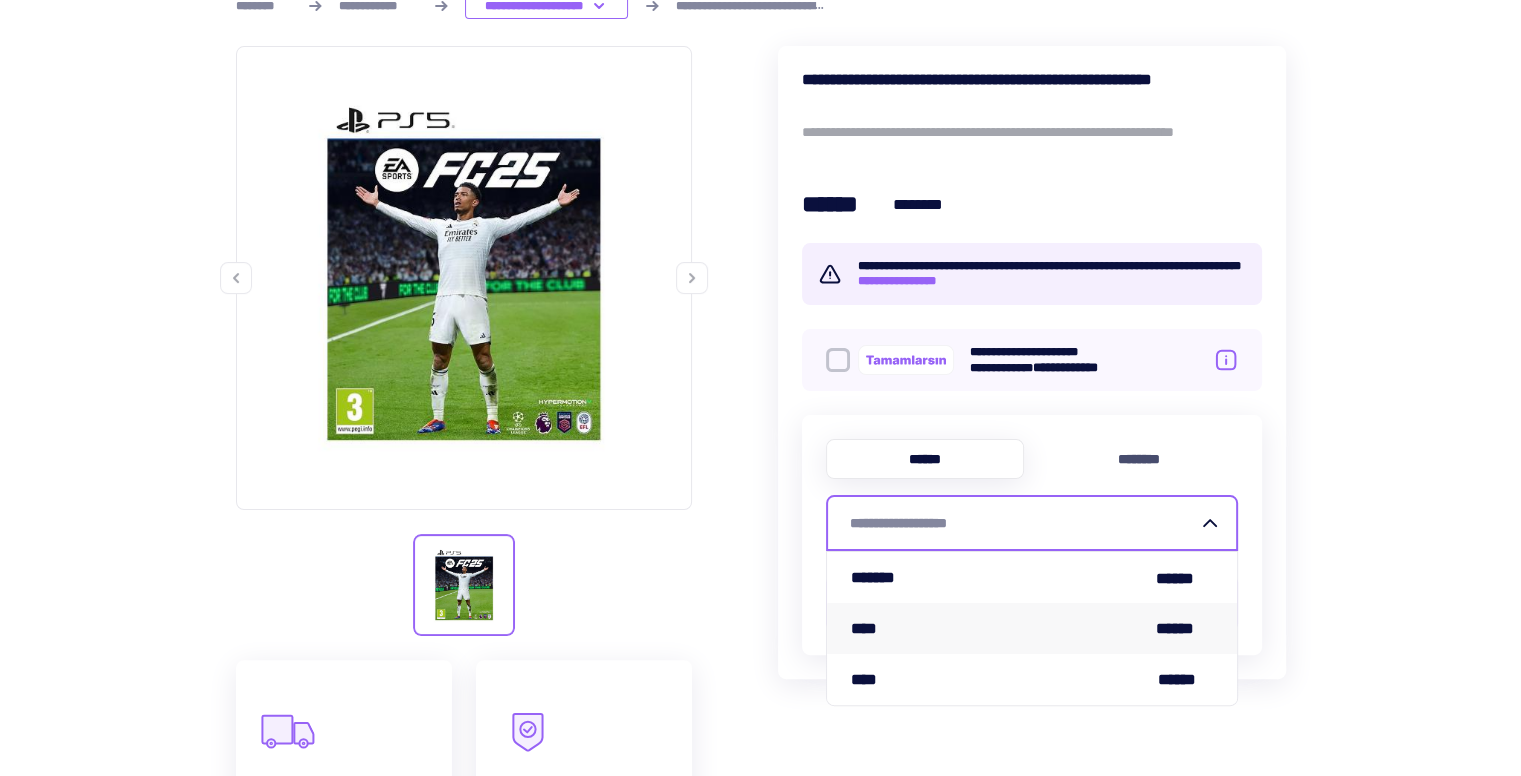 click on "**** ******" at bounding box center [1032, 628] 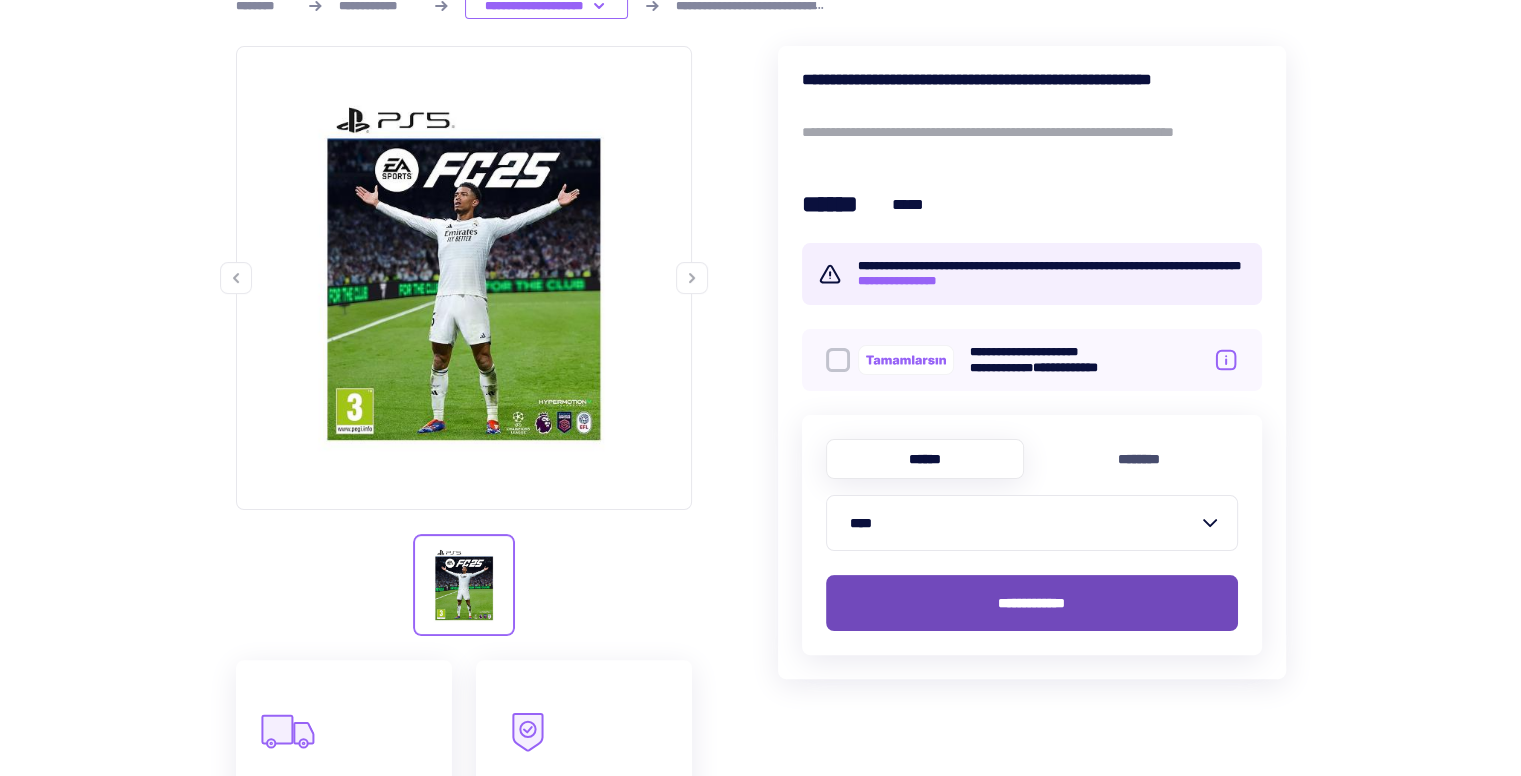 click on "**********" at bounding box center [1032, 603] 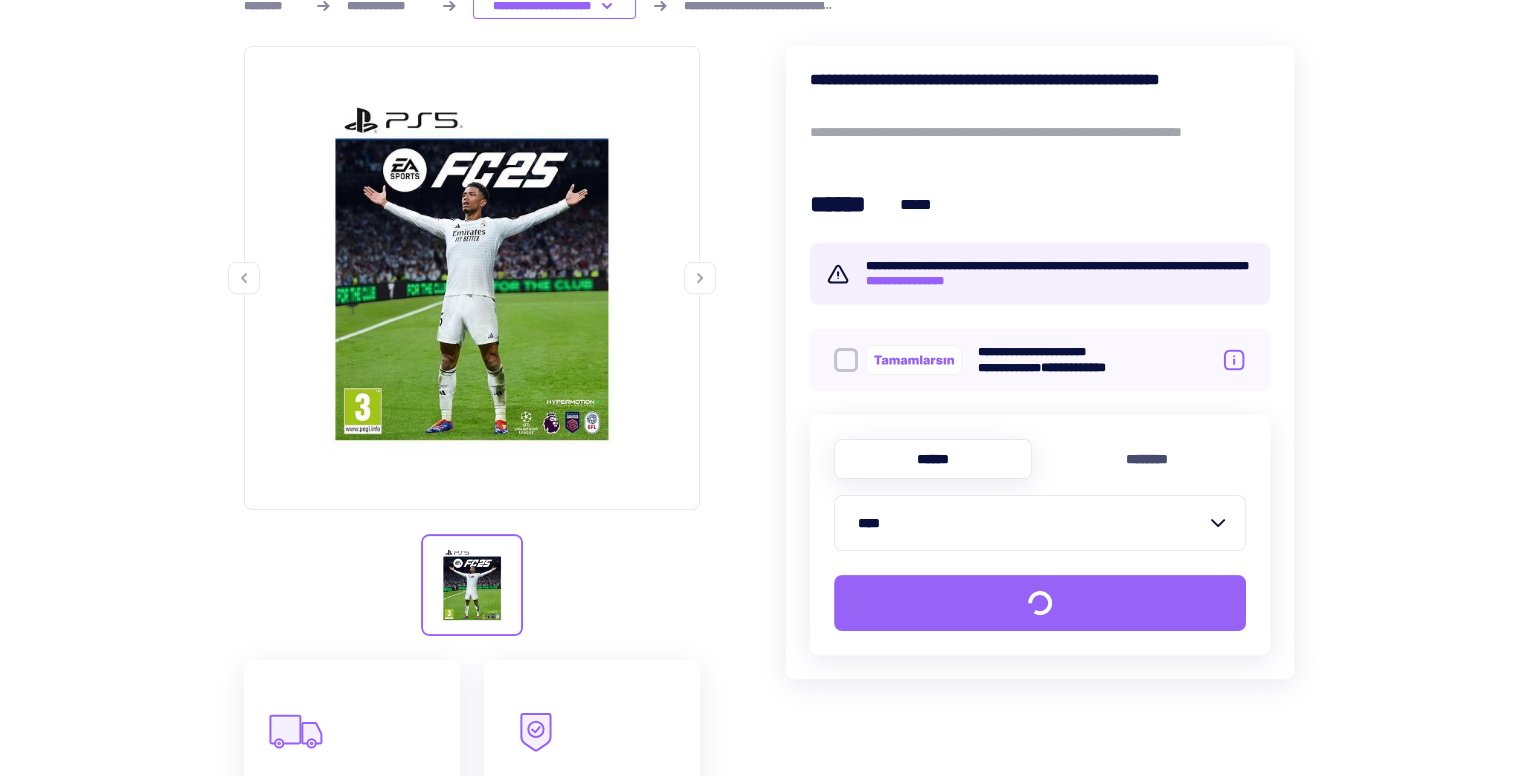 scroll, scrollTop: 0, scrollLeft: 0, axis: both 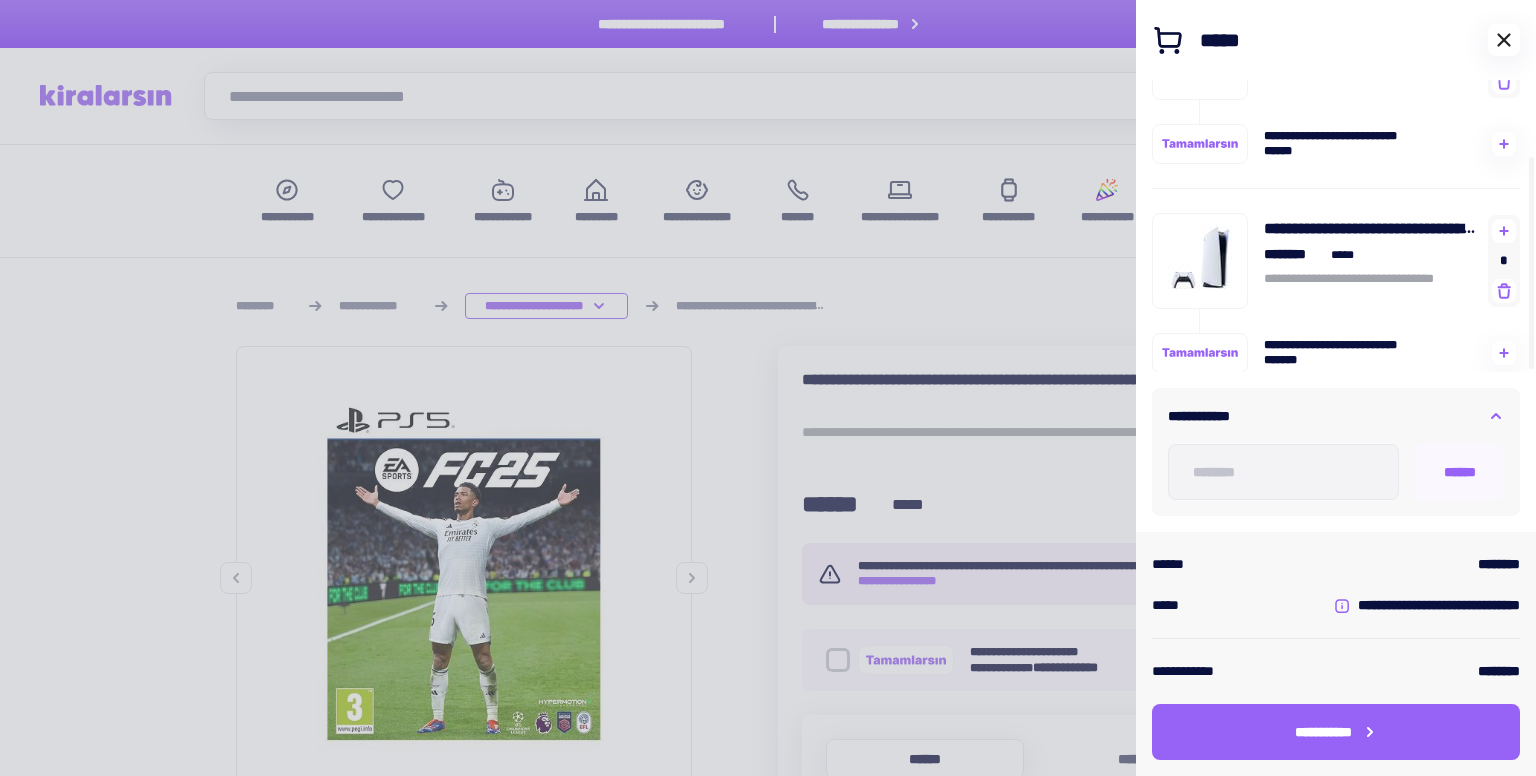 click at bounding box center (1504, 40) 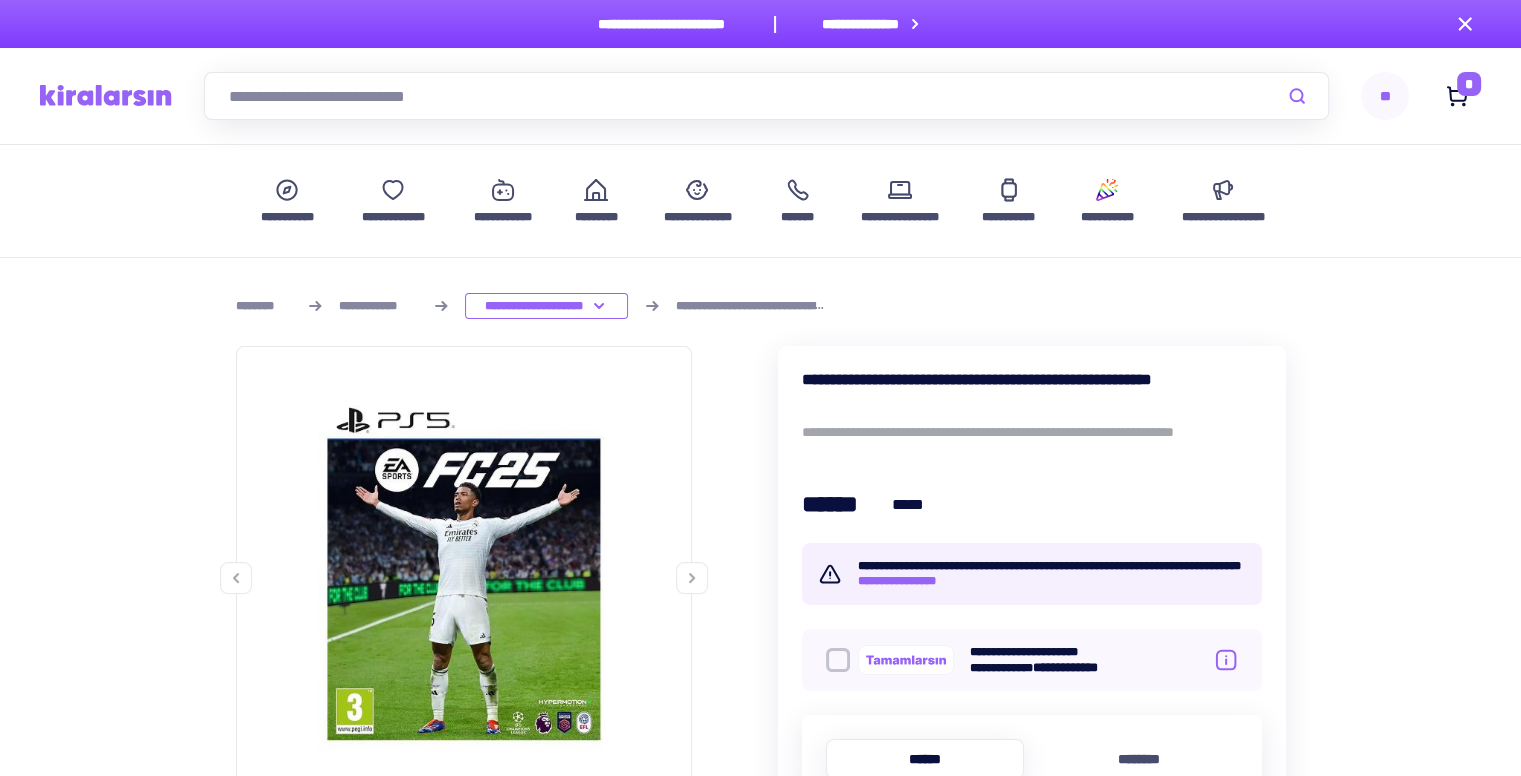 scroll, scrollTop: 400, scrollLeft: 0, axis: vertical 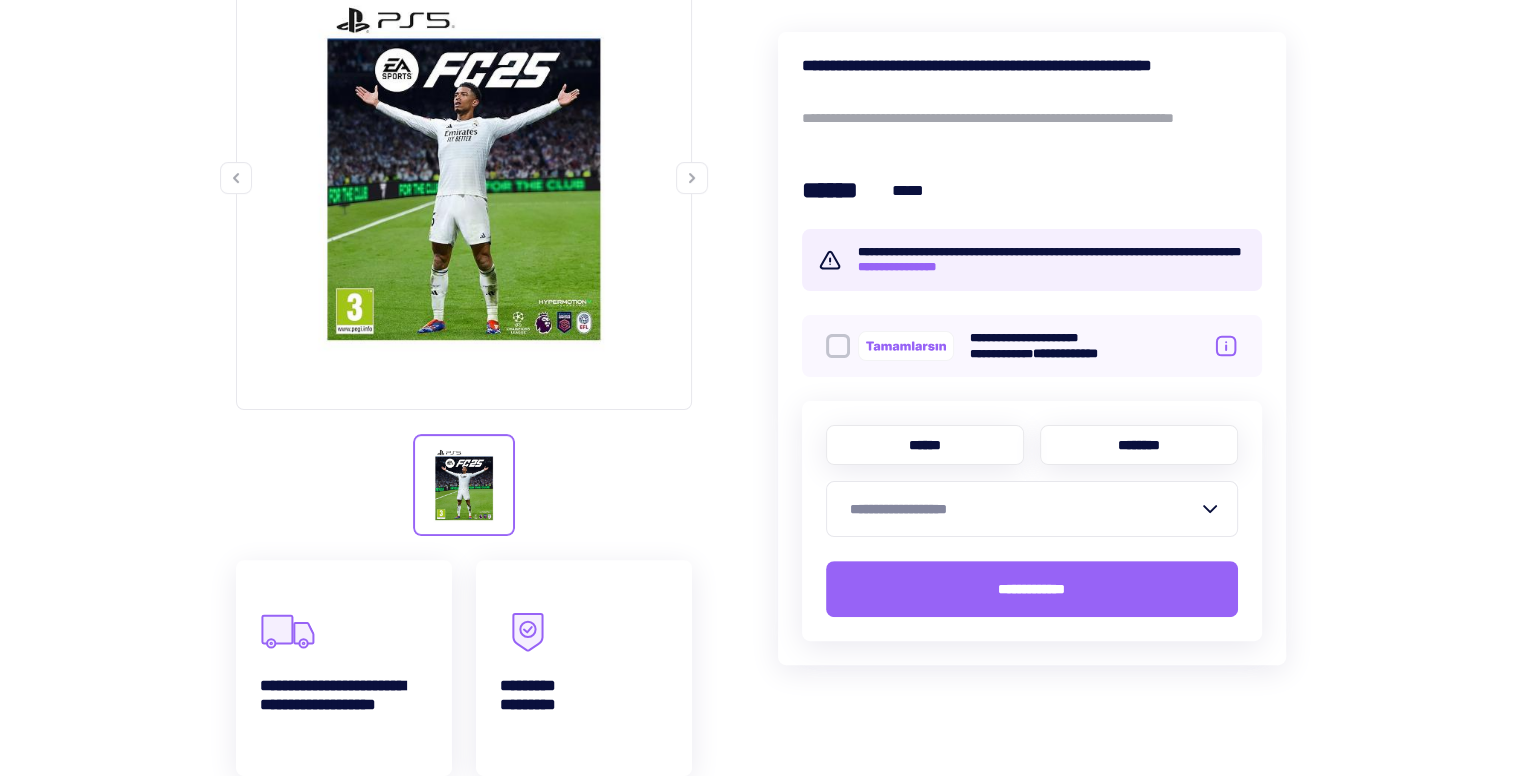 click on "********" at bounding box center [1139, 445] 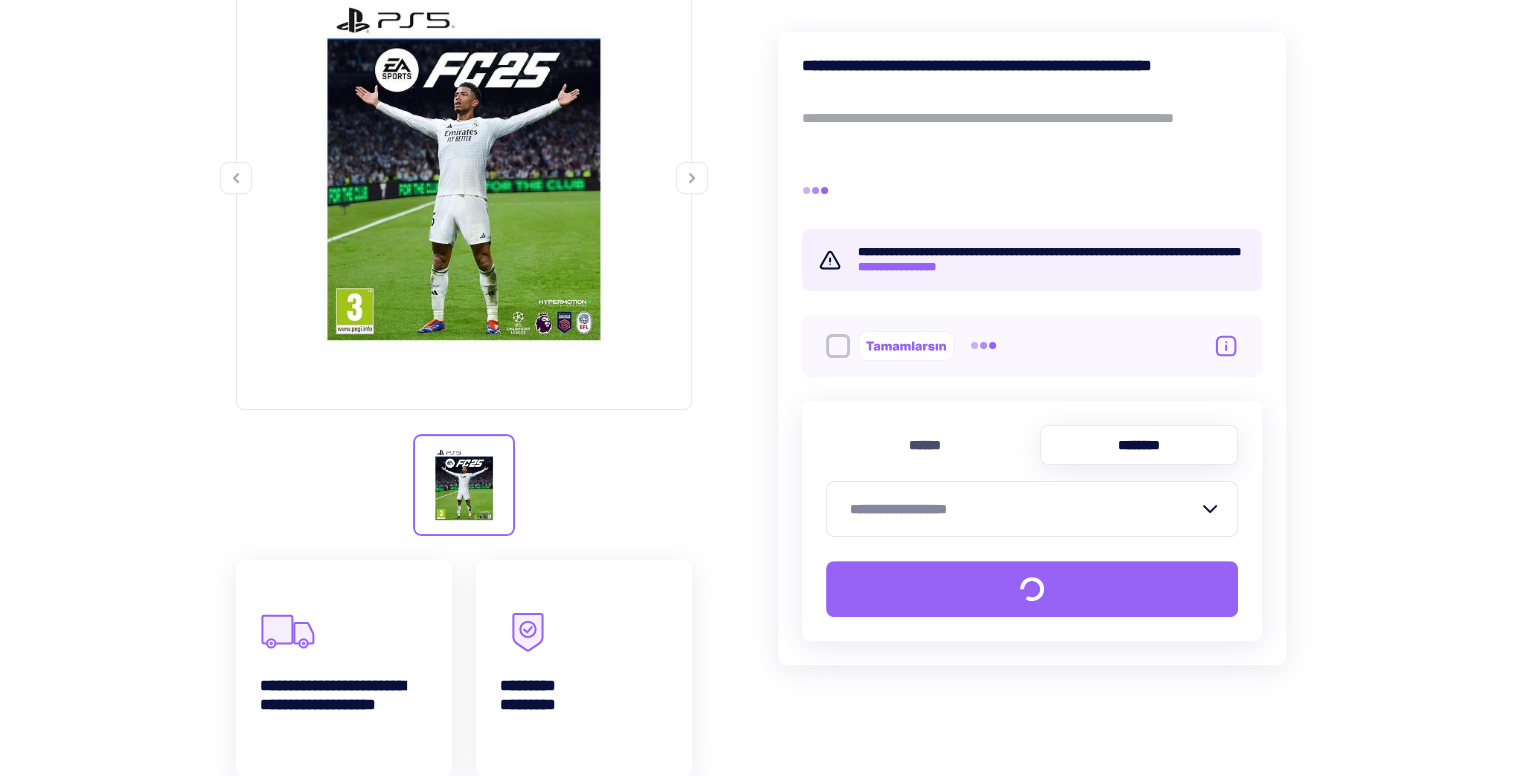 click on "**********" at bounding box center [1020, 509] 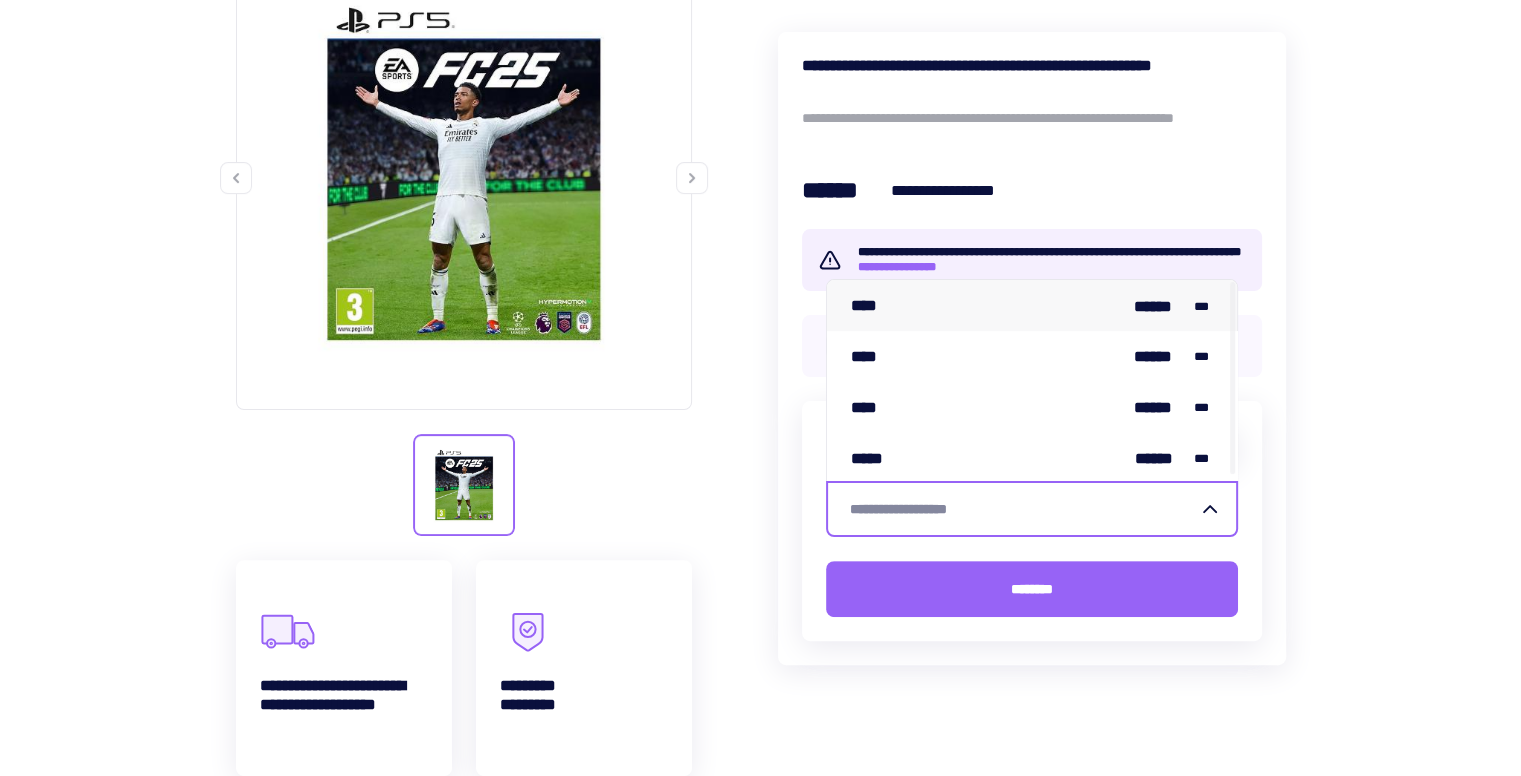 click on "**** ****** ***" at bounding box center (1032, 305) 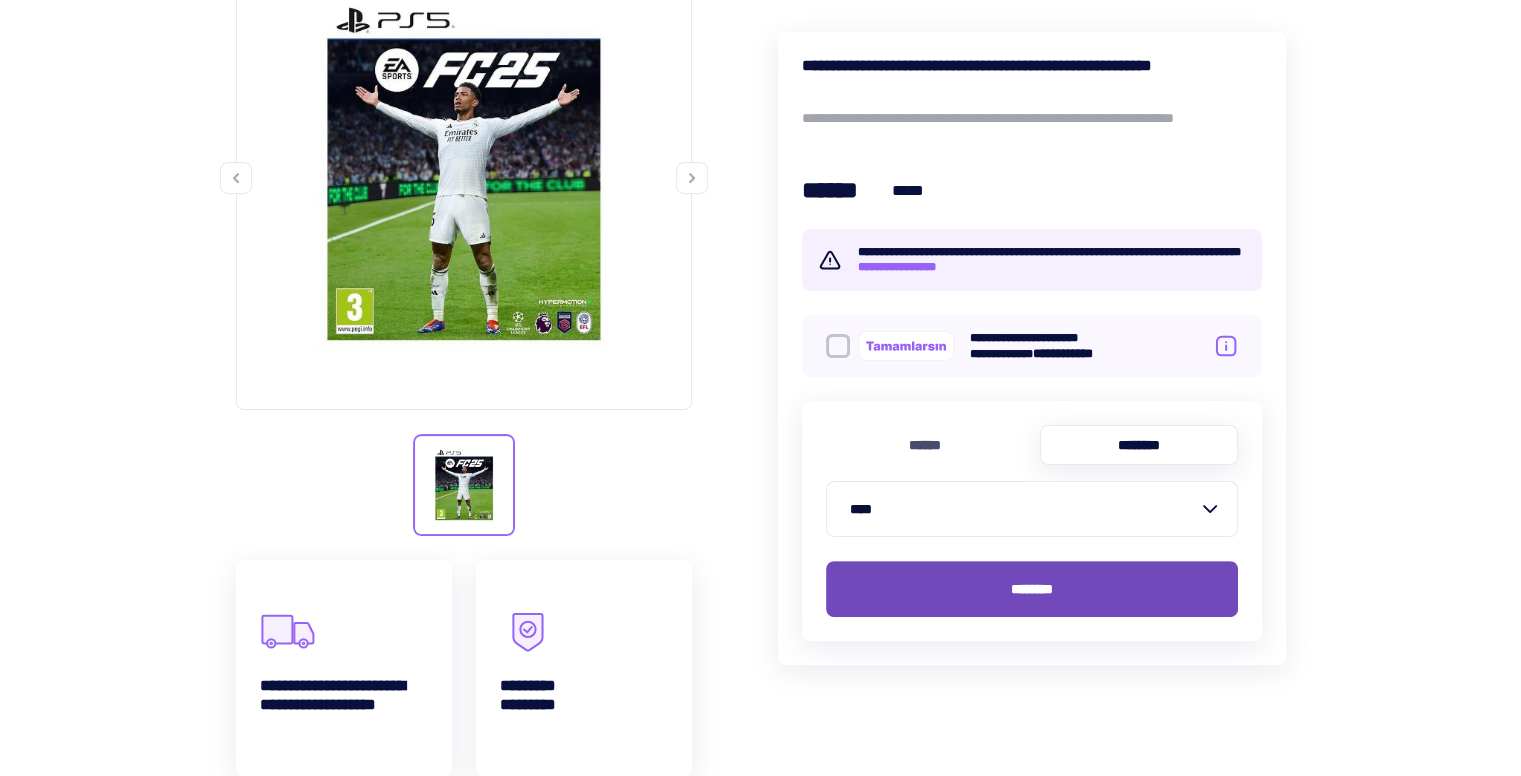 click on "********" at bounding box center (1032, 589) 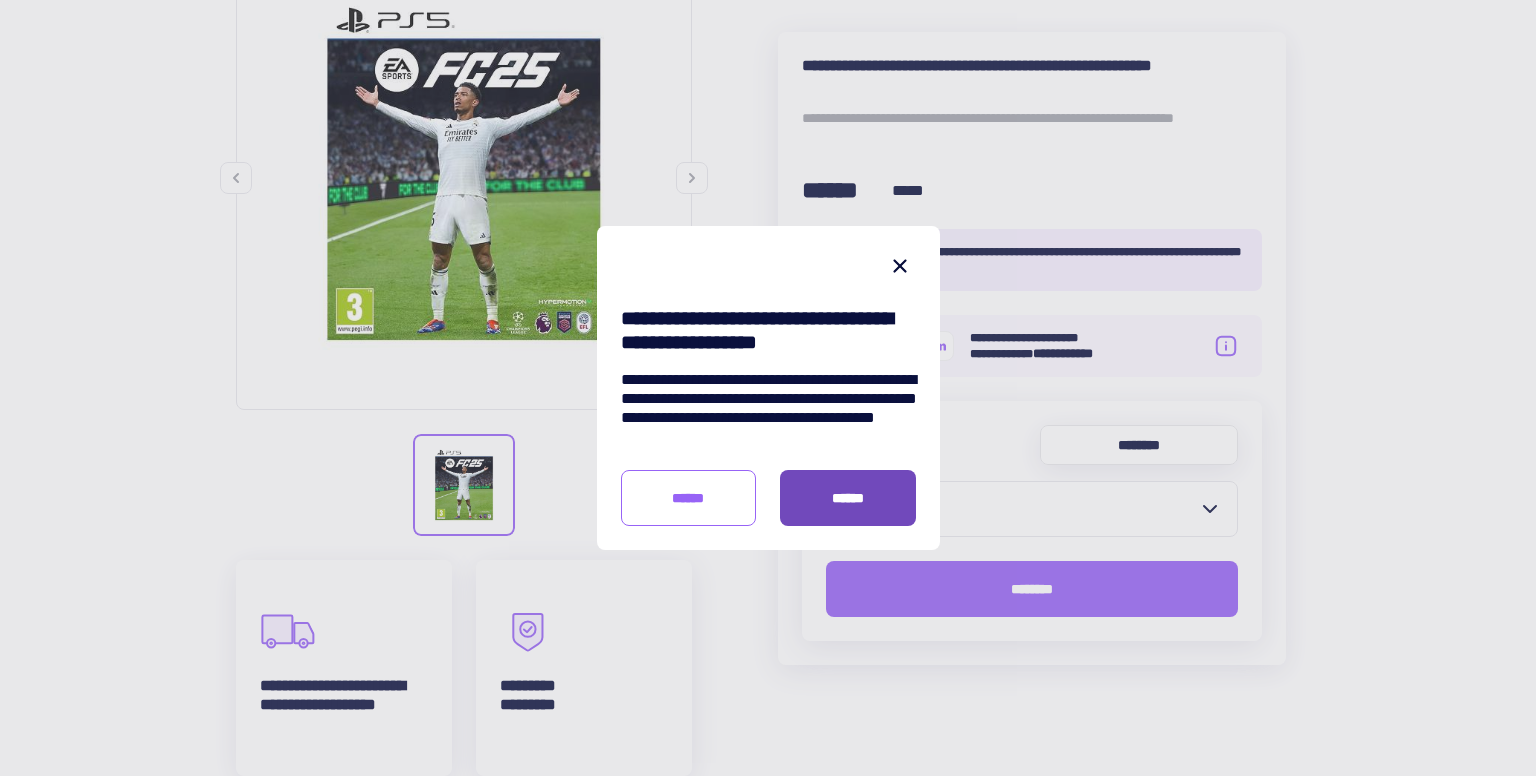 click on "******" at bounding box center (848, 498) 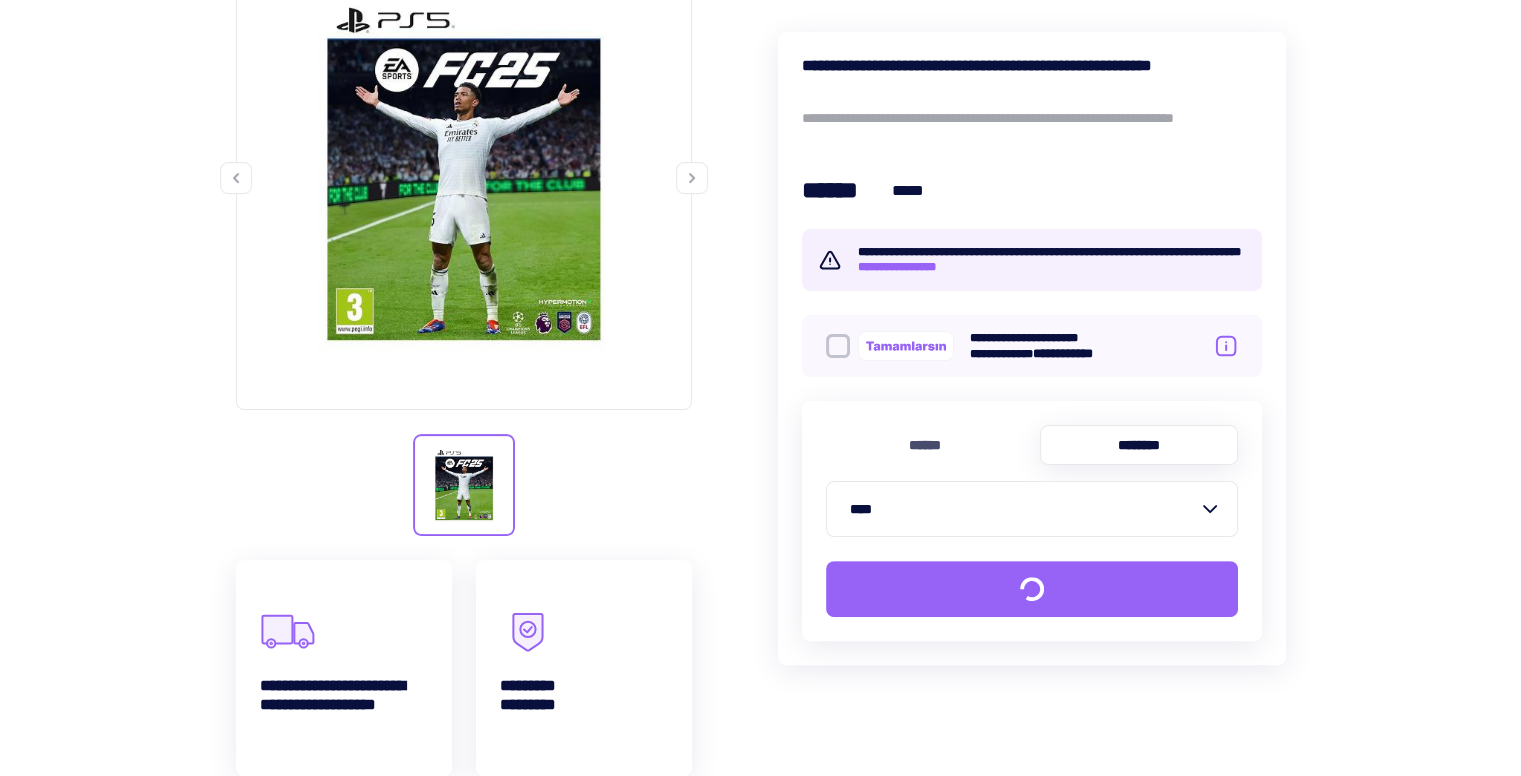 scroll, scrollTop: 0, scrollLeft: 0, axis: both 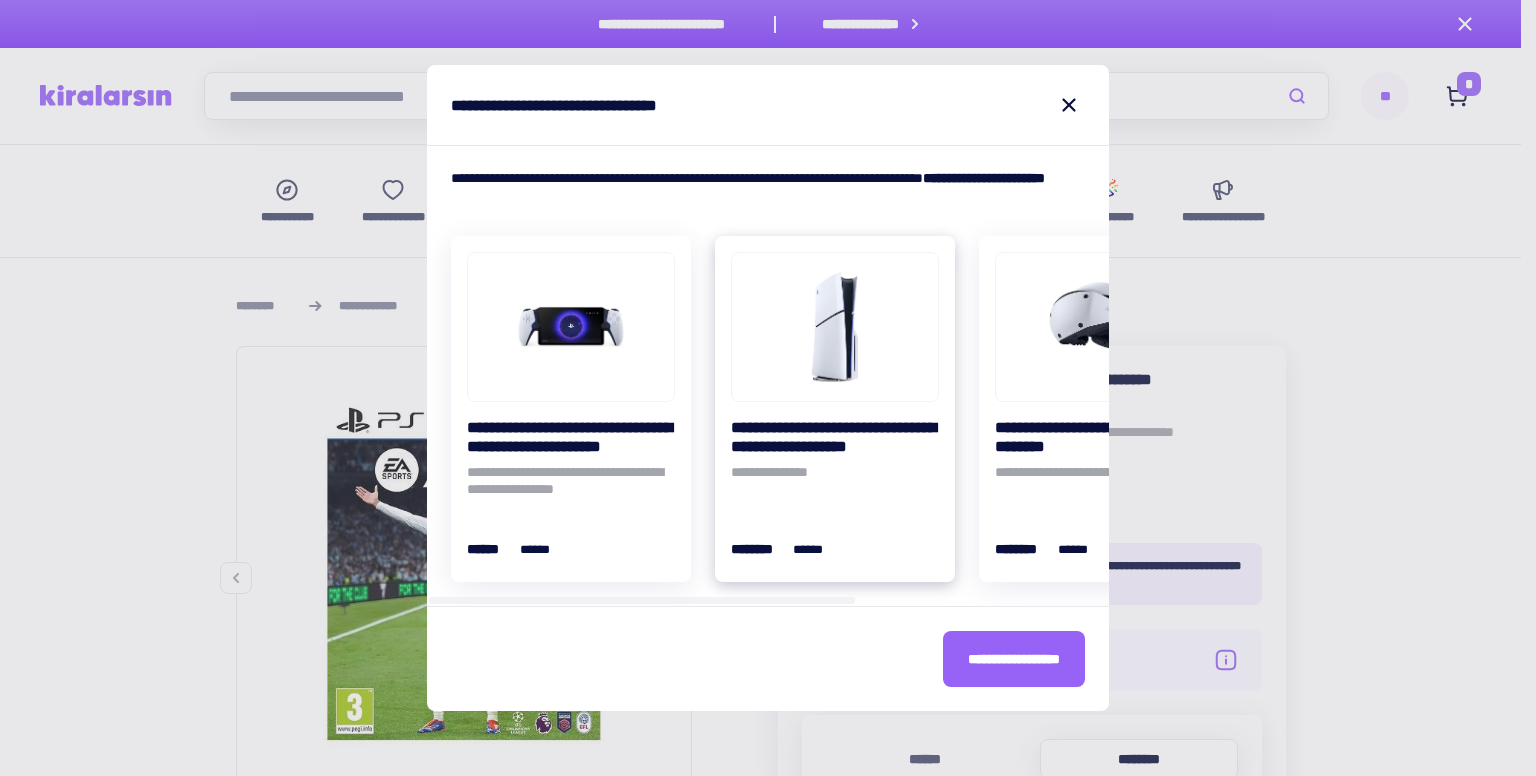 click on "**********" at bounding box center [835, 437] 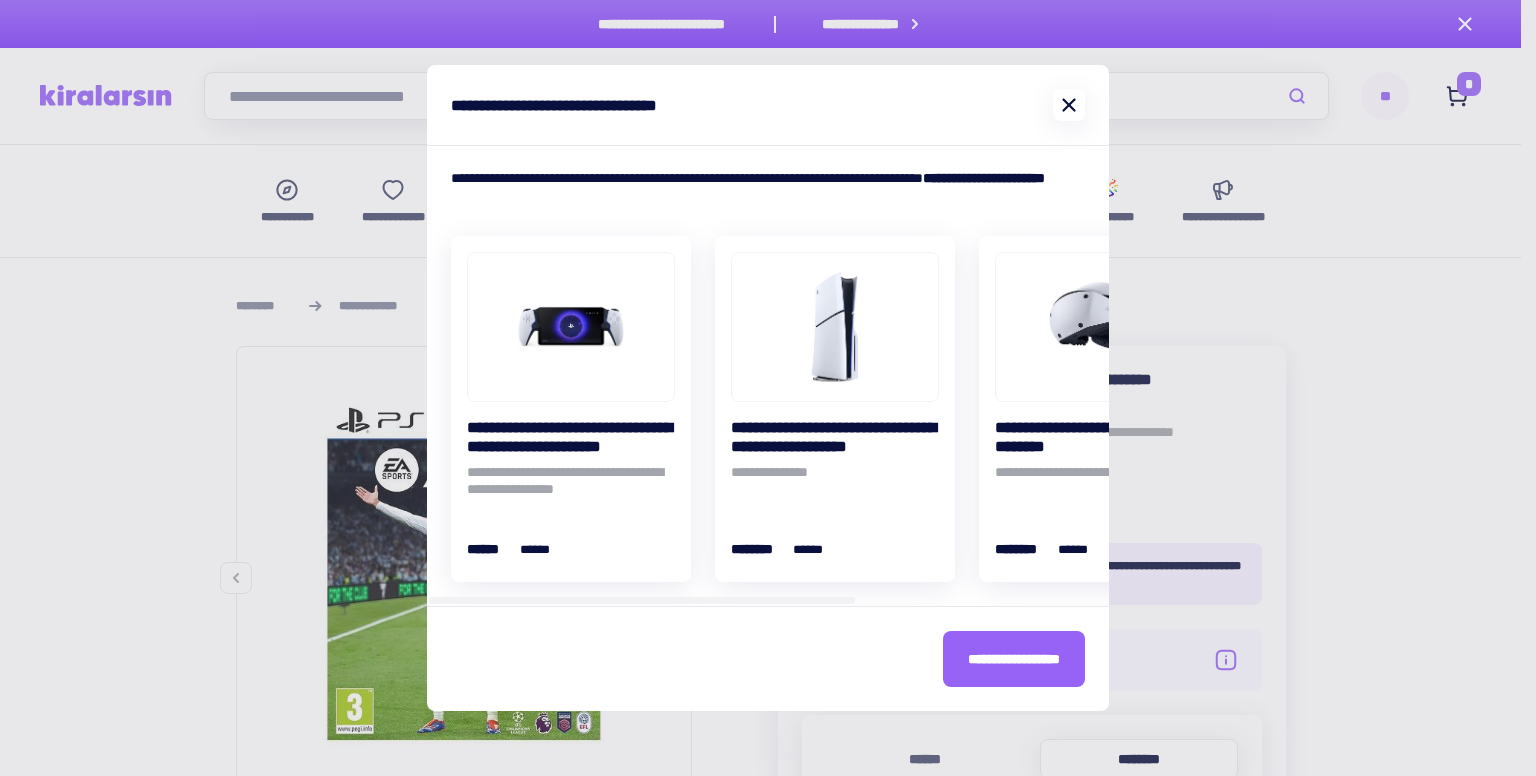 click at bounding box center (1069, 105) 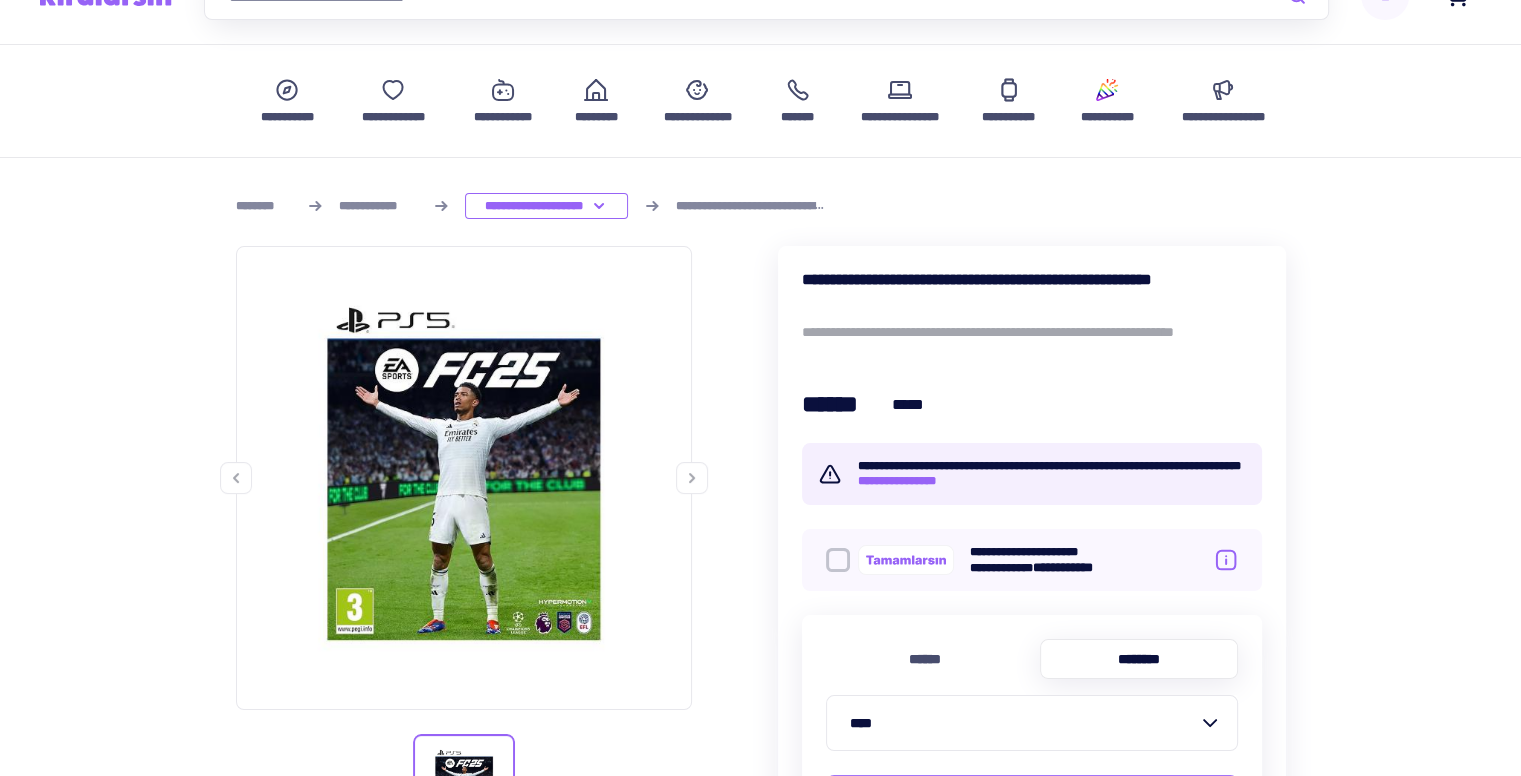 scroll, scrollTop: 200, scrollLeft: 0, axis: vertical 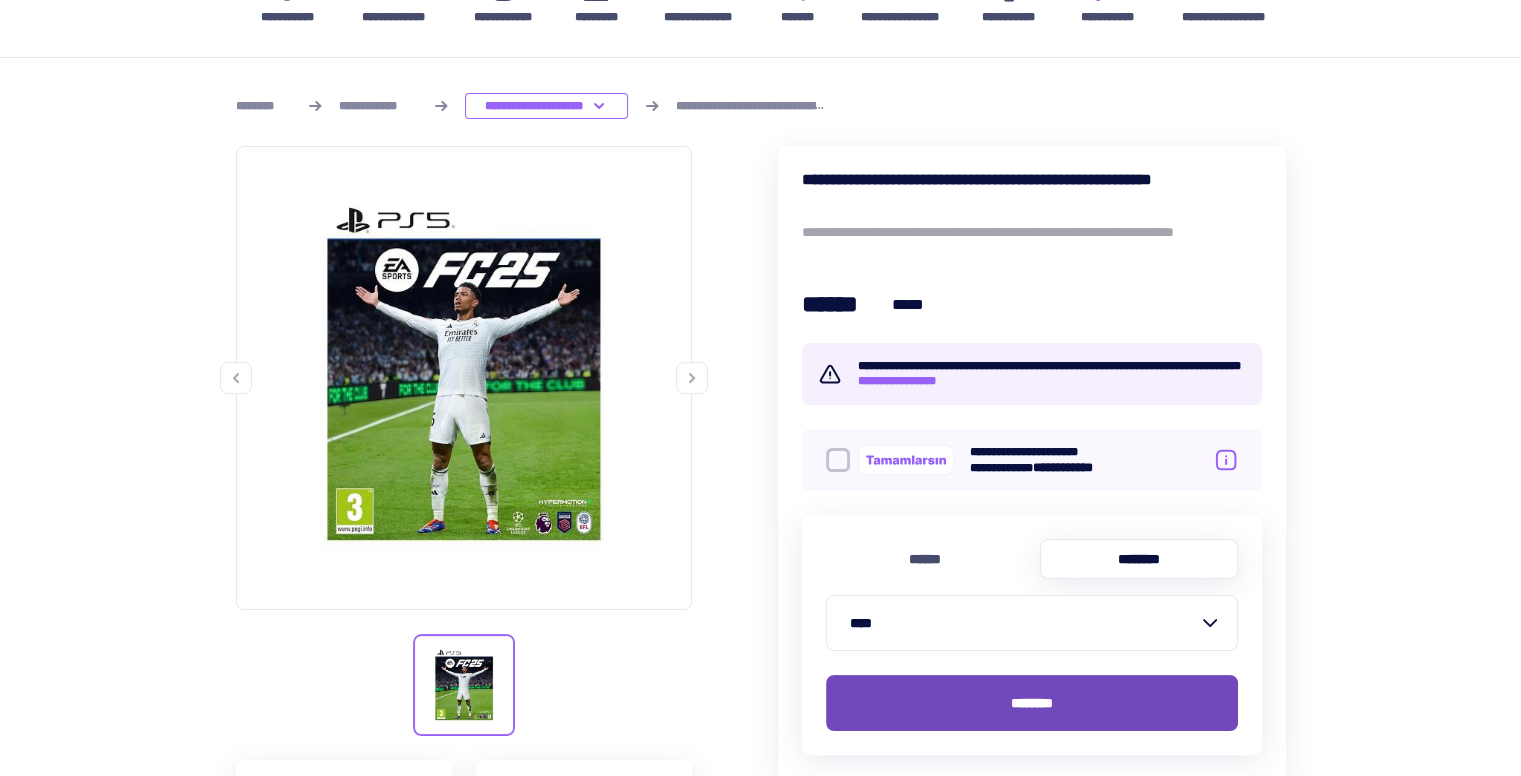 click on "********" at bounding box center (1032, 703) 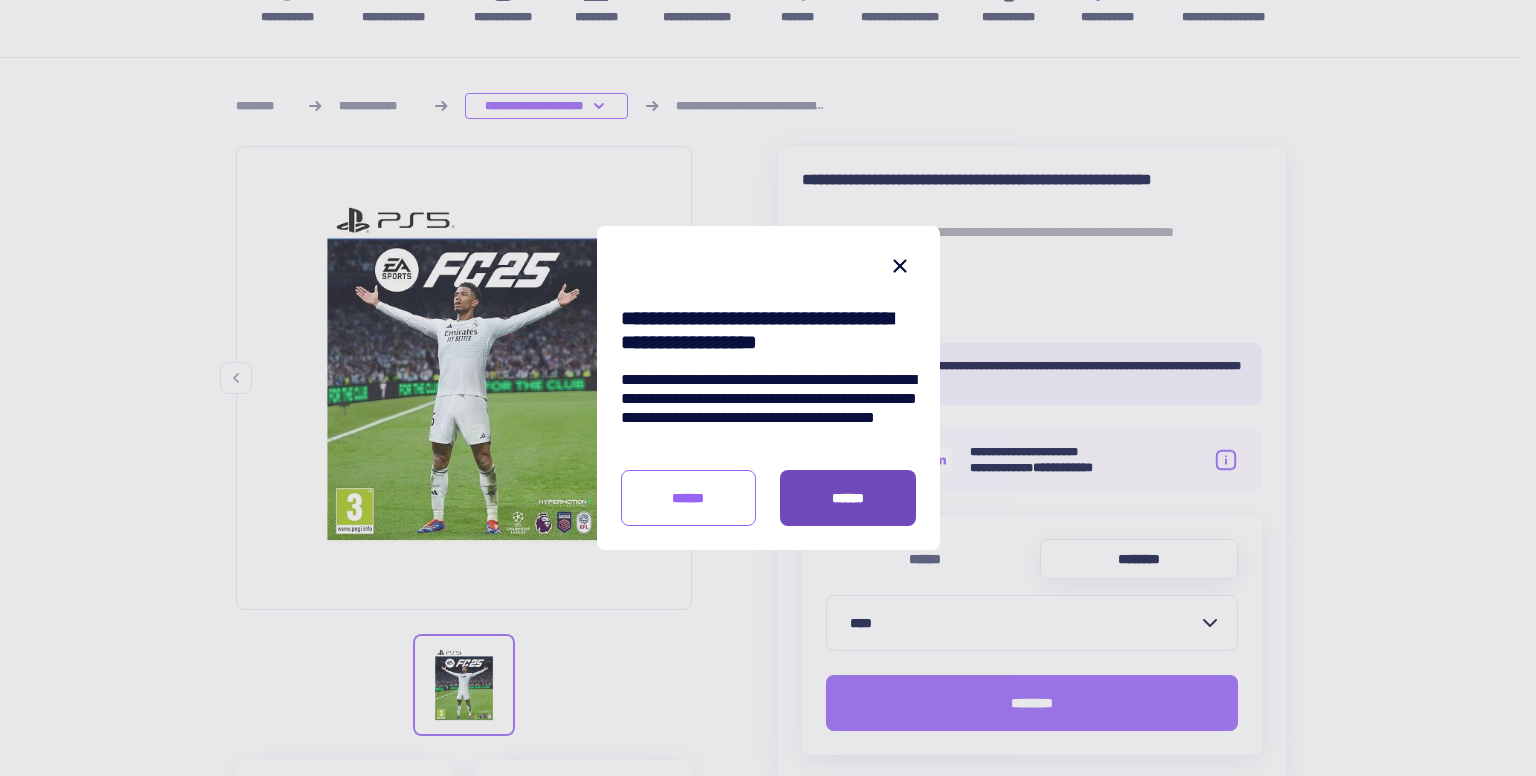 click on "******" at bounding box center [848, 498] 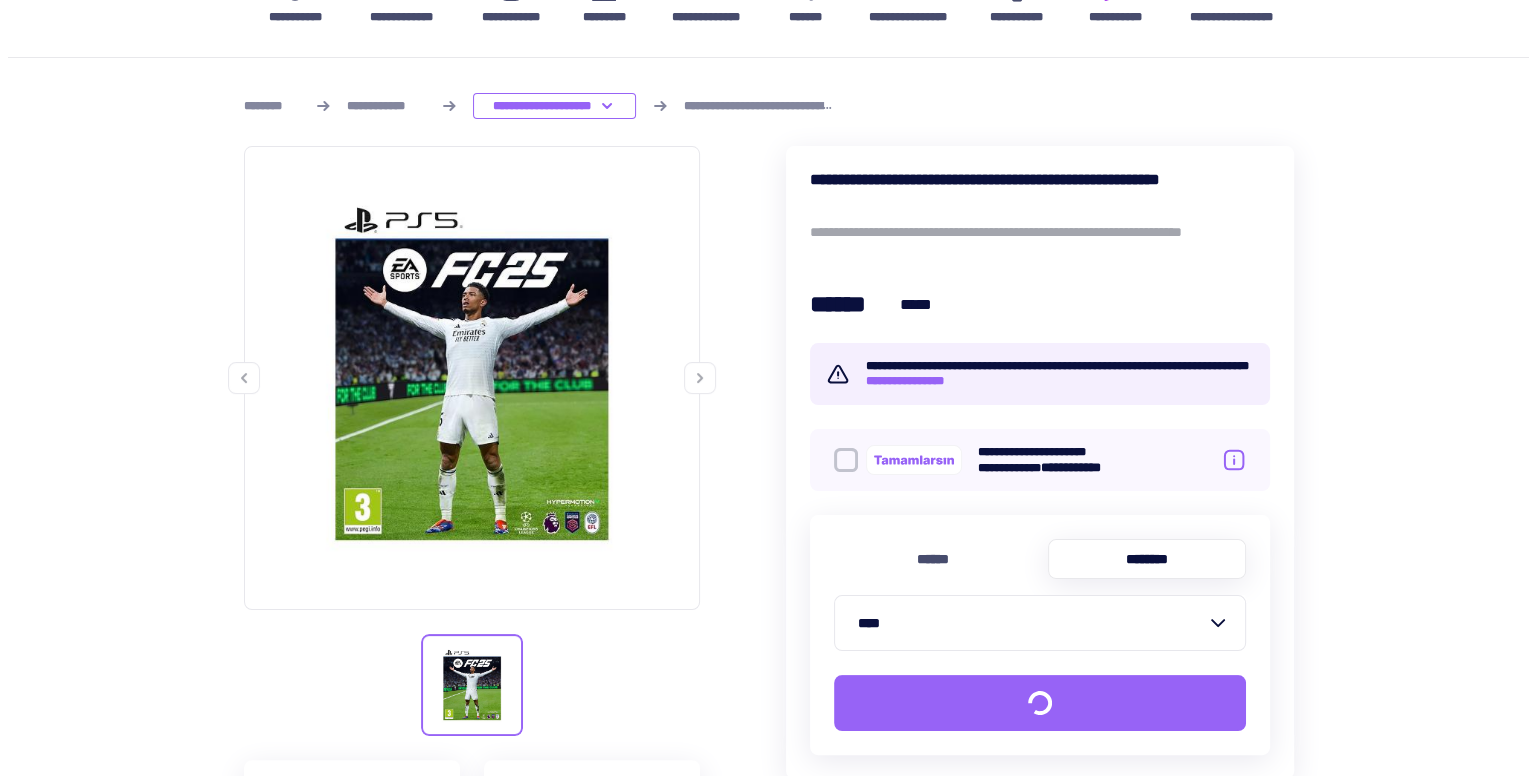 scroll, scrollTop: 0, scrollLeft: 0, axis: both 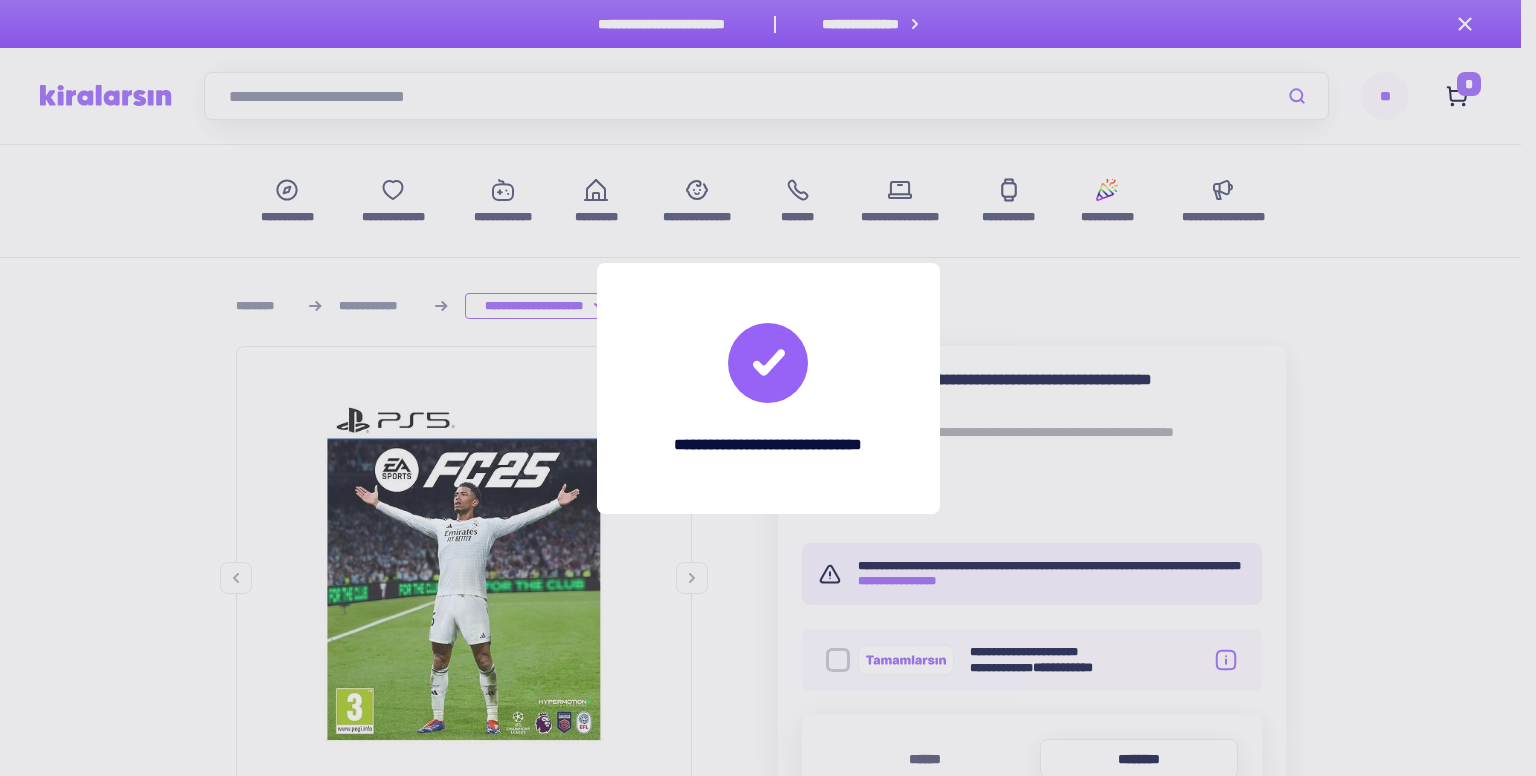 click on "**********" at bounding box center (768, 388) 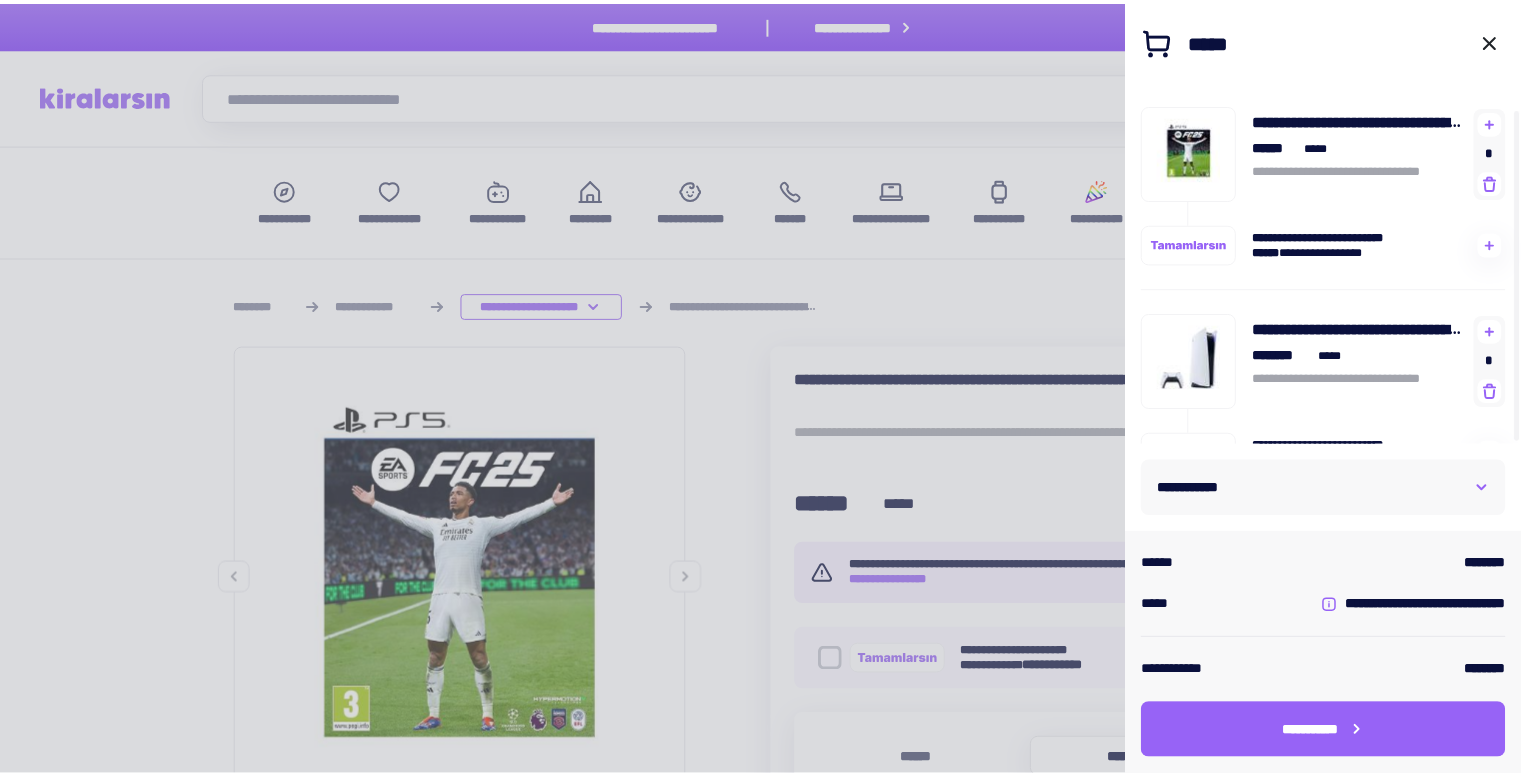 scroll, scrollTop: 28, scrollLeft: 0, axis: vertical 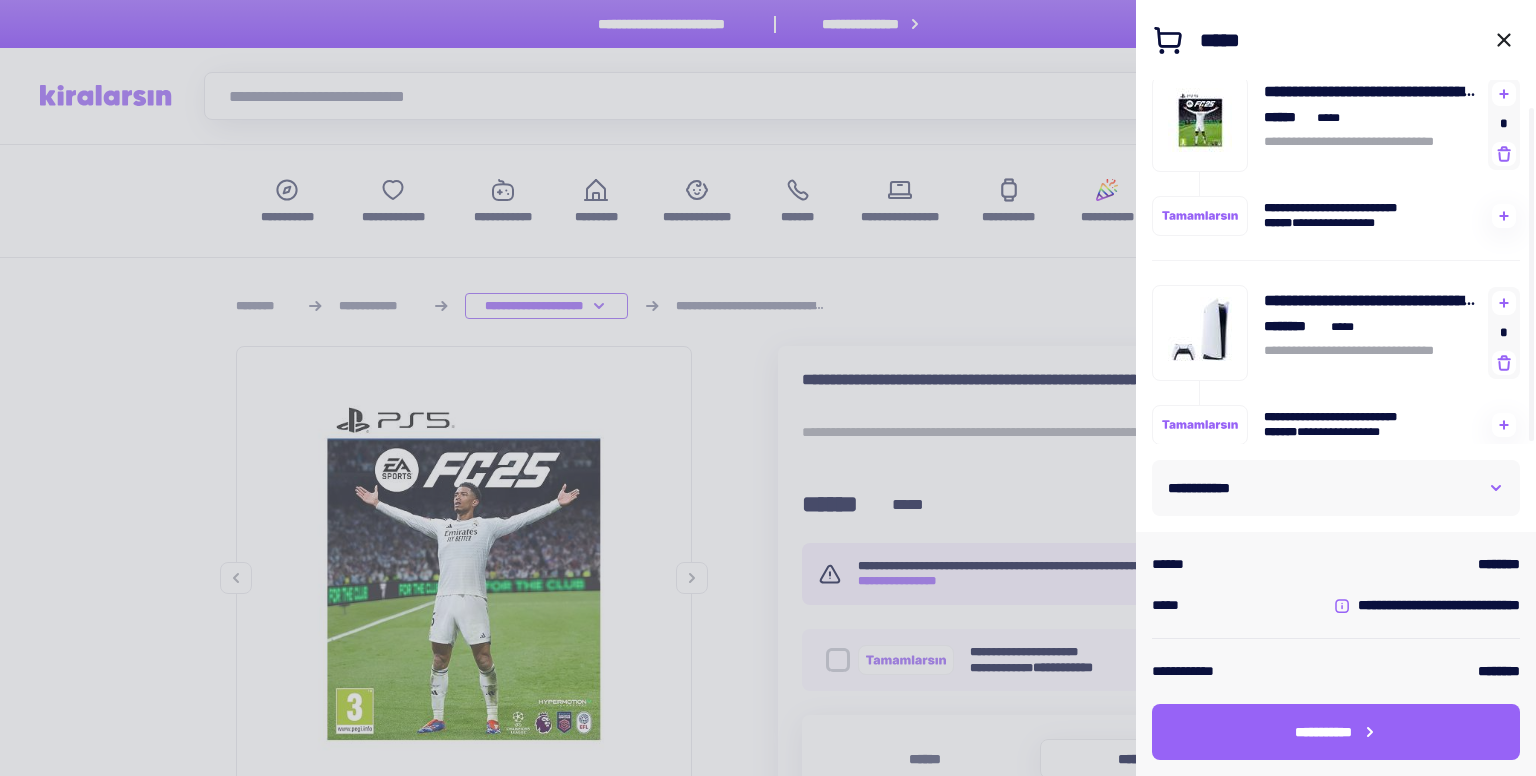 click at bounding box center (768, 388) 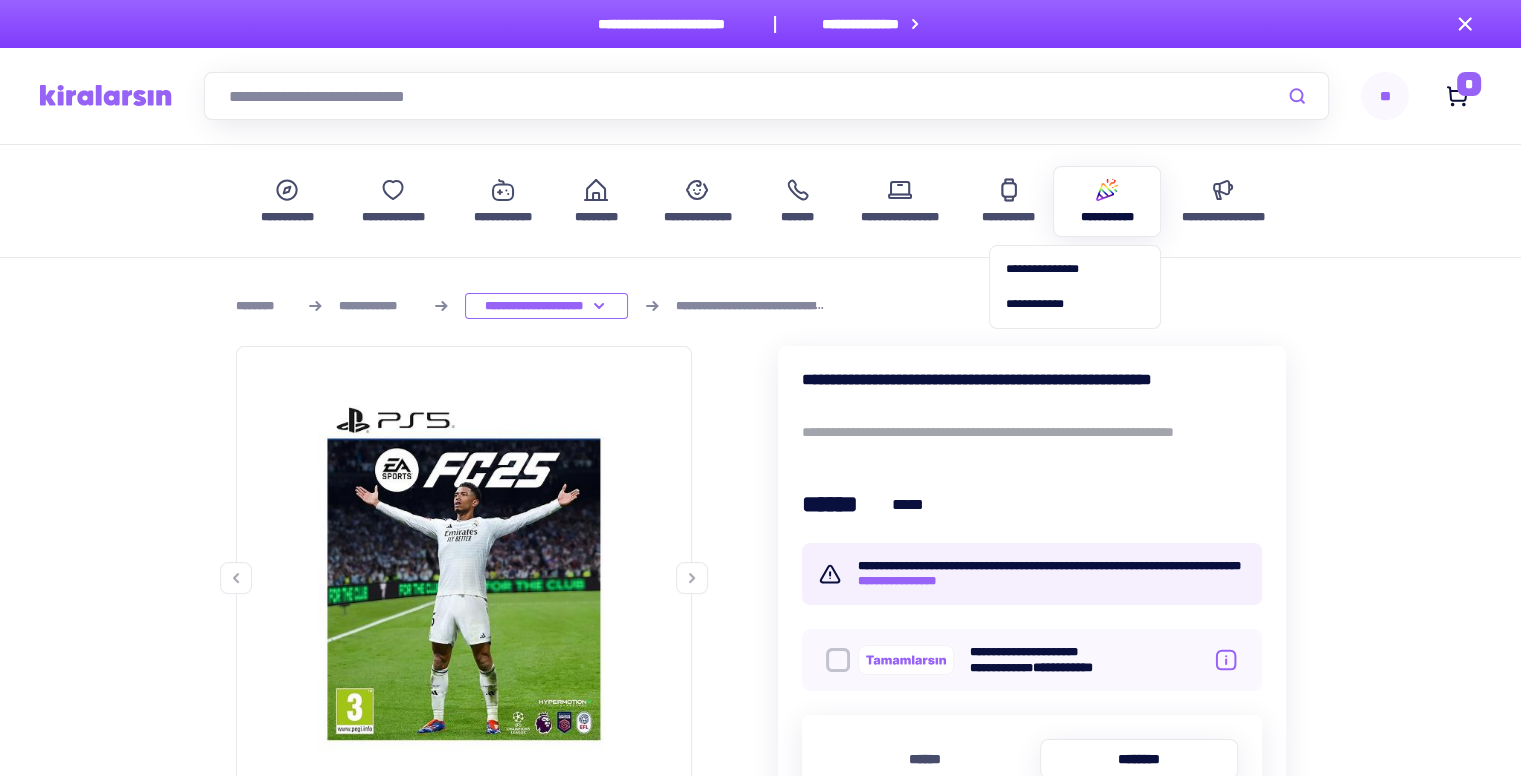 click on "**********" at bounding box center (1107, 201) 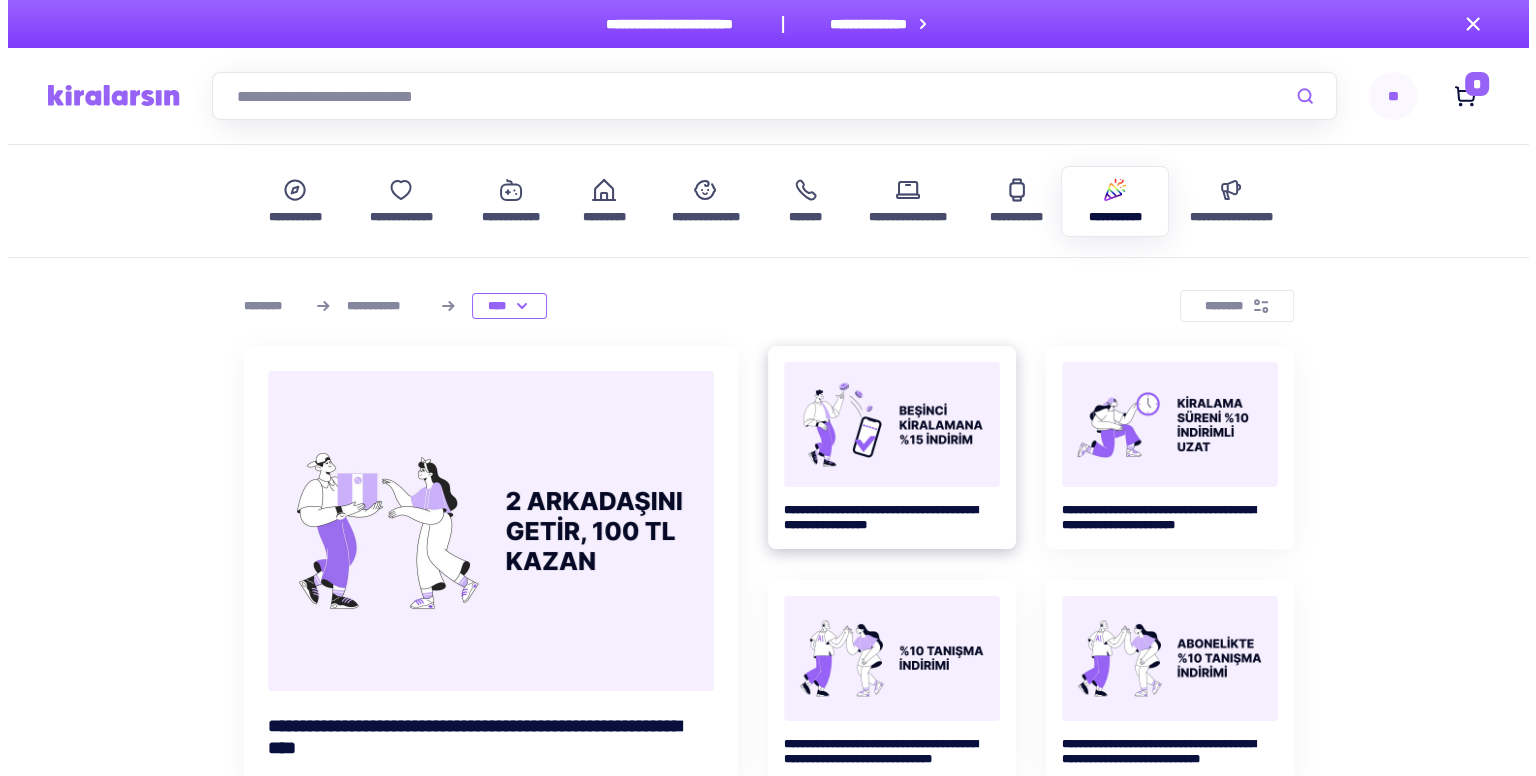 scroll, scrollTop: 100, scrollLeft: 0, axis: vertical 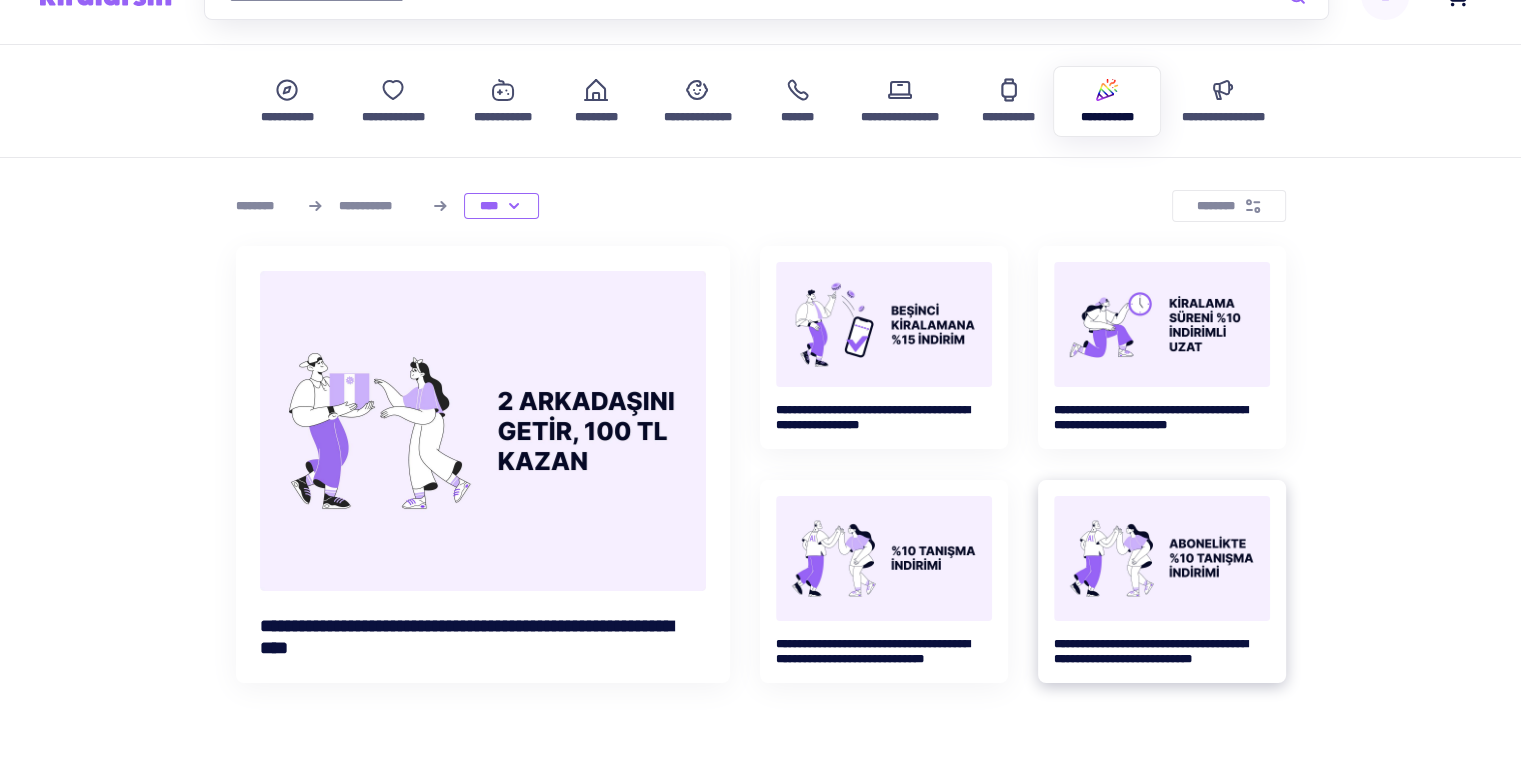 click at bounding box center (884, 324) 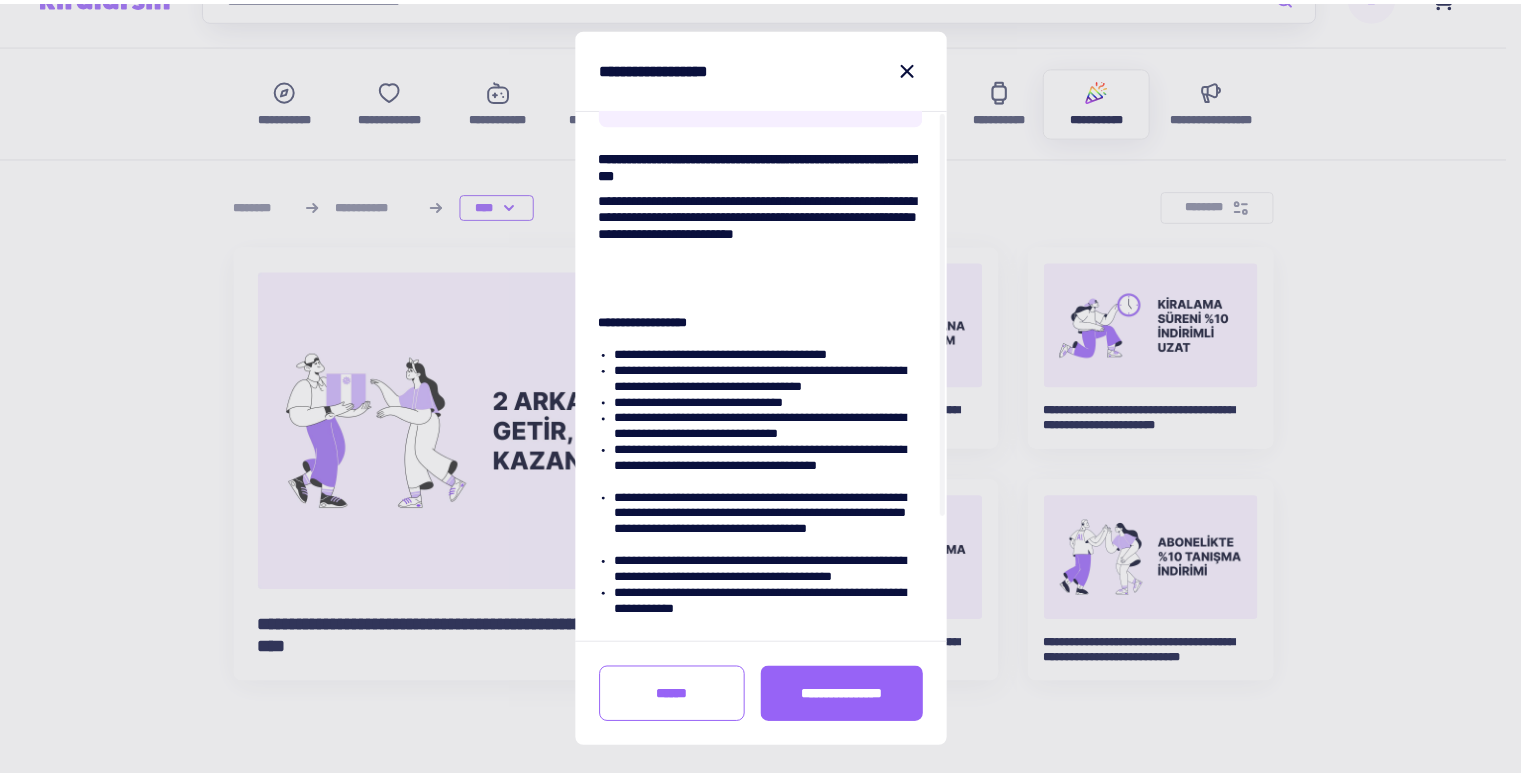 scroll, scrollTop: 0, scrollLeft: 0, axis: both 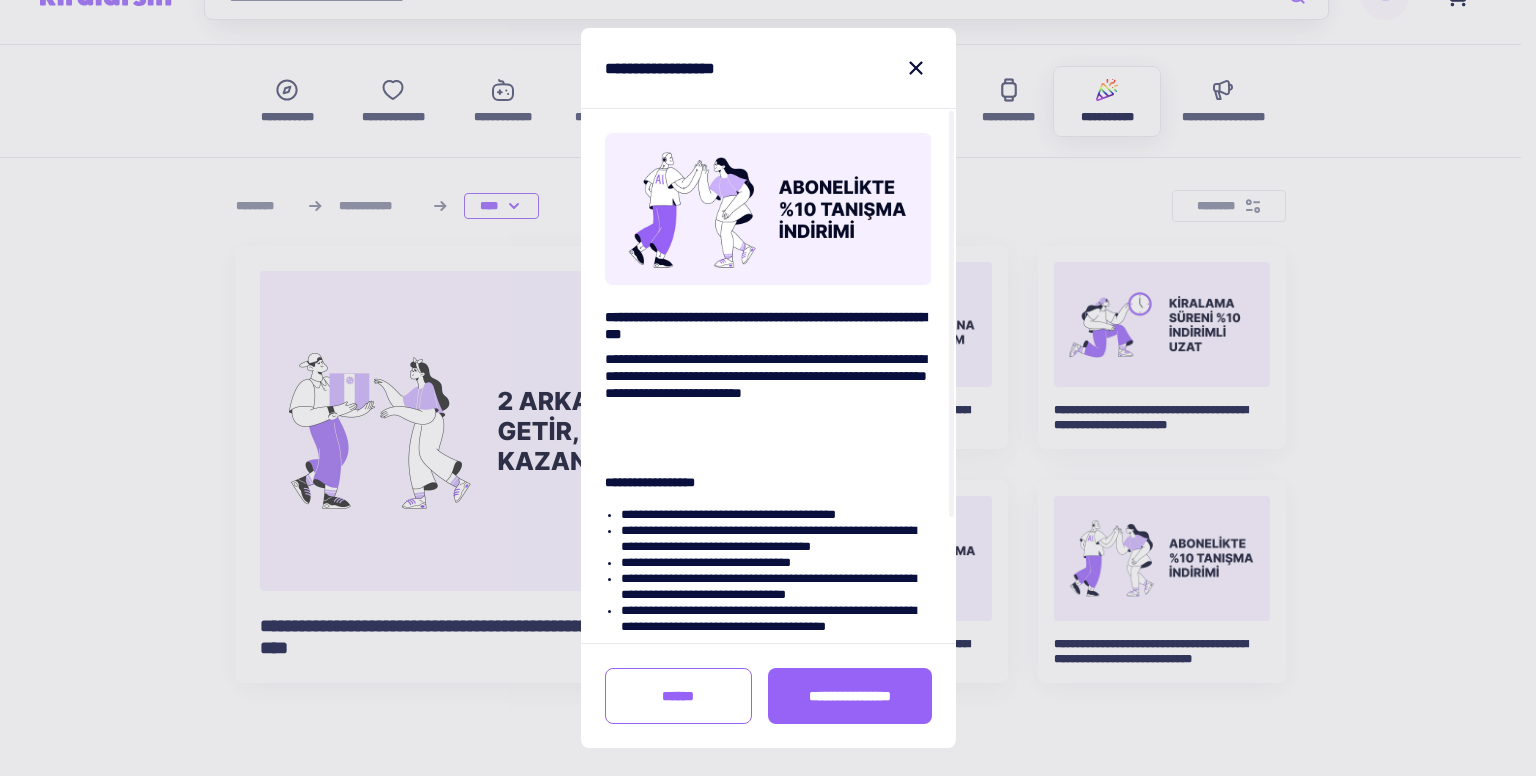 click on "**********" at bounding box center (768, 68) 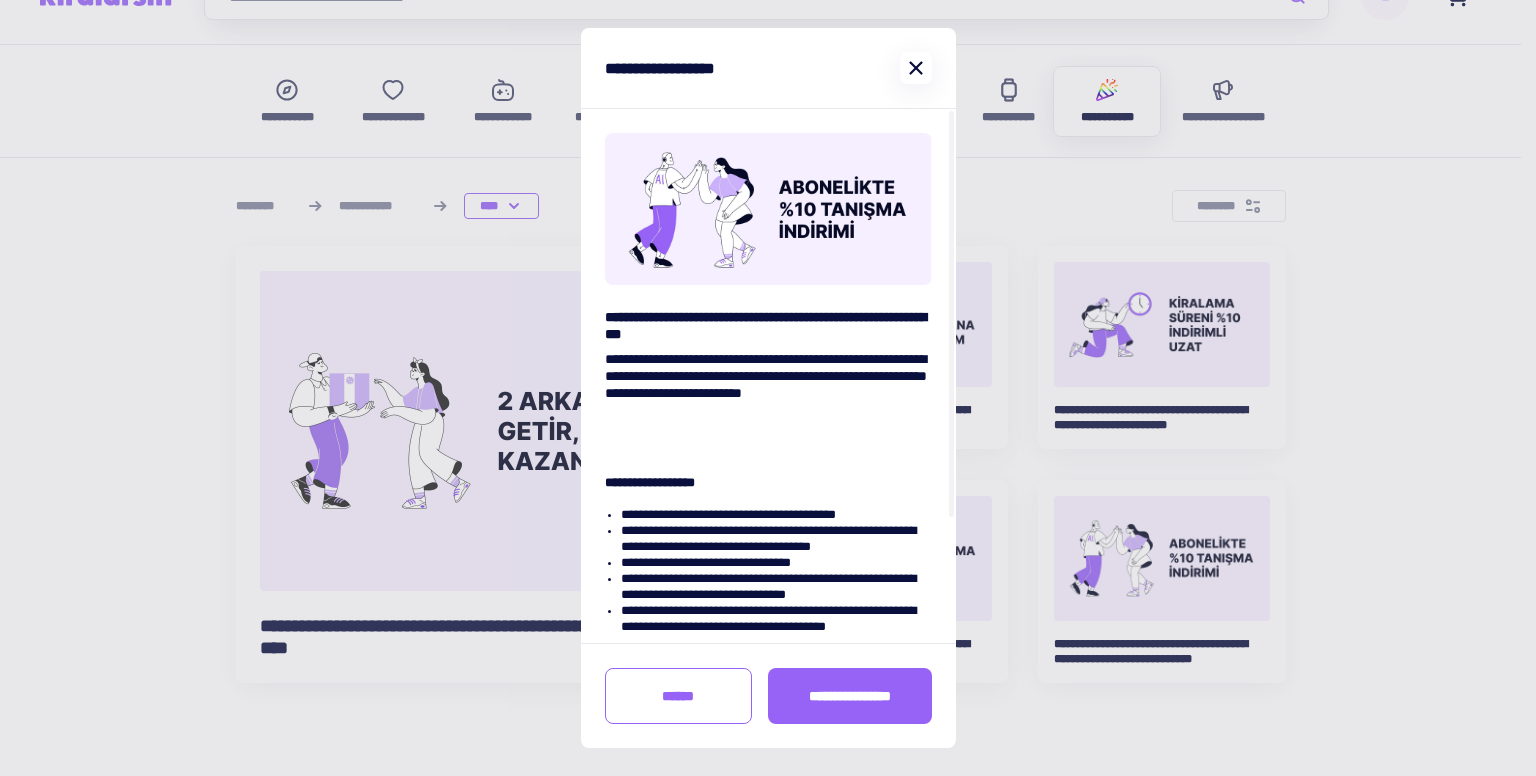 click at bounding box center (916, 68) 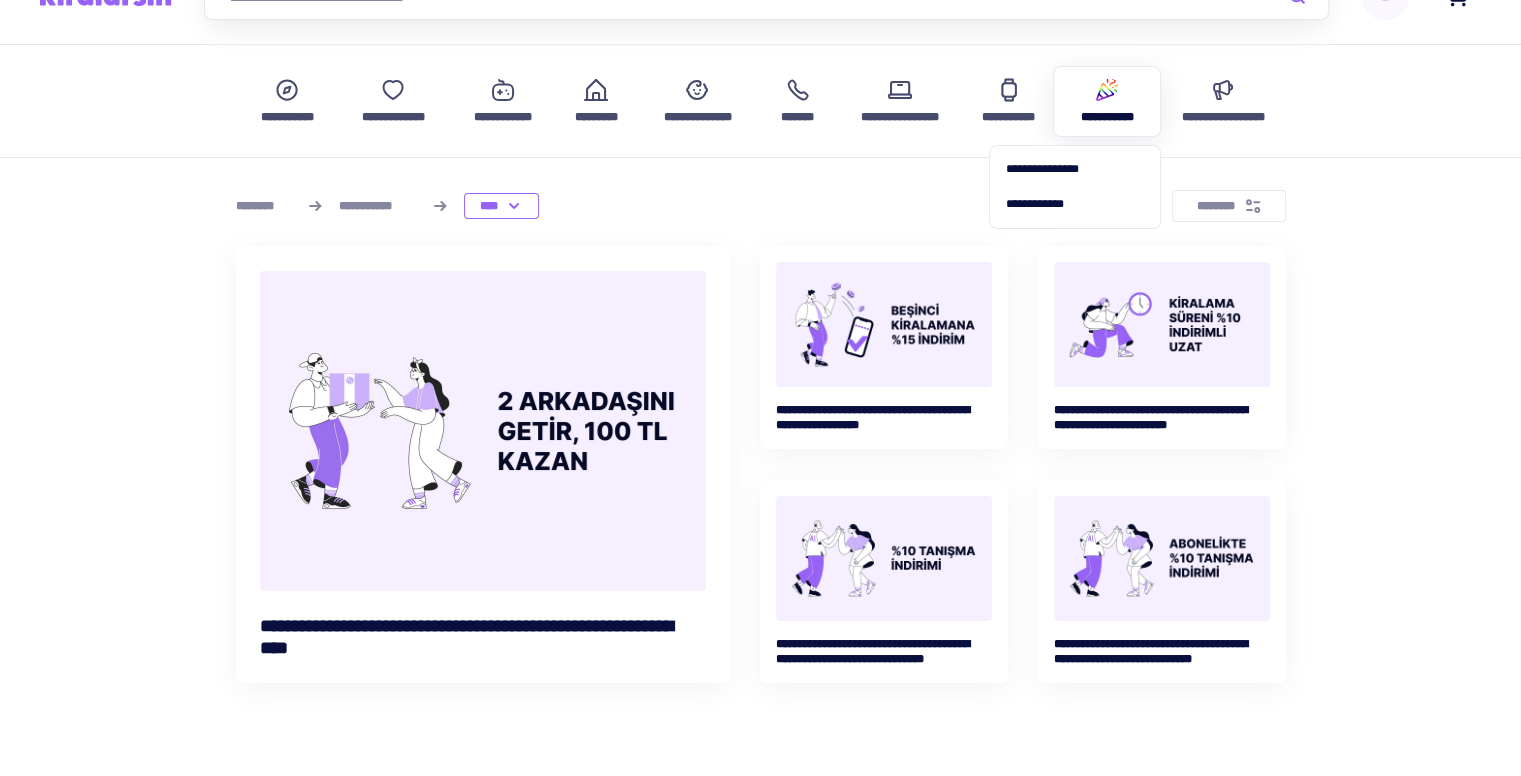 scroll, scrollTop: 0, scrollLeft: 0, axis: both 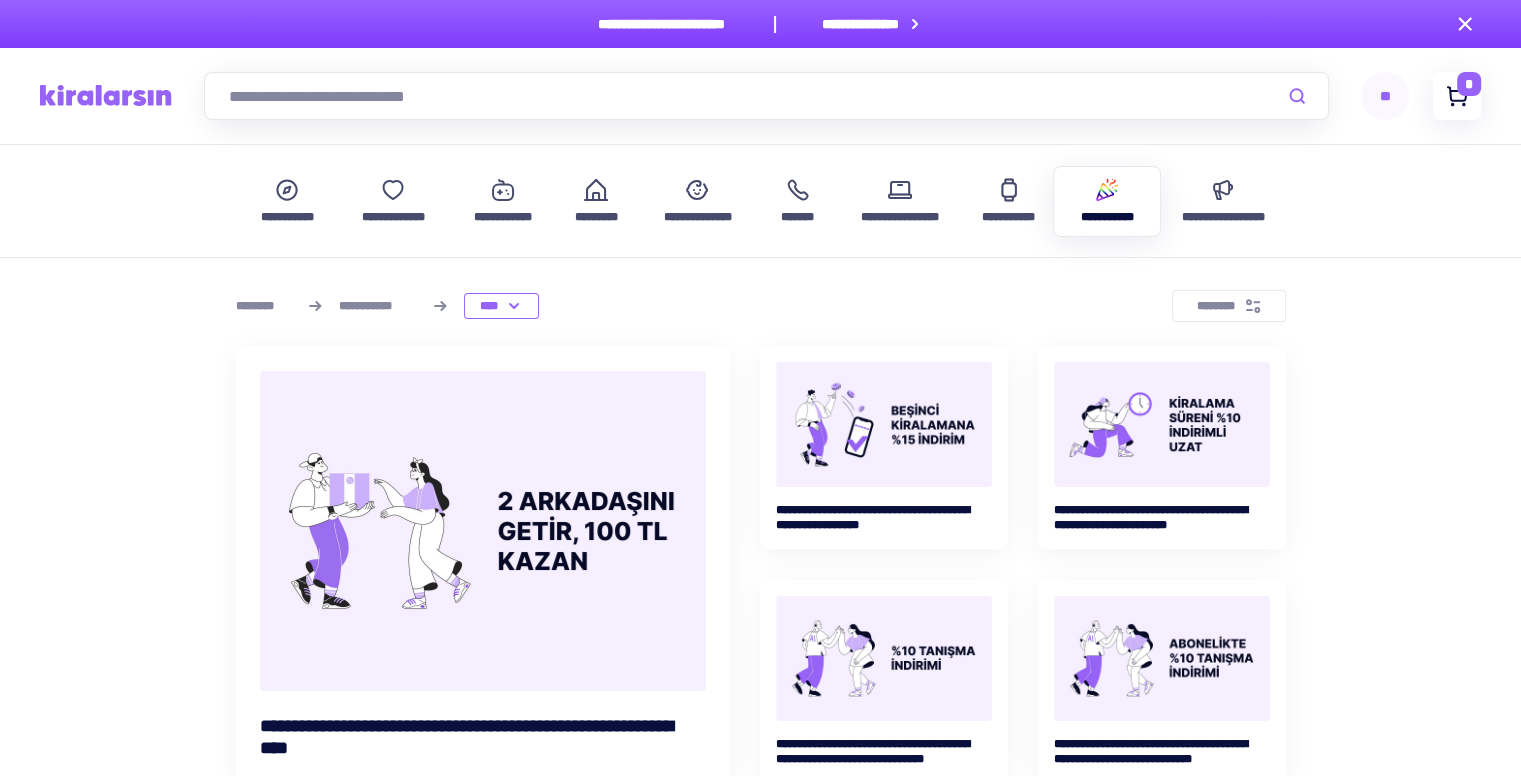 click at bounding box center [1457, 96] 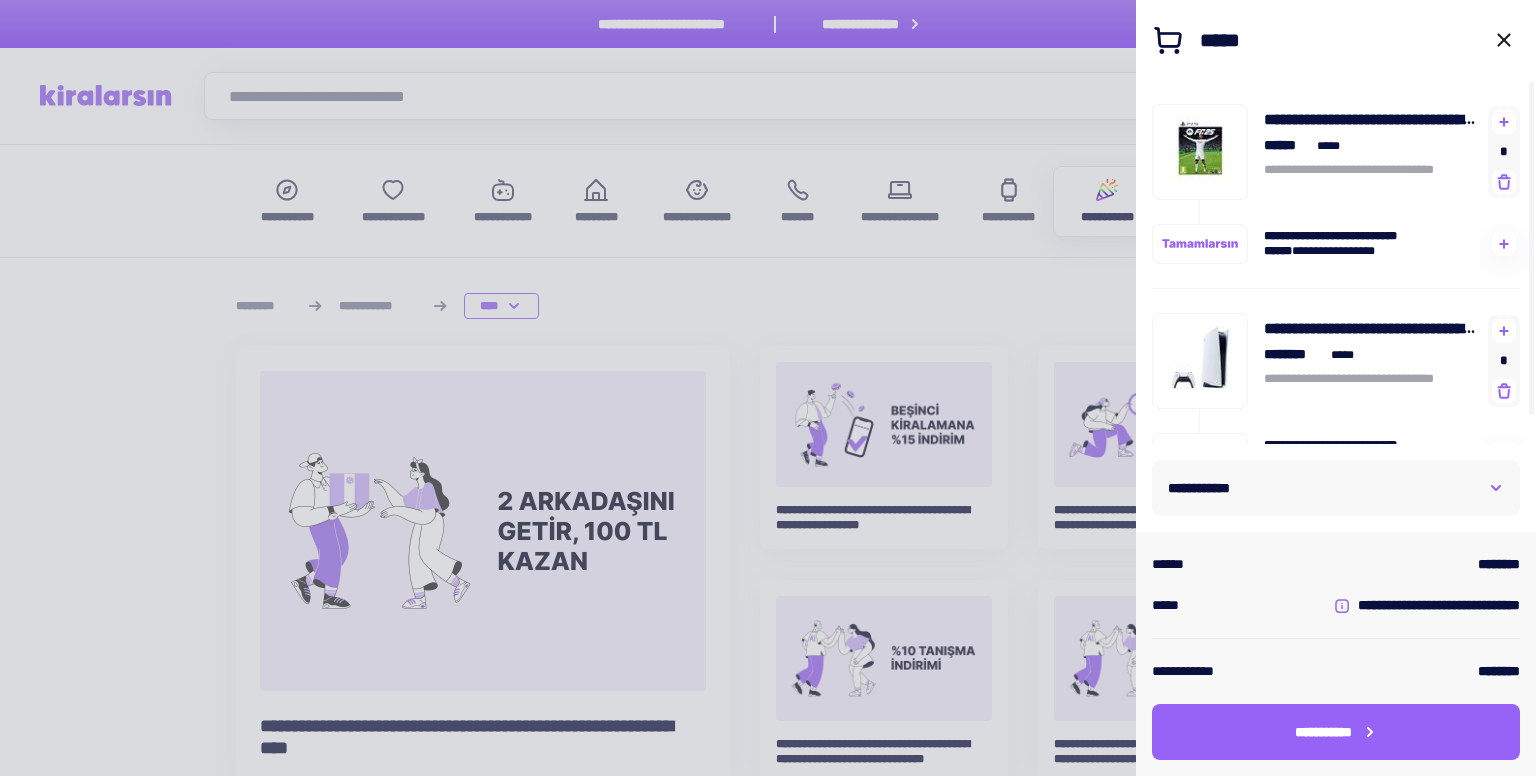 click on "**********" at bounding box center (1336, 488) 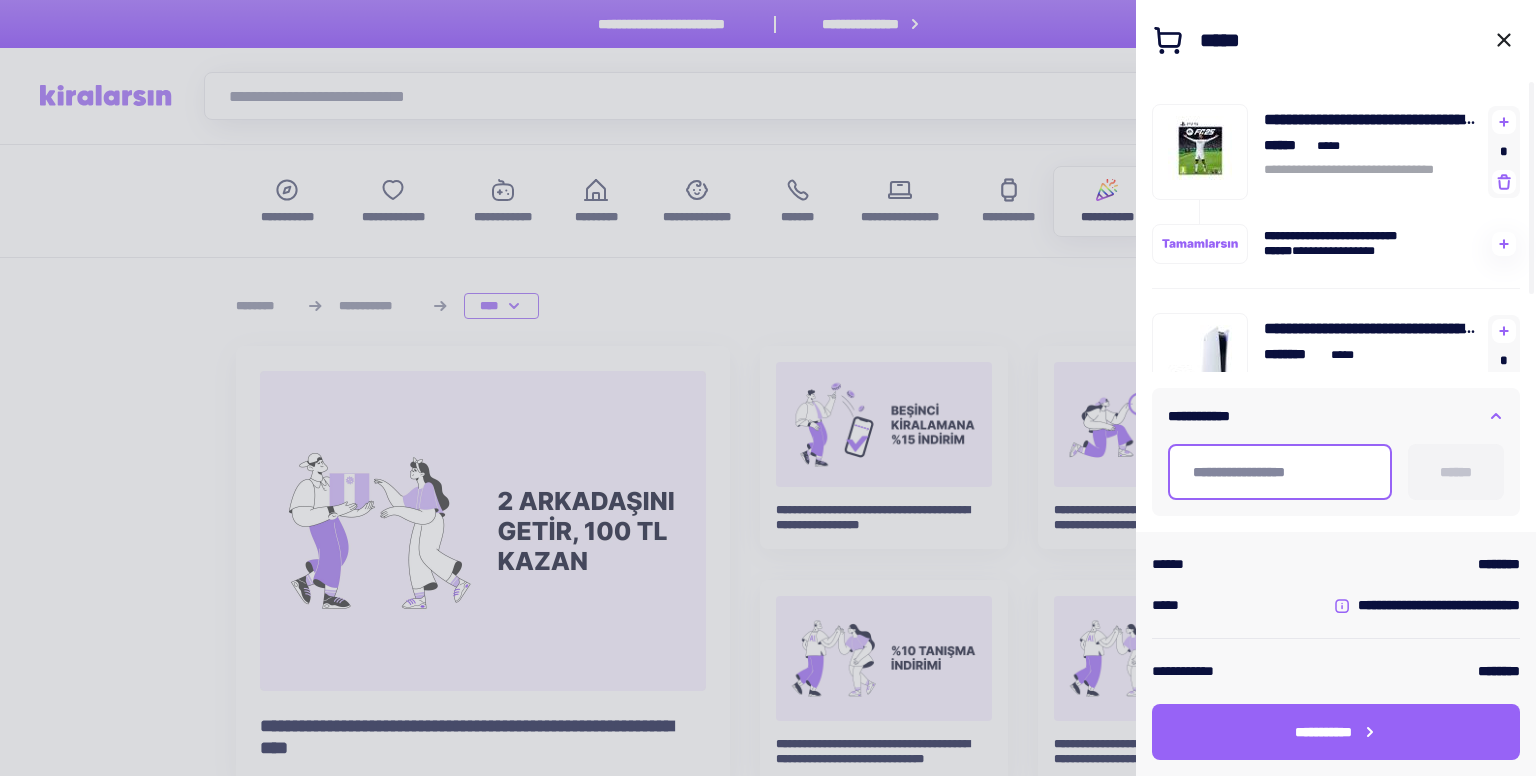 click at bounding box center [1280, 472] 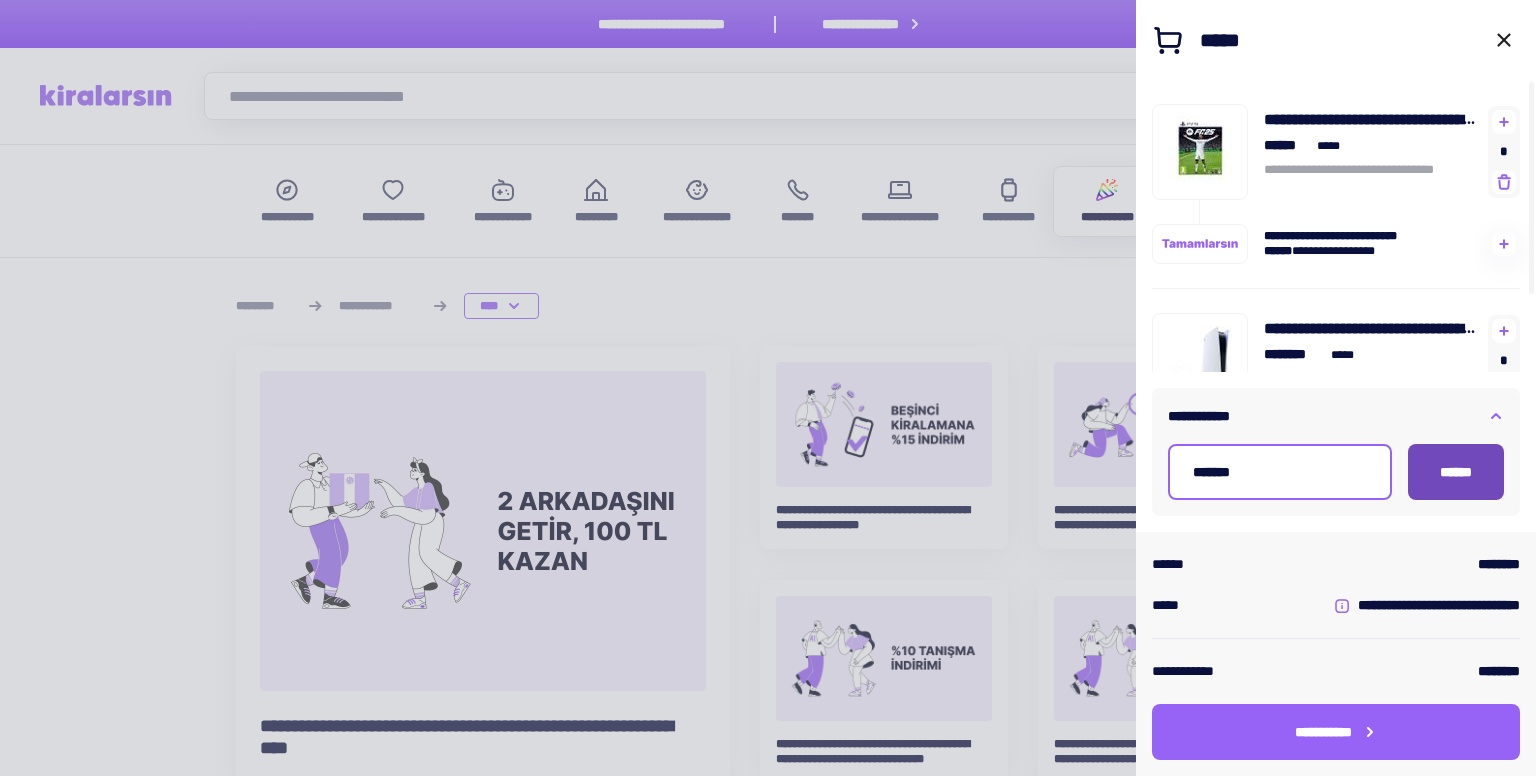type on "*******" 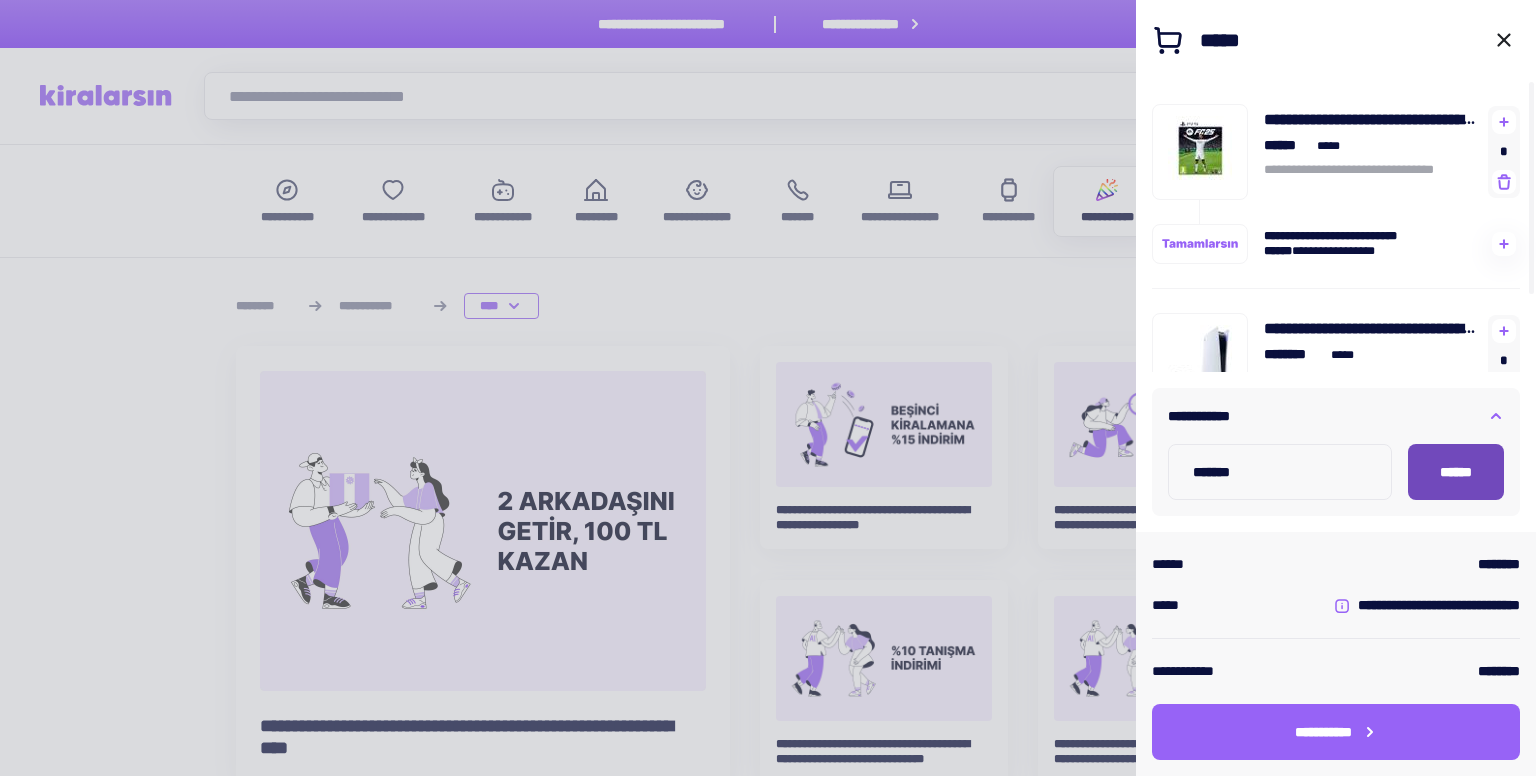 click on "******" at bounding box center (1456, 472) 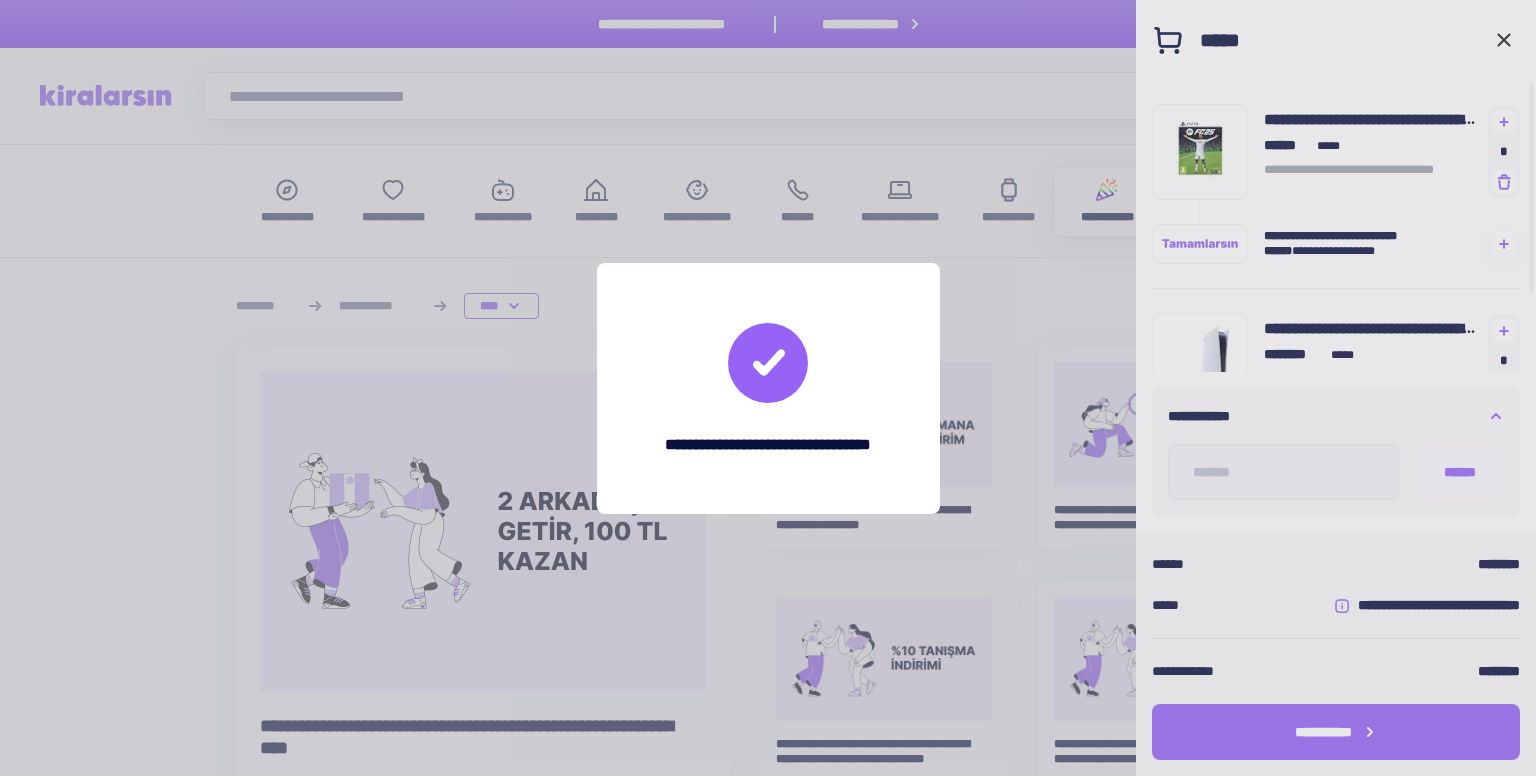 drag, startPoint x: 713, startPoint y: 452, endPoint x: 915, endPoint y: 485, distance: 204.6778 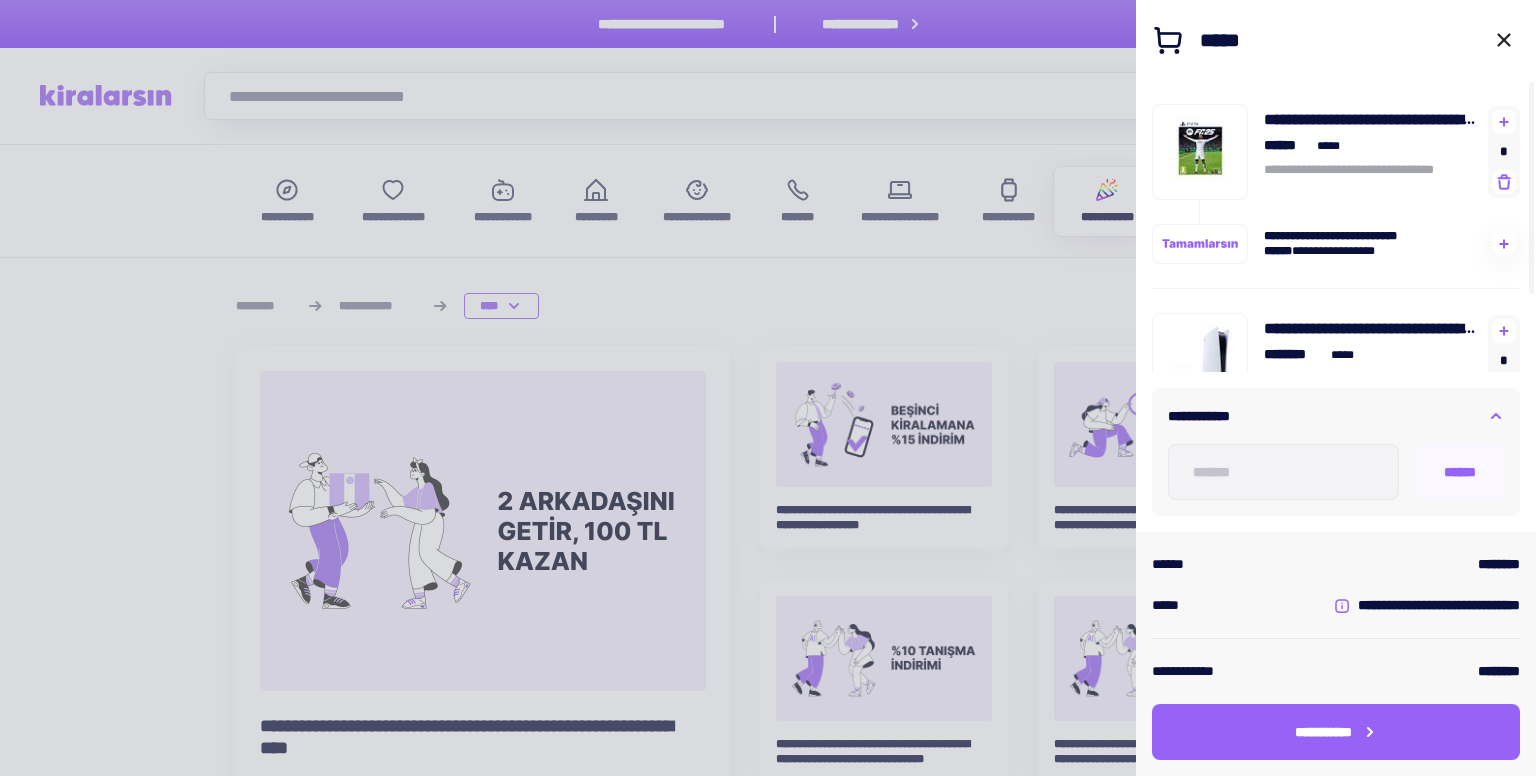 click at bounding box center (768, 388) 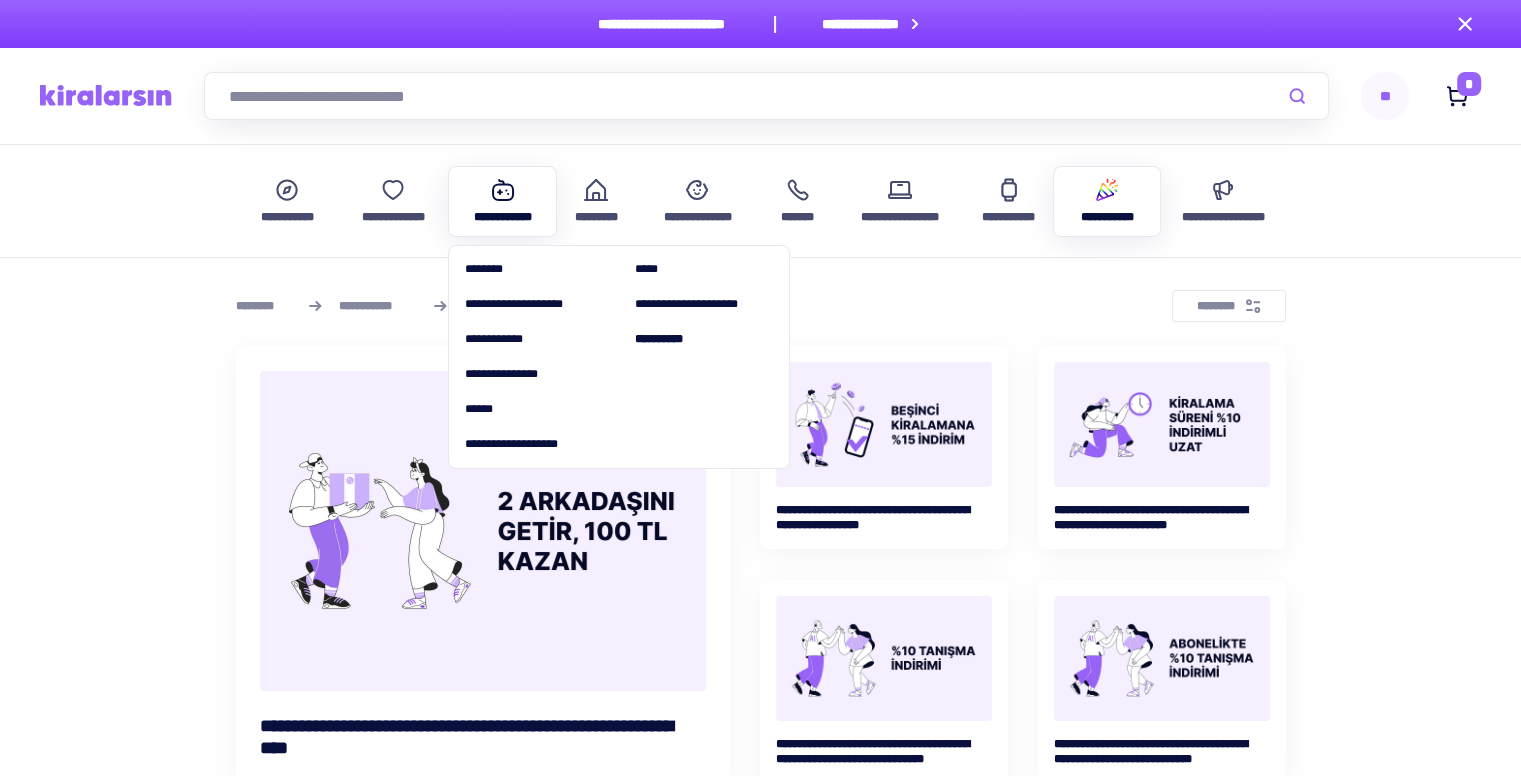 click on "**********" at bounding box center [503, 217] 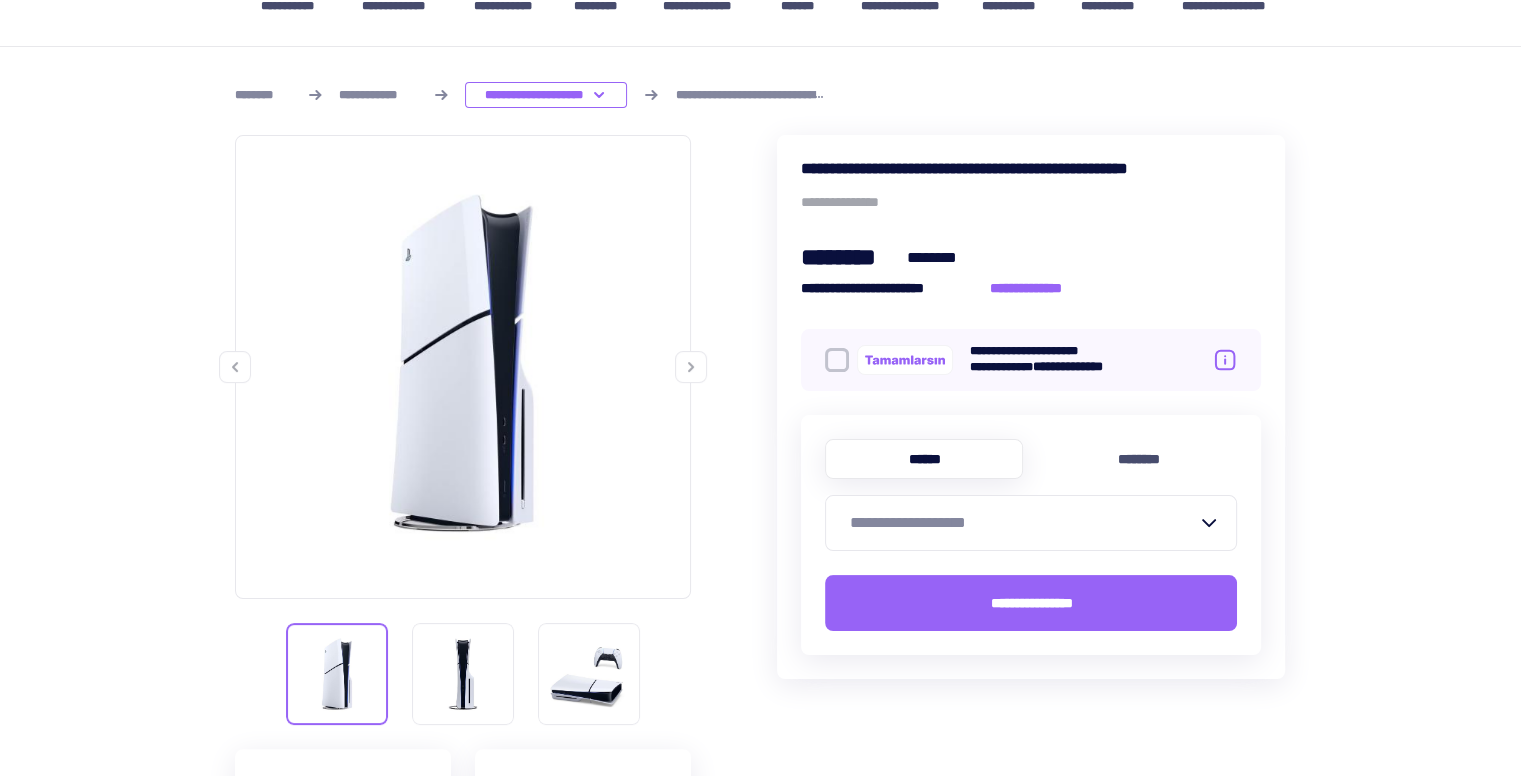 scroll, scrollTop: 0, scrollLeft: 0, axis: both 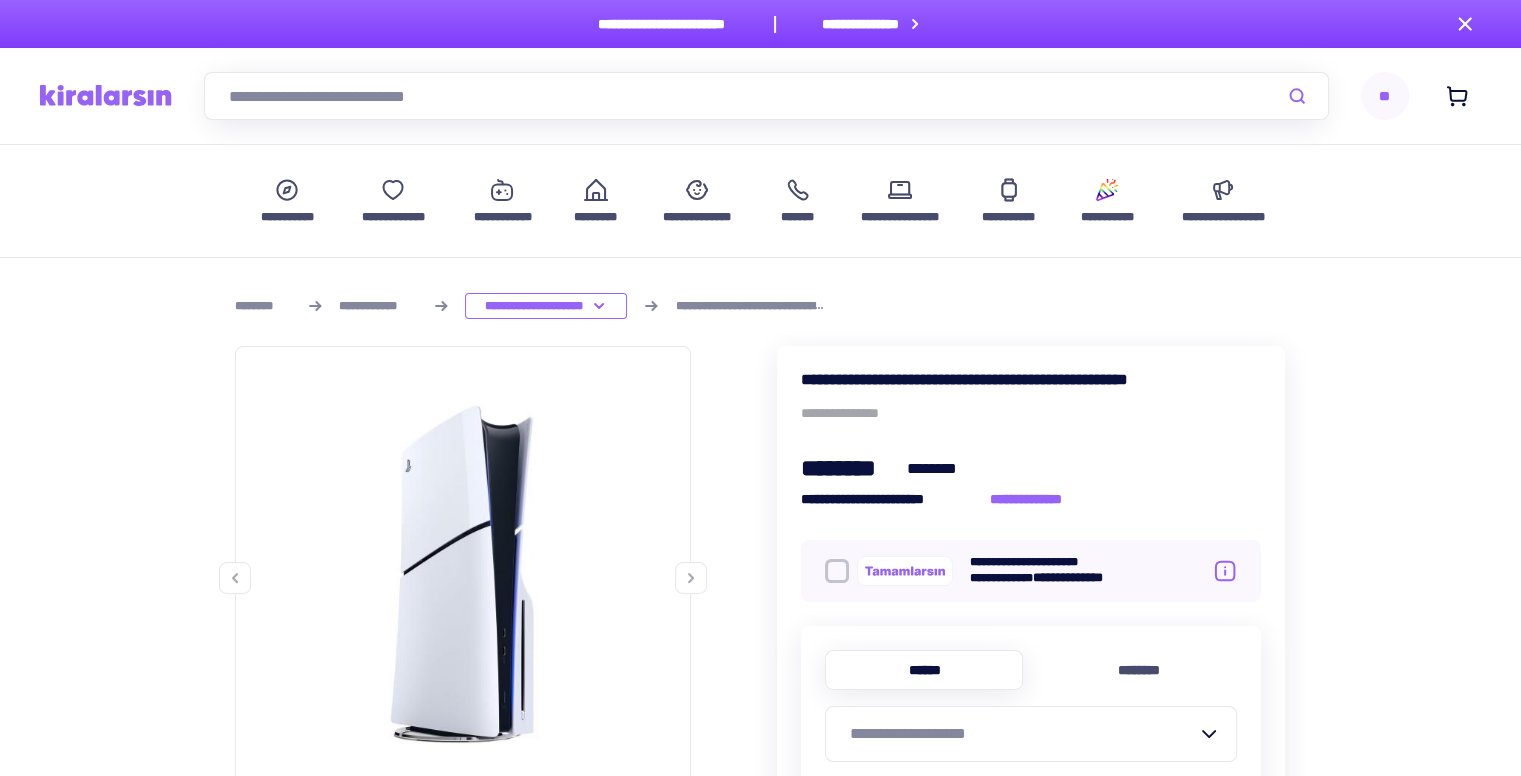 click at bounding box center (766, 96) 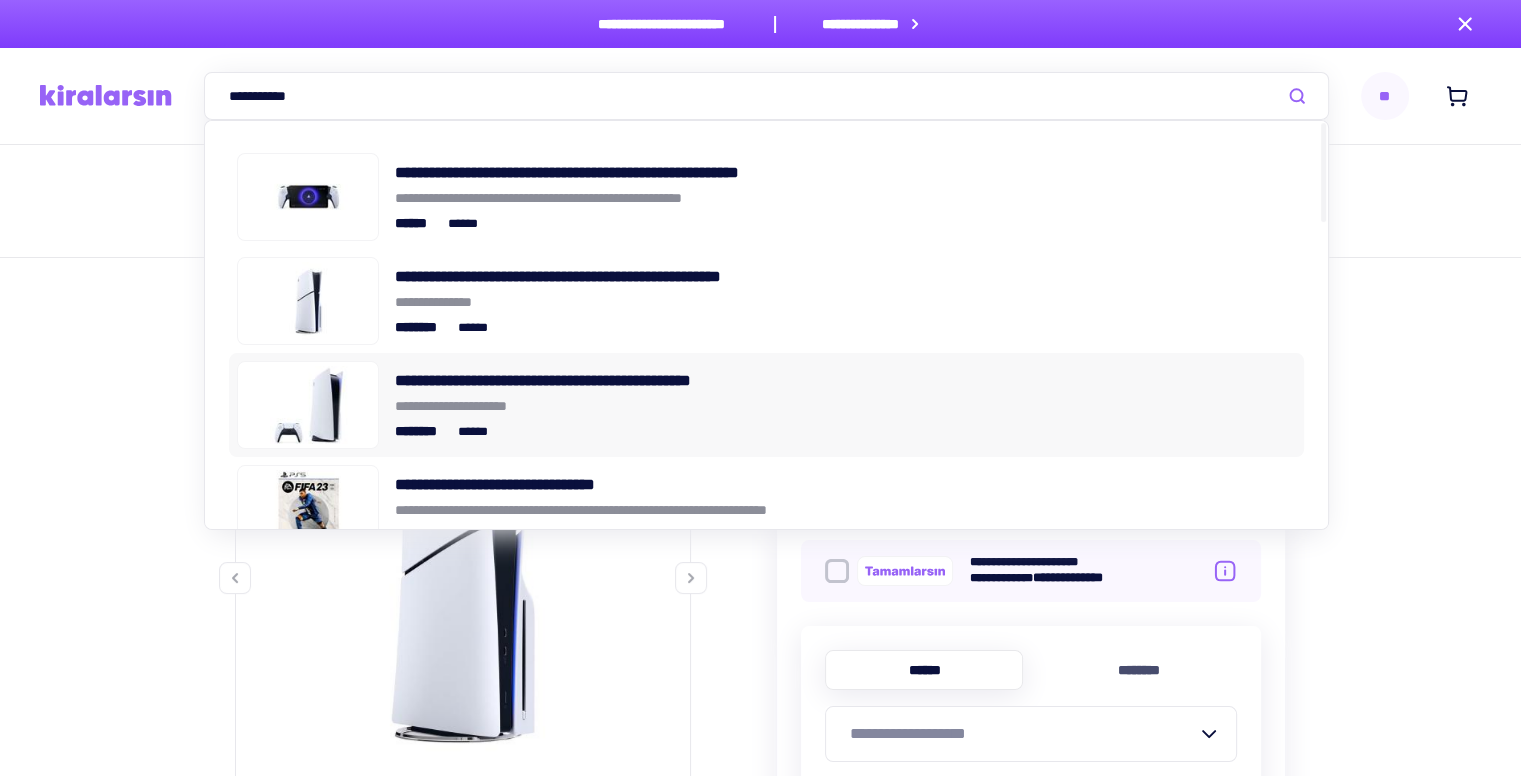 type on "**********" 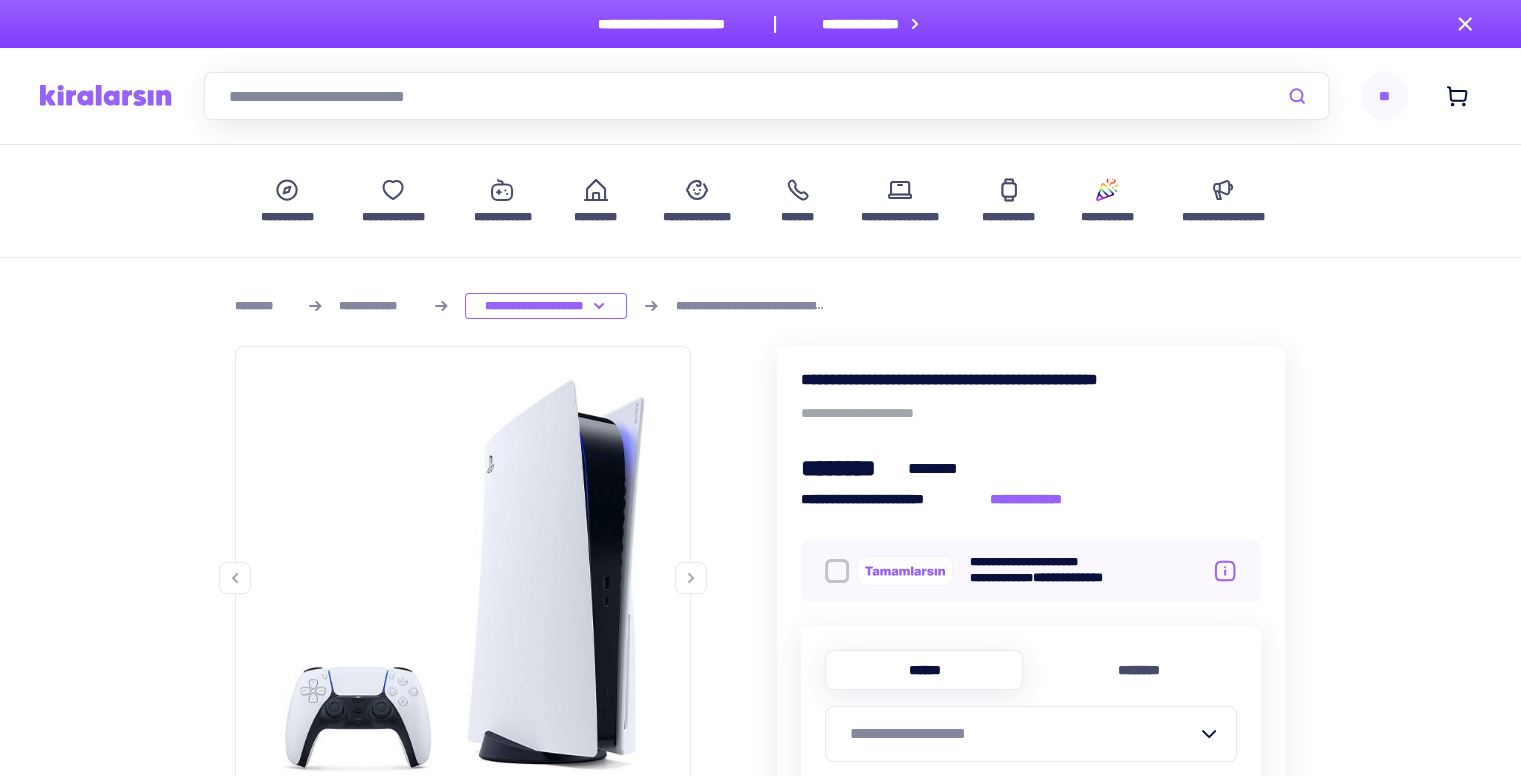 scroll, scrollTop: 100, scrollLeft: 0, axis: vertical 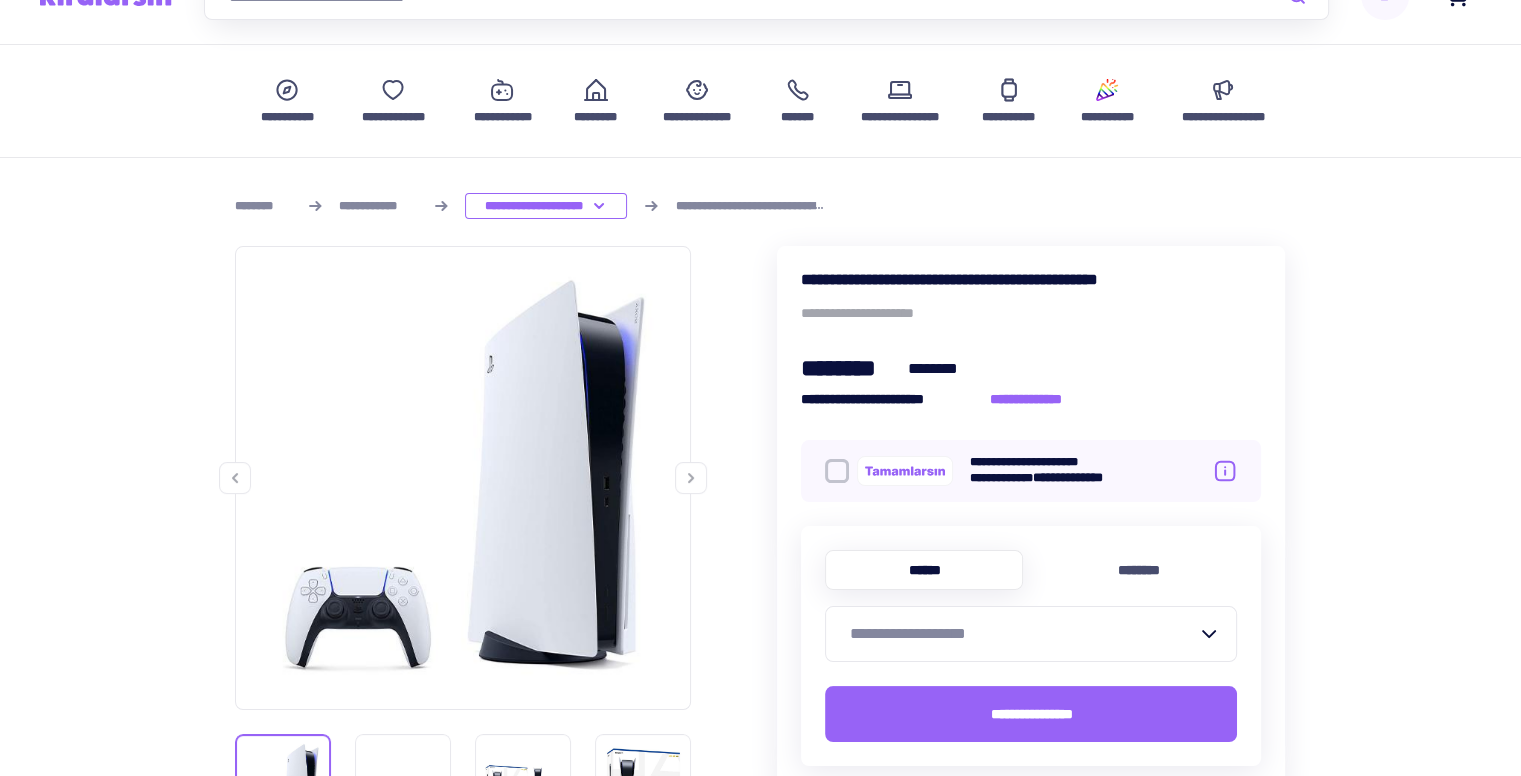 click on "********" at bounding box center [1138, 570] 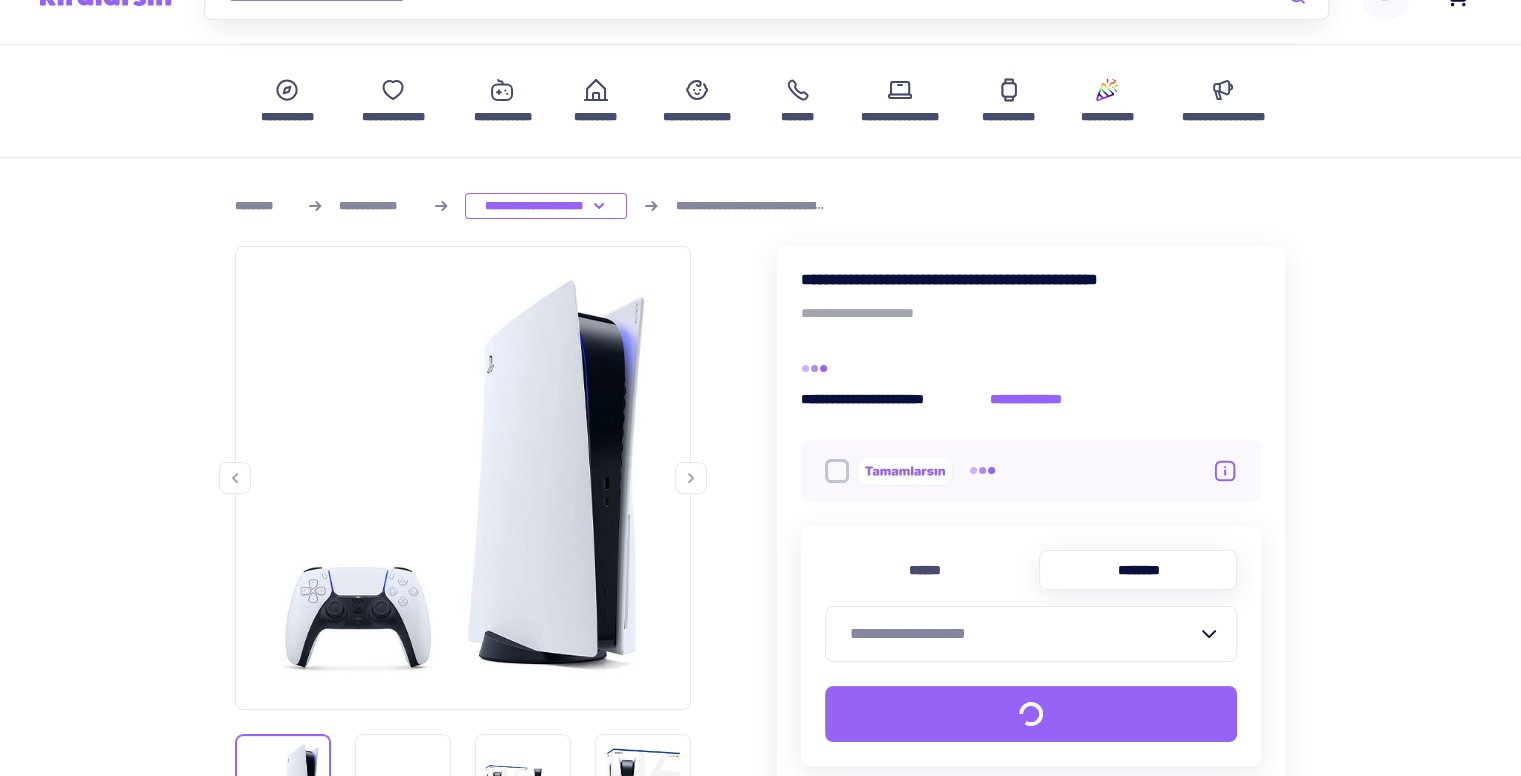 click on "**********" at bounding box center [1019, 634] 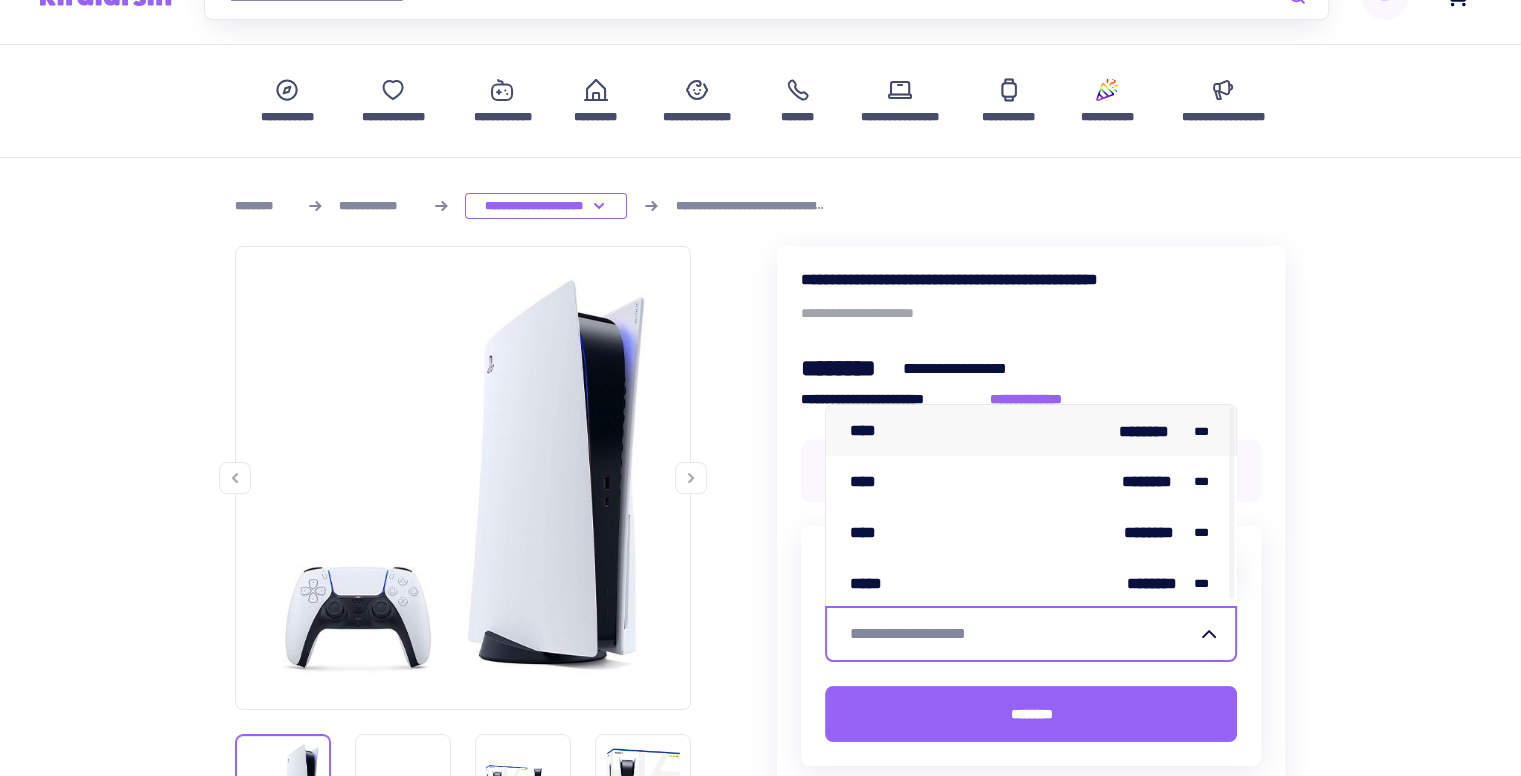 click on "**** ******** ***" at bounding box center [1031, 430] 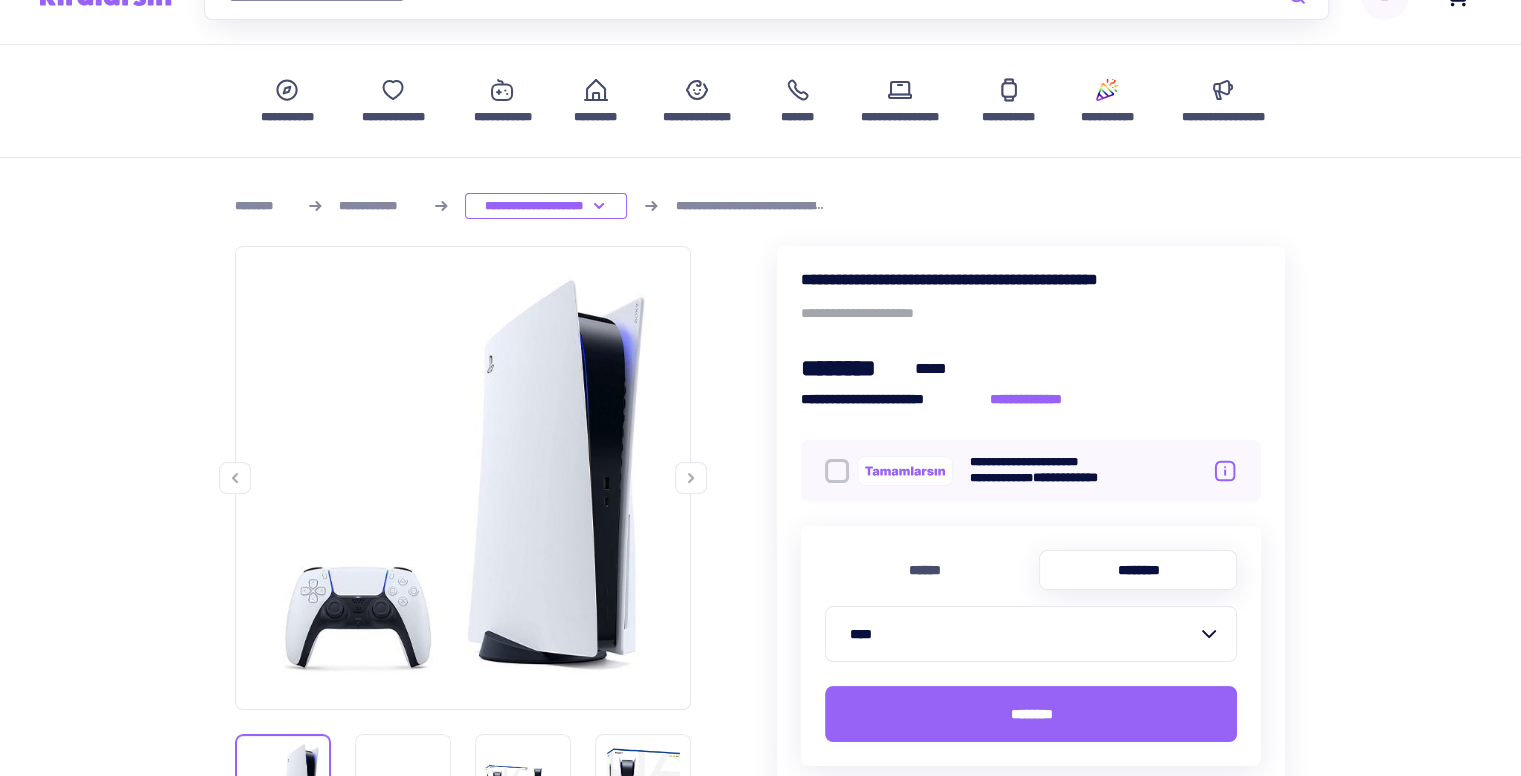 click on "********" at bounding box center [1031, 714] 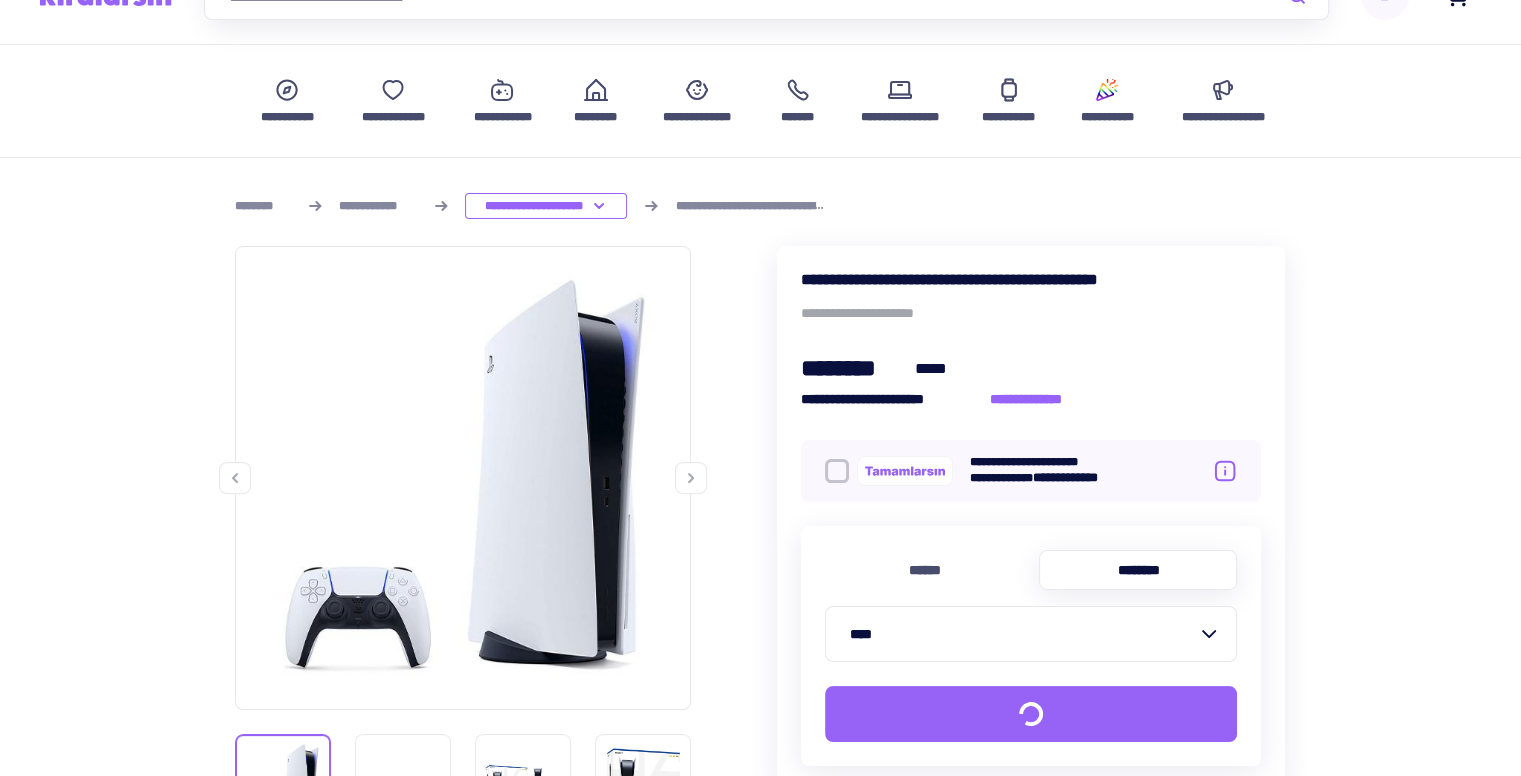 scroll, scrollTop: 0, scrollLeft: 0, axis: both 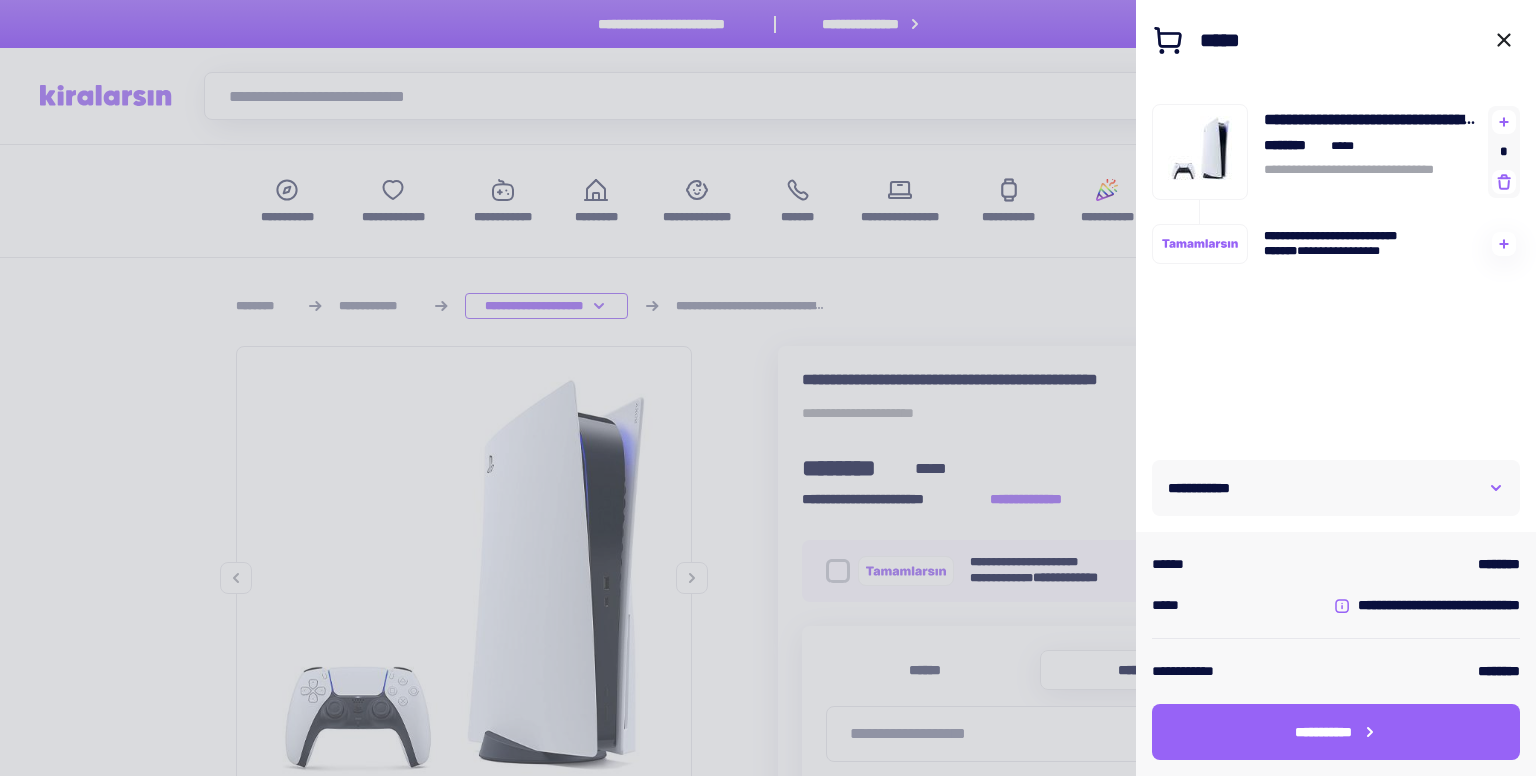 click at bounding box center [768, 388] 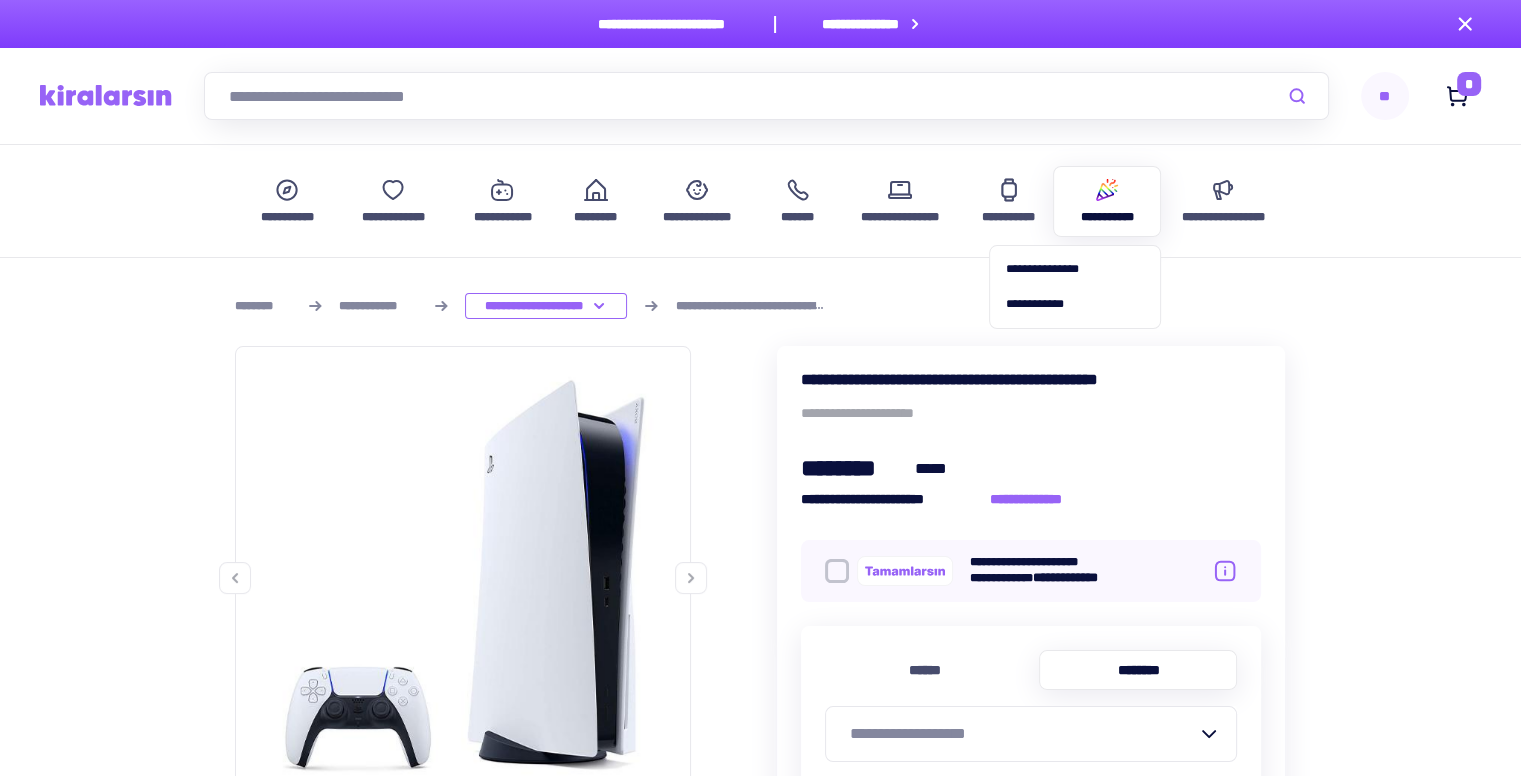 click on "**********" at bounding box center [1107, 201] 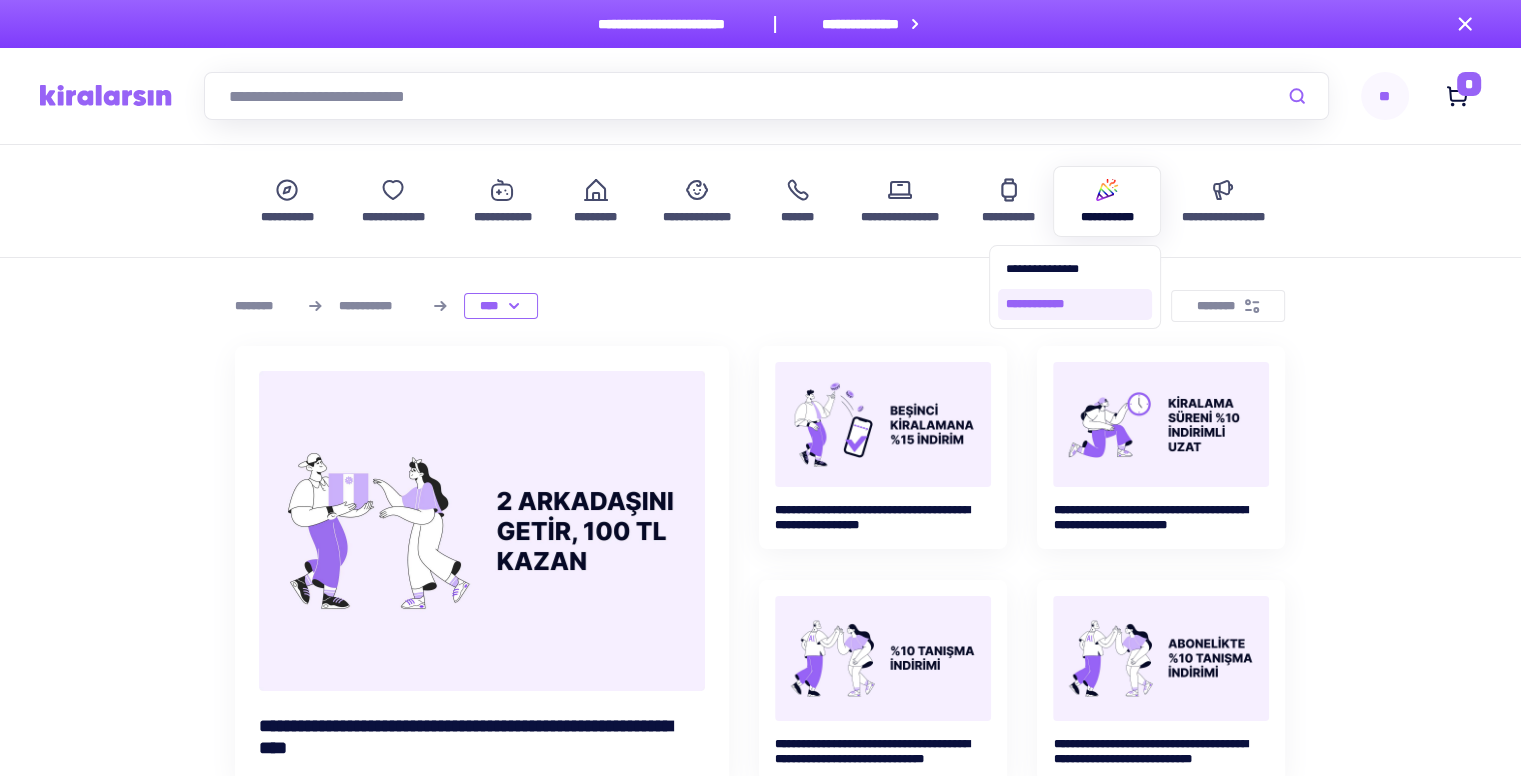 click on "**********" at bounding box center (1075, 304) 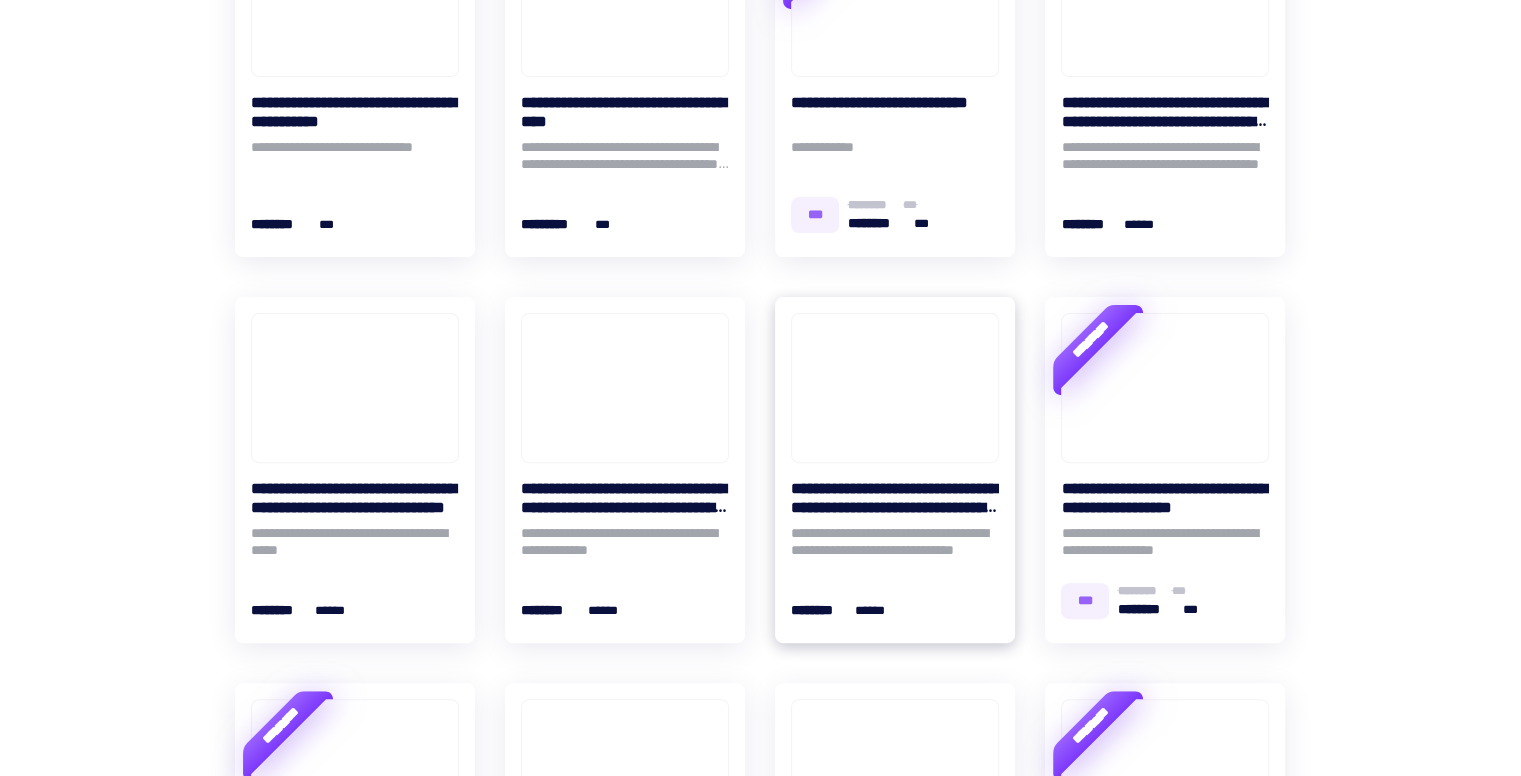 scroll, scrollTop: 1000, scrollLeft: 0, axis: vertical 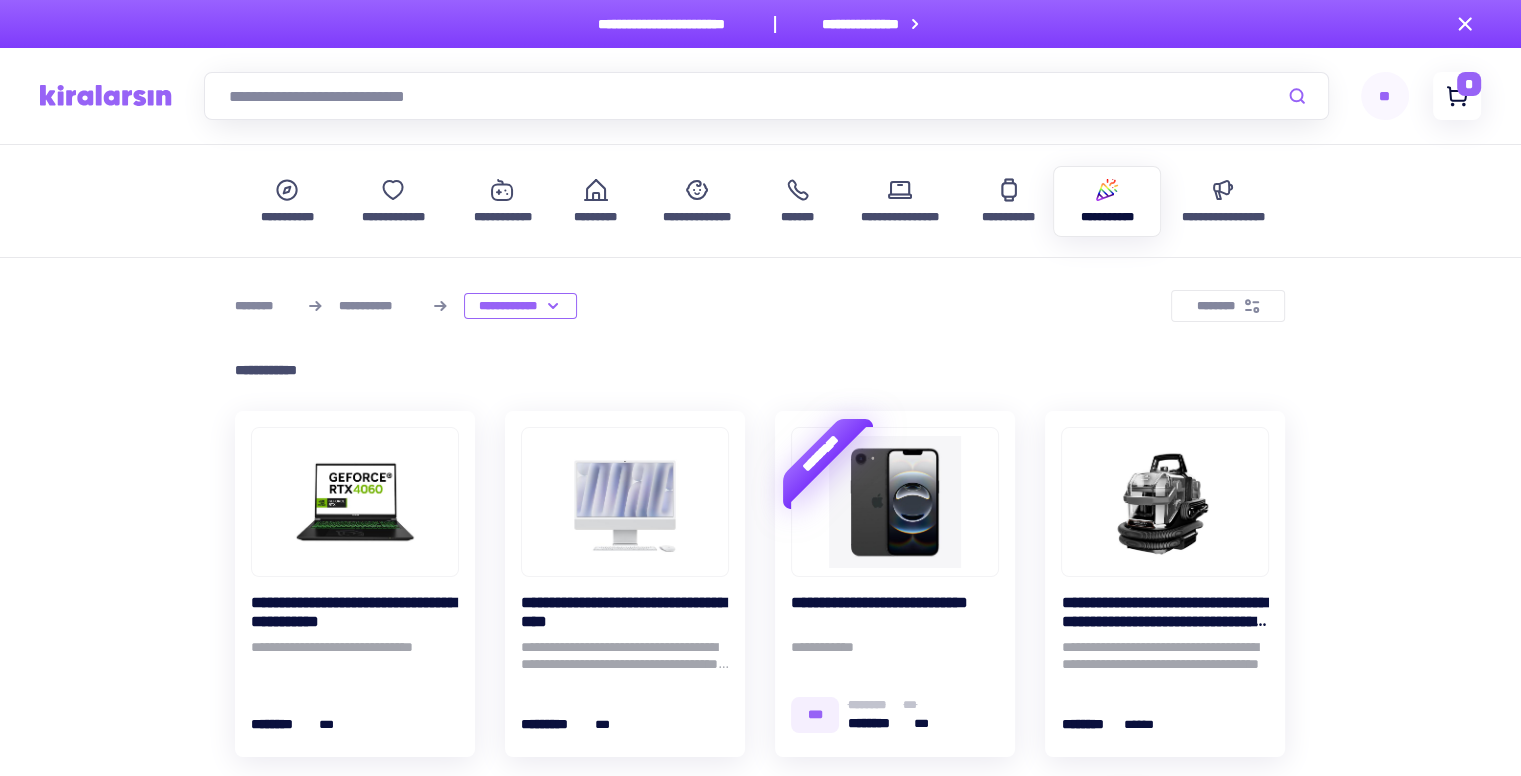 click at bounding box center [1457, 96] 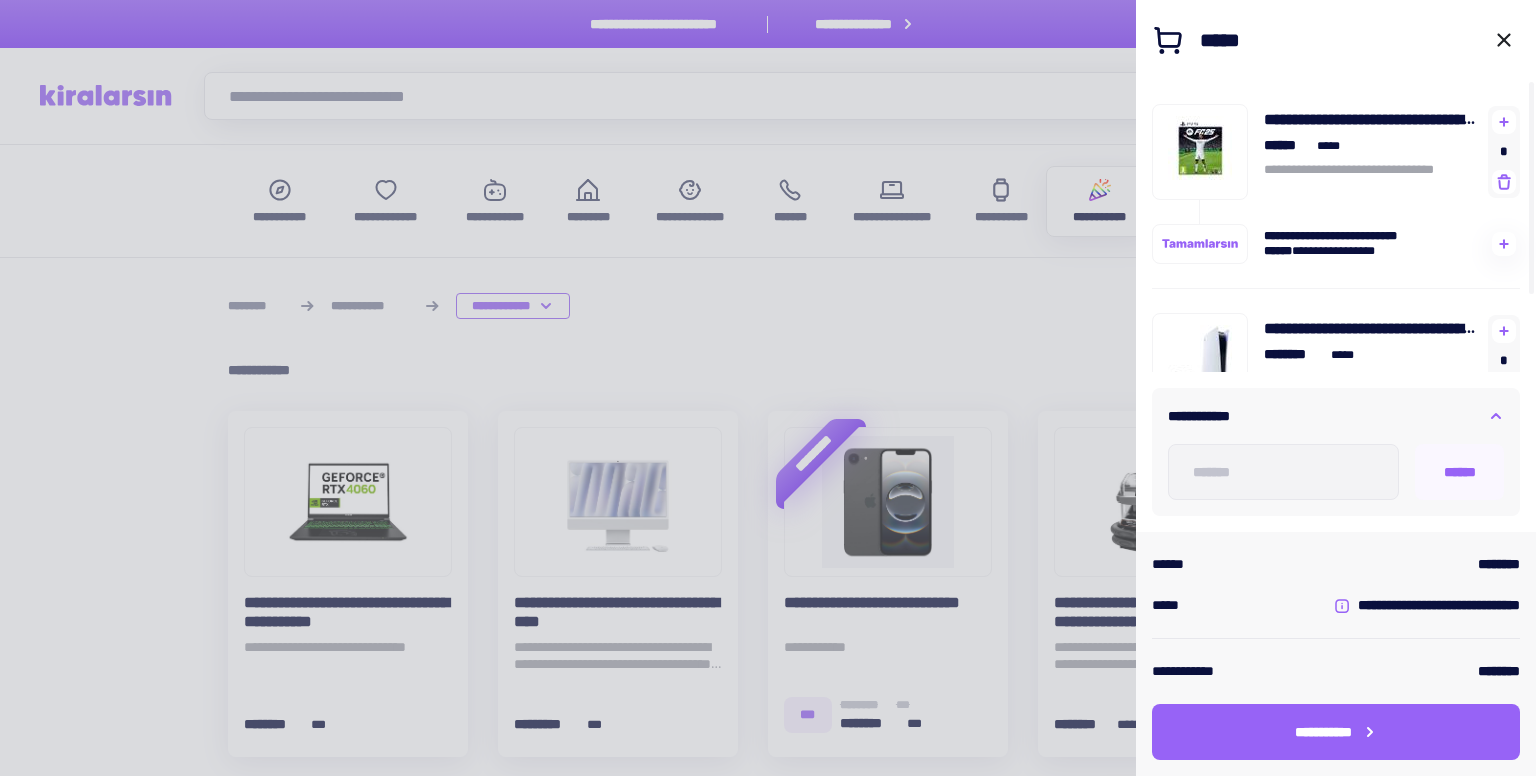 click on "**********" at bounding box center (1336, 276) 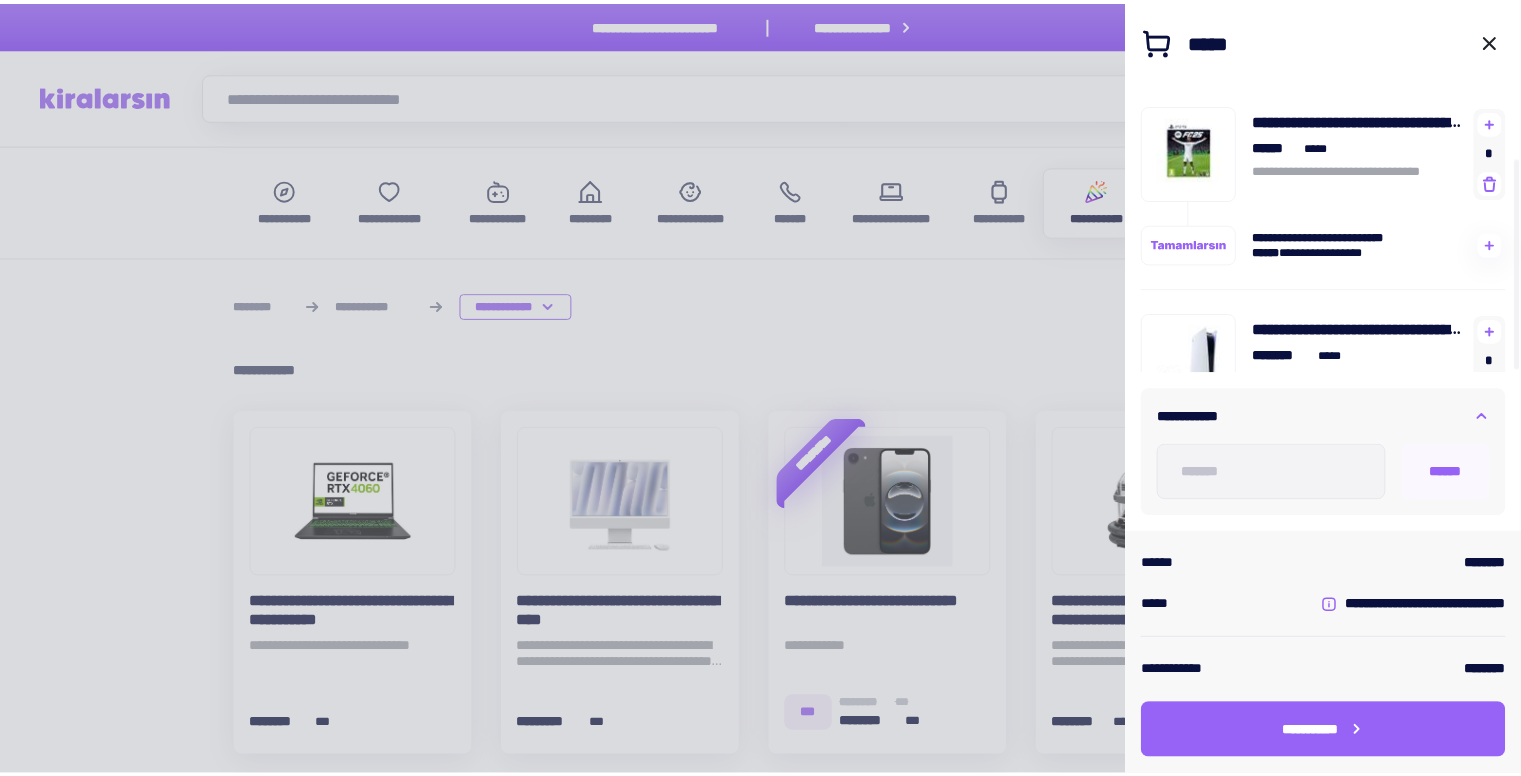 scroll, scrollTop: 100, scrollLeft: 0, axis: vertical 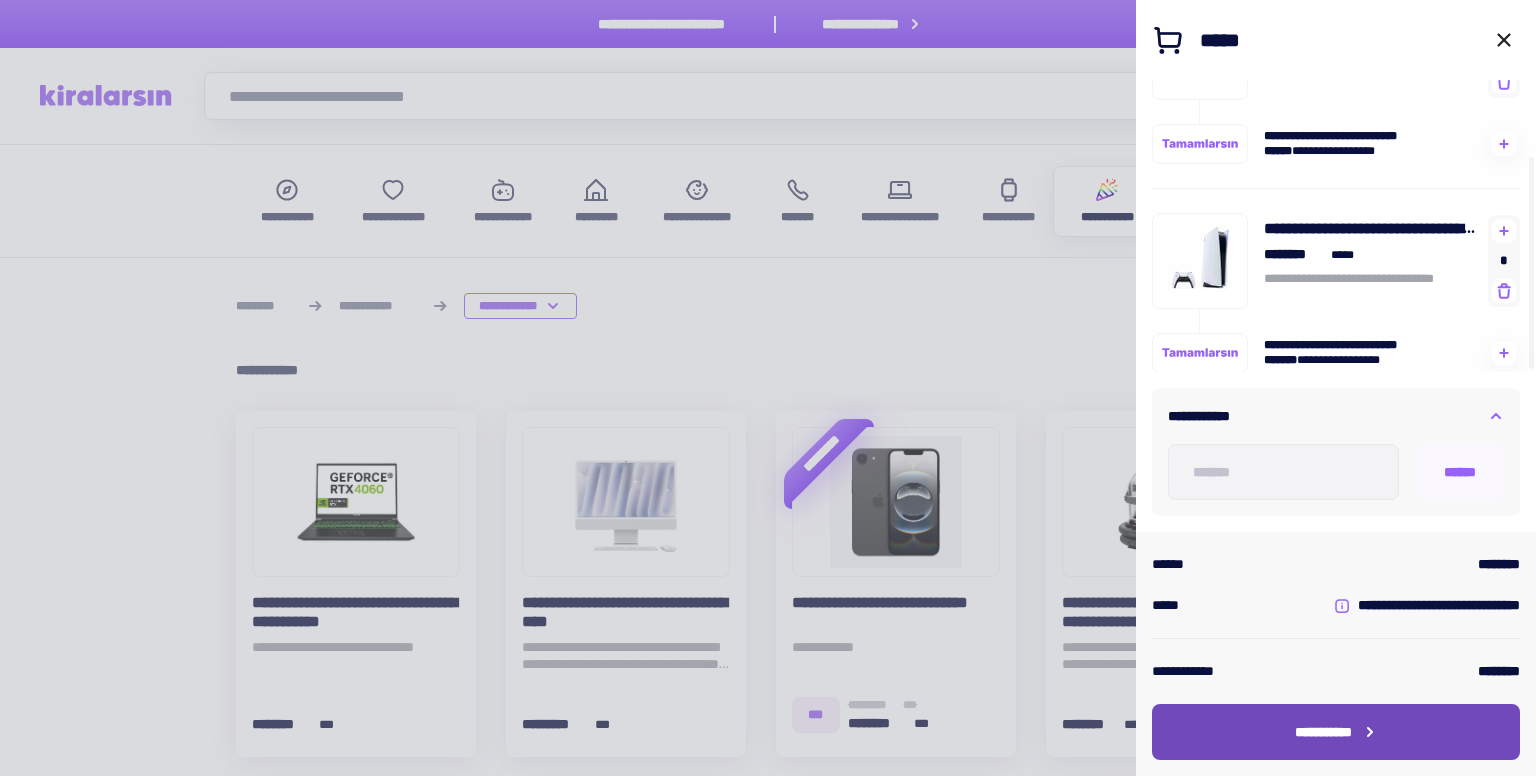 click at bounding box center (1370, 732) 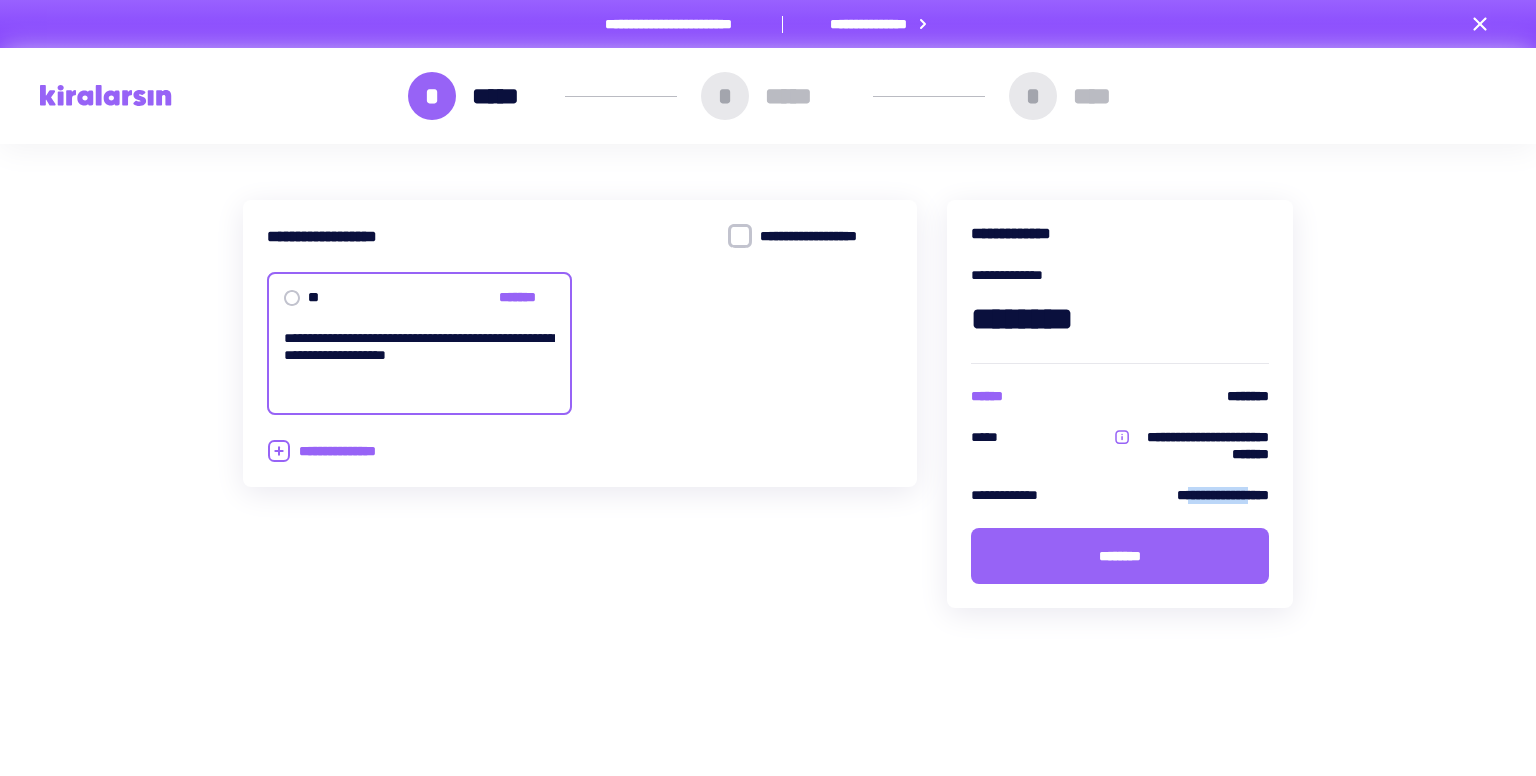 drag, startPoint x: 1130, startPoint y: 483, endPoint x: 1455, endPoint y: 565, distance: 335.18503 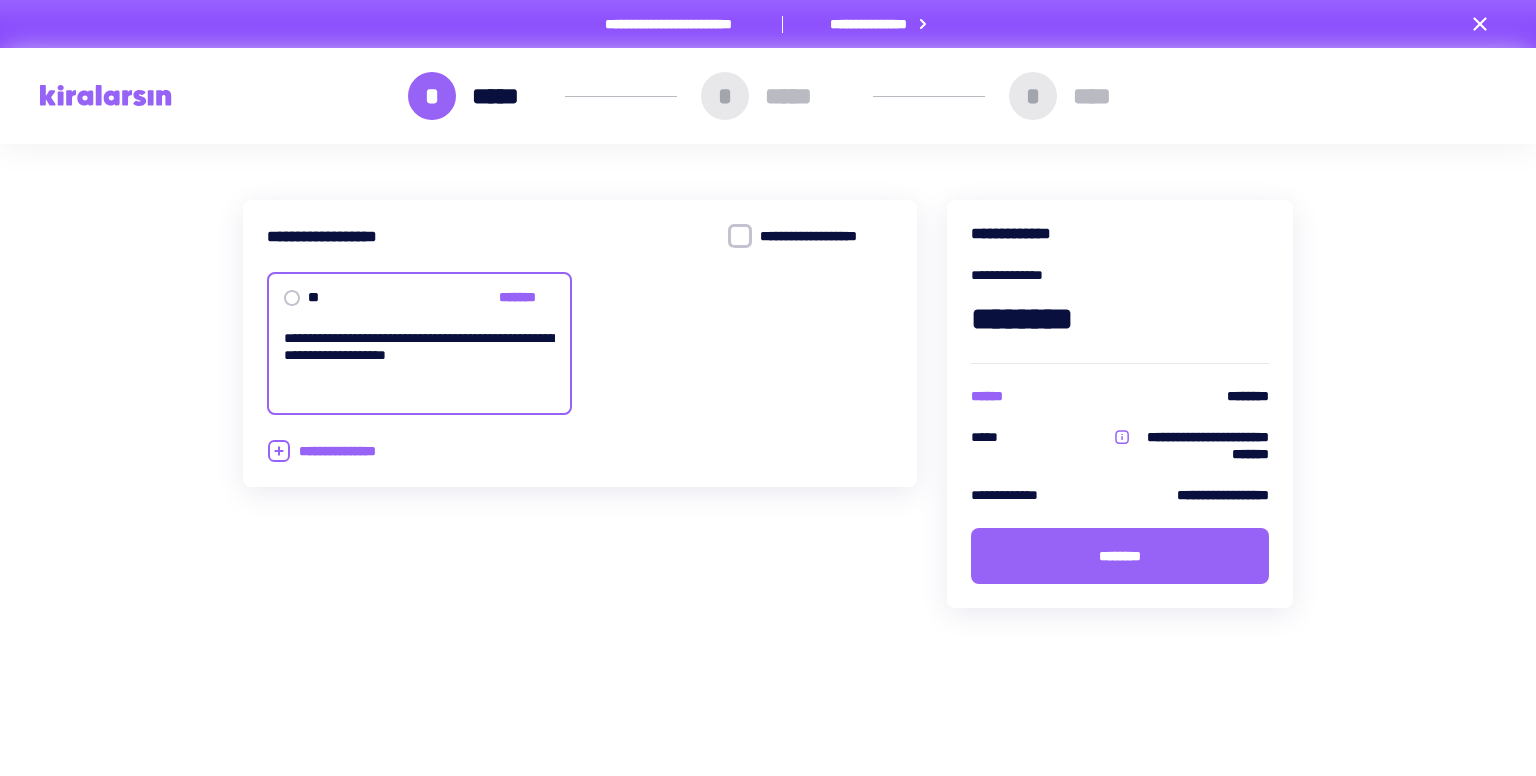 click on "**********" at bounding box center [869, 24] 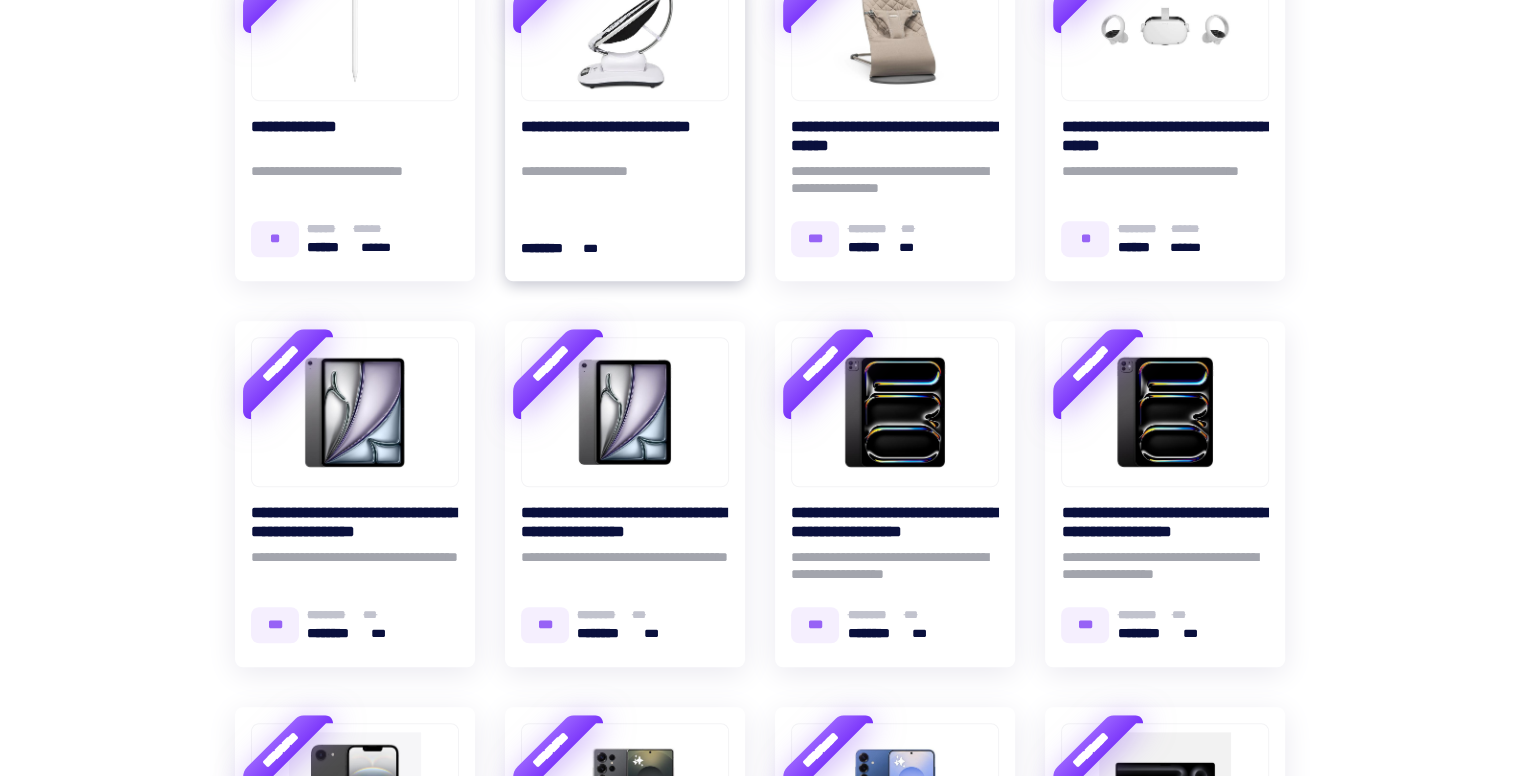 scroll, scrollTop: 1300, scrollLeft: 0, axis: vertical 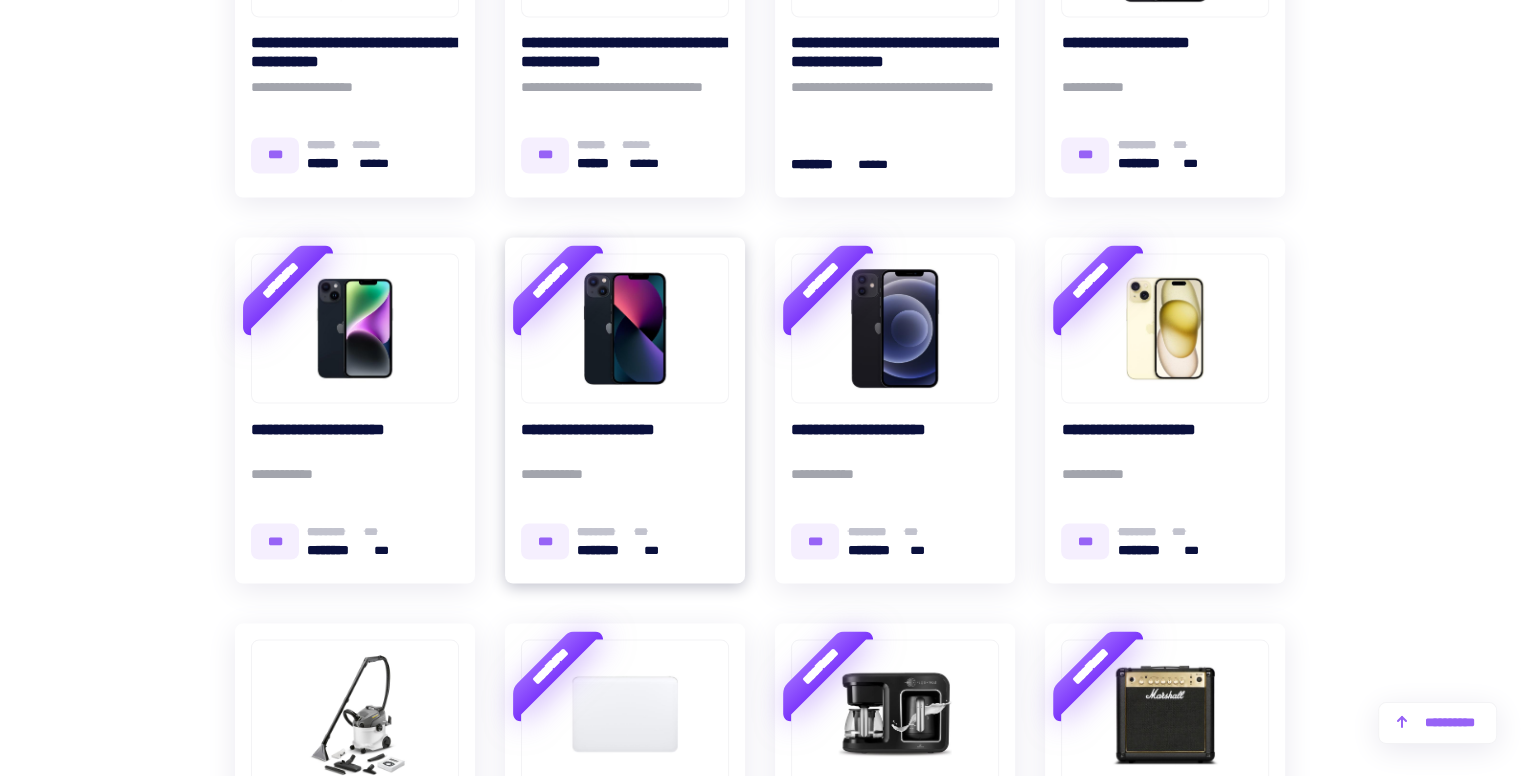 click at bounding box center (625, 328) 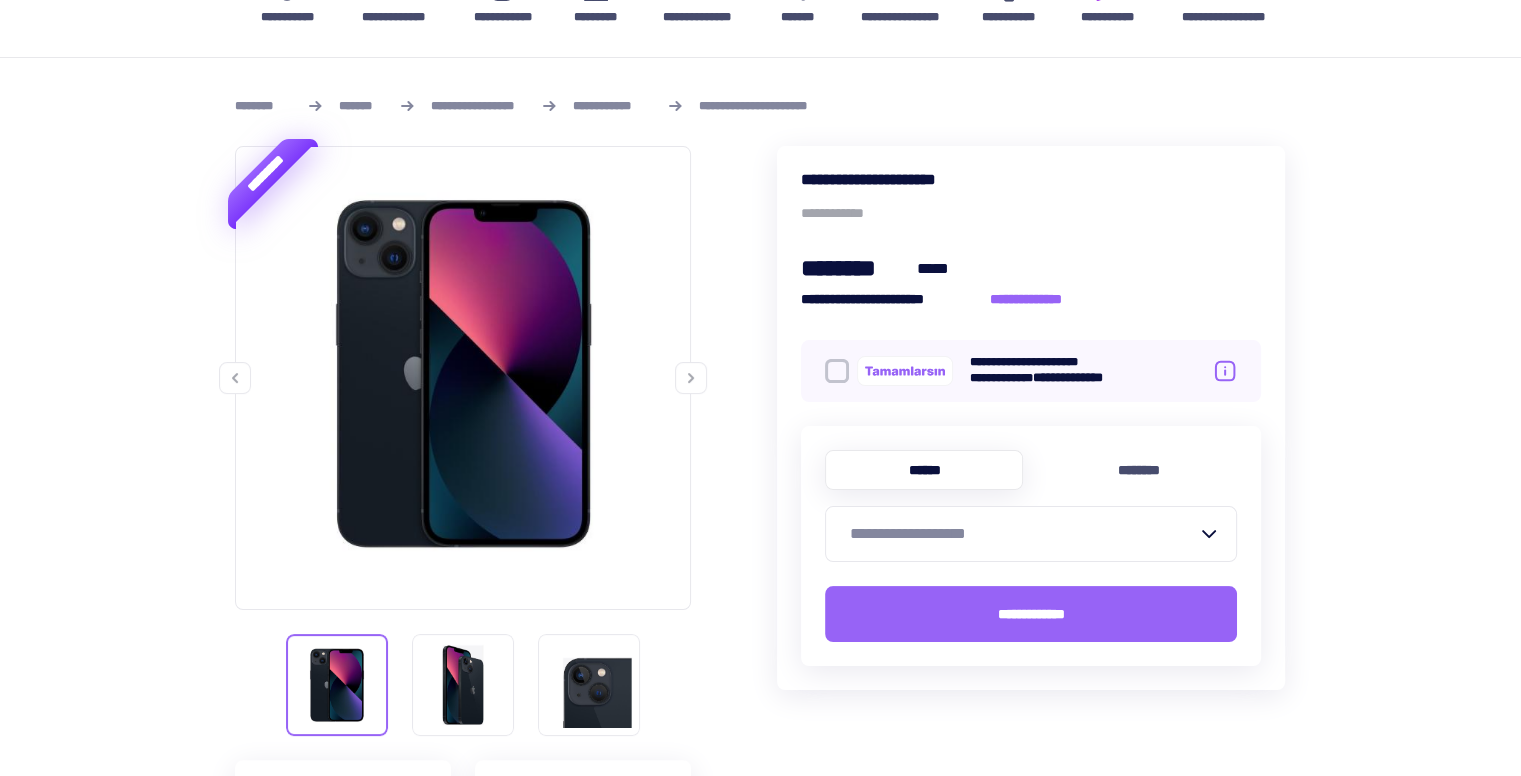 scroll, scrollTop: 300, scrollLeft: 0, axis: vertical 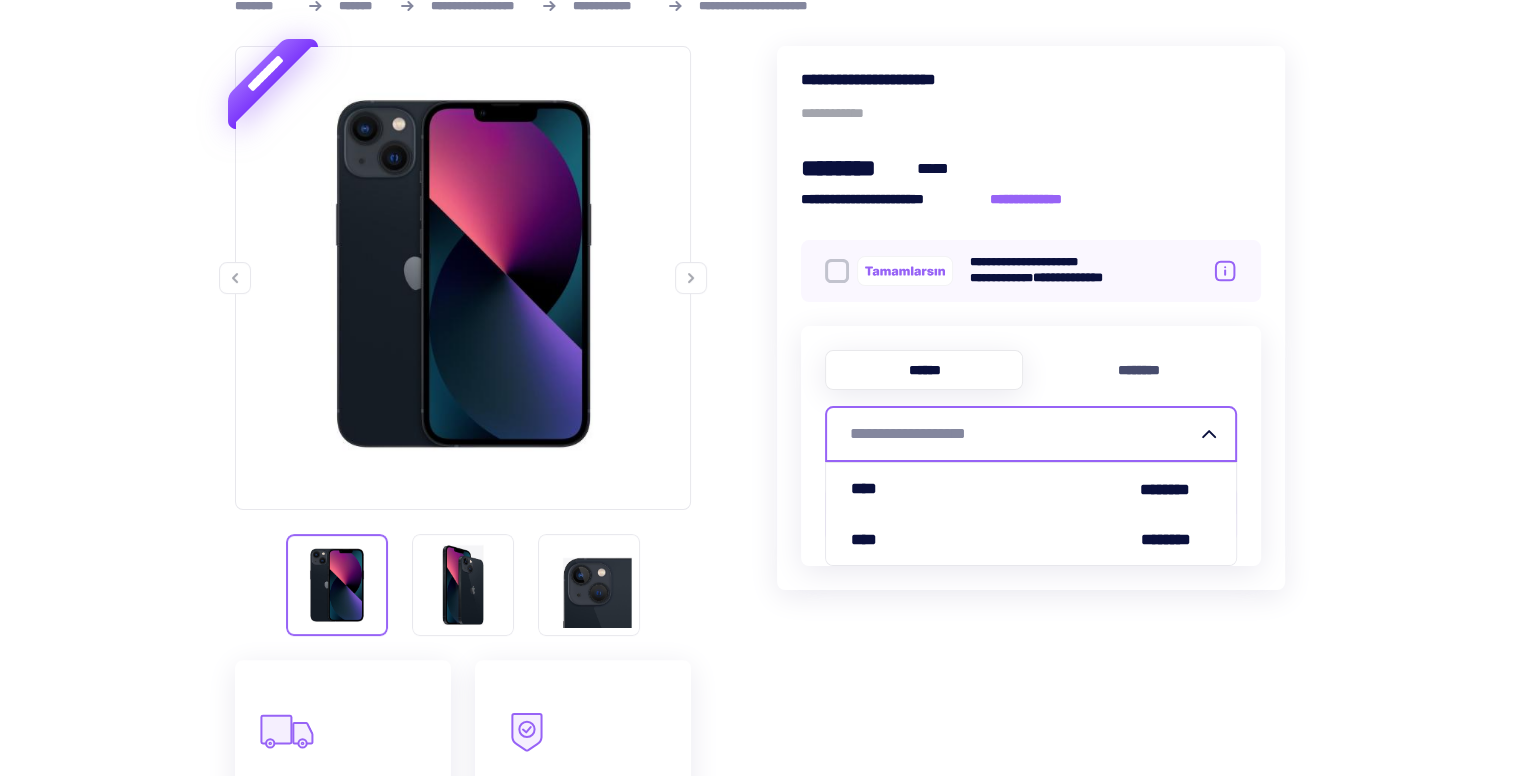 click on "**********" at bounding box center [1019, 434] 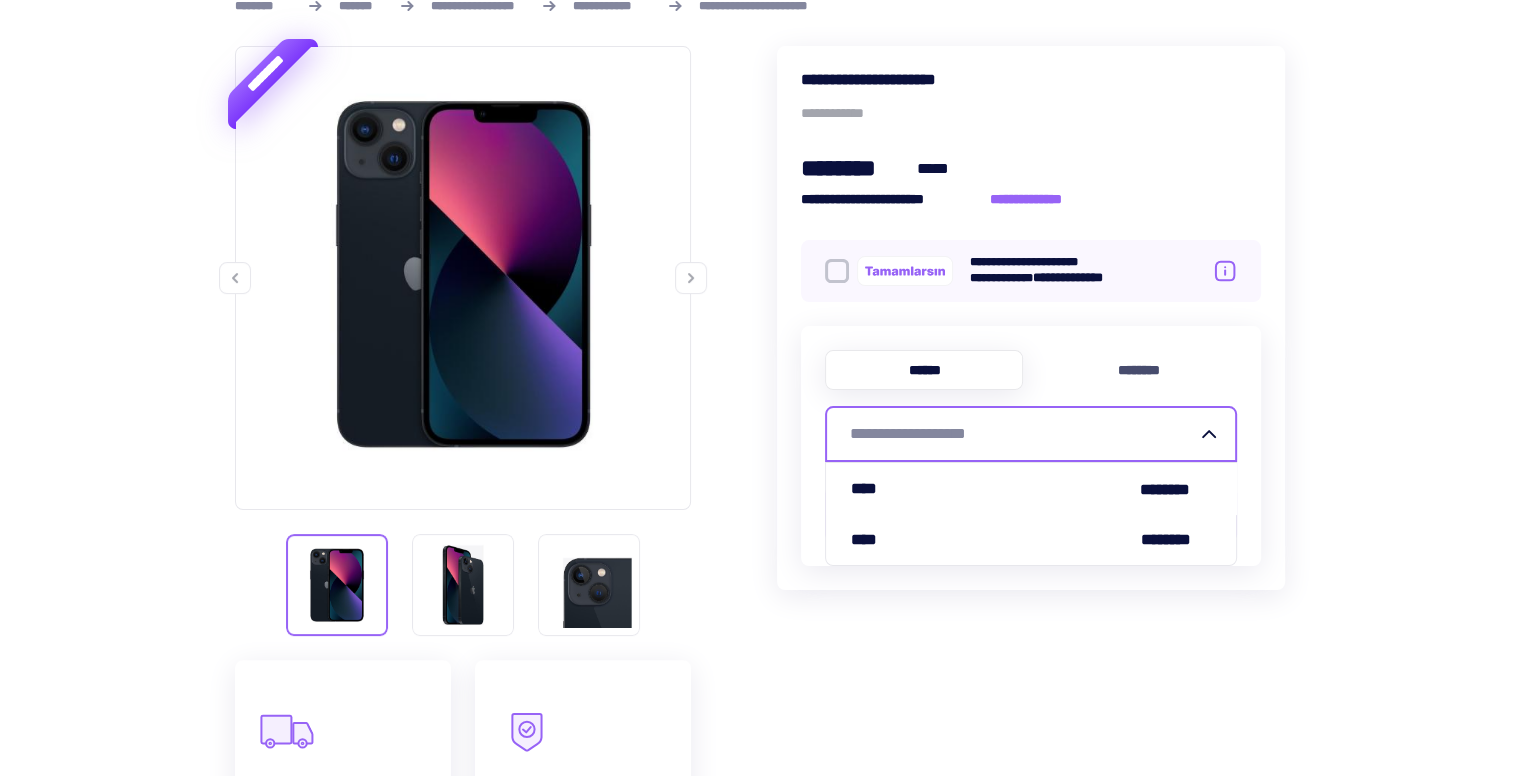click on "**** ********" at bounding box center [1031, 539] 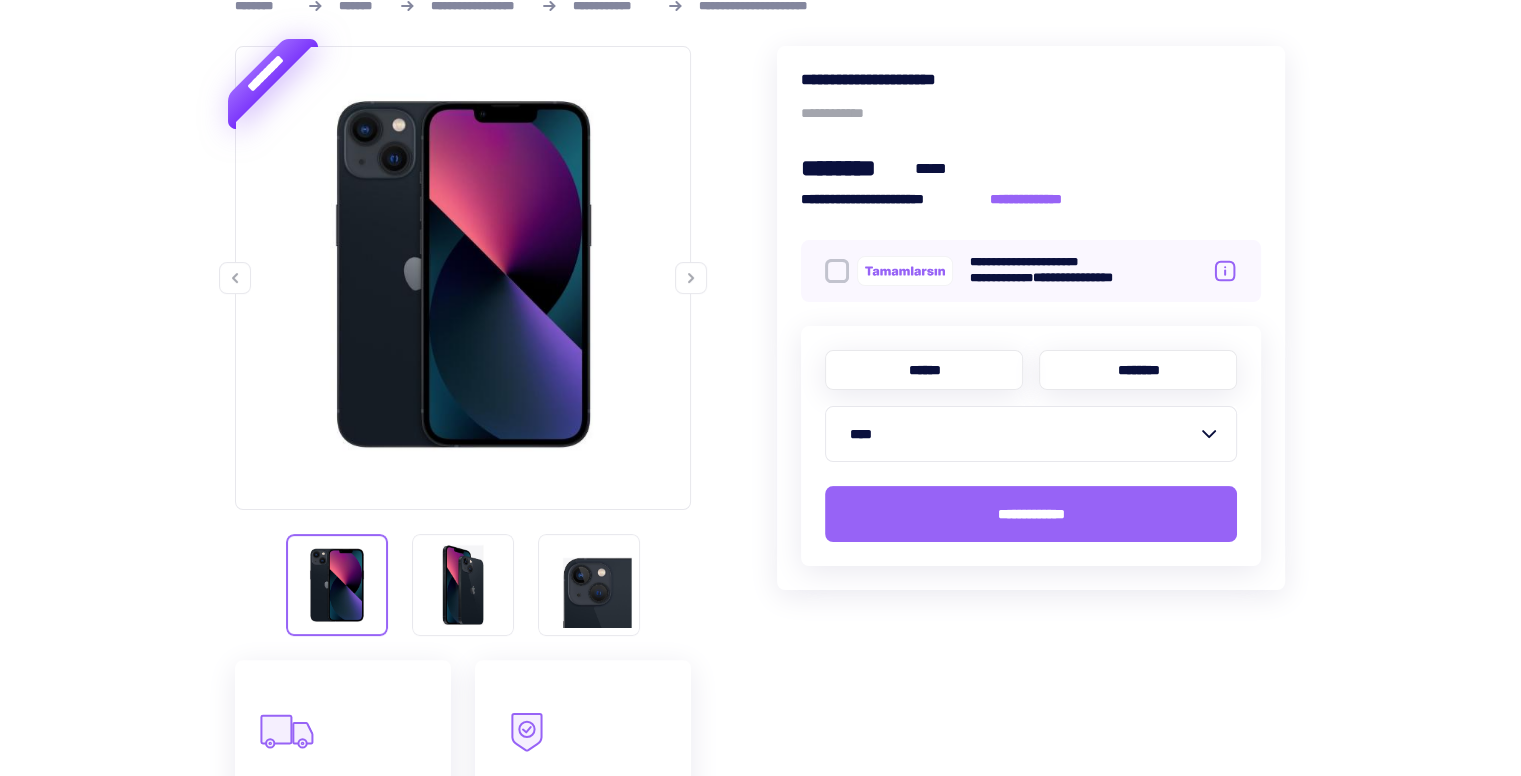 click on "********" at bounding box center [1138, 370] 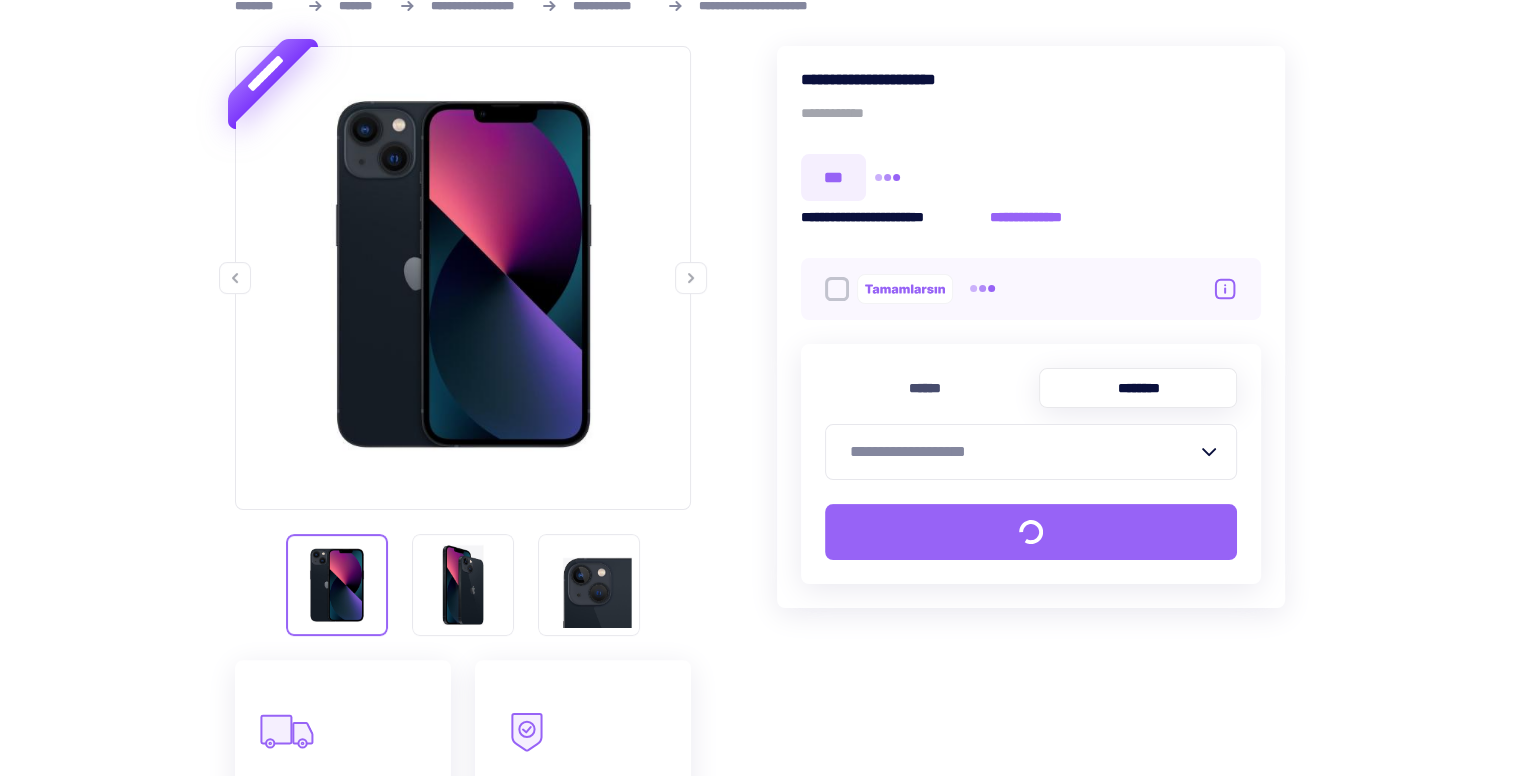 click on "**********" at bounding box center [1019, 452] 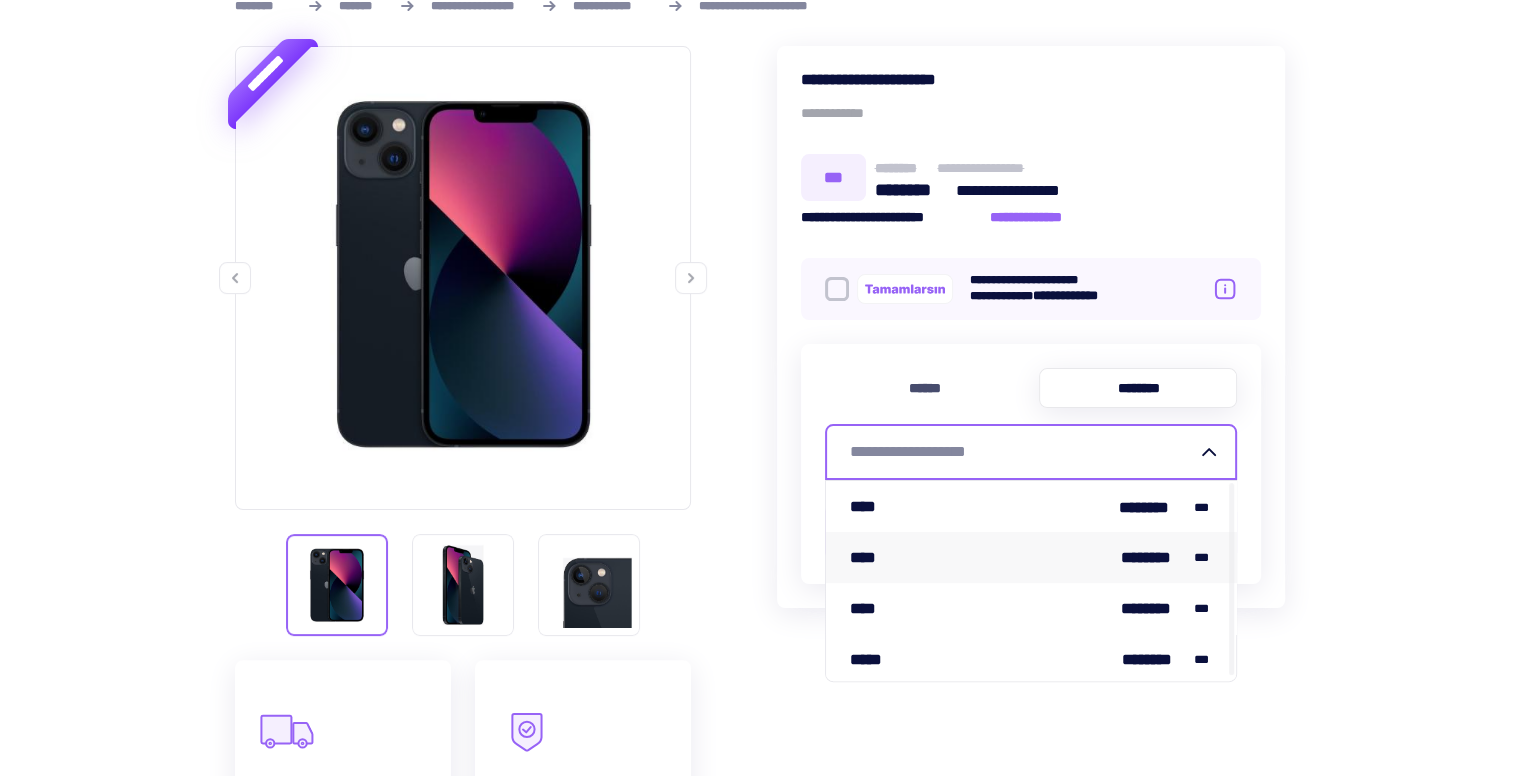 click on "**** ******** ***" at bounding box center (1031, 557) 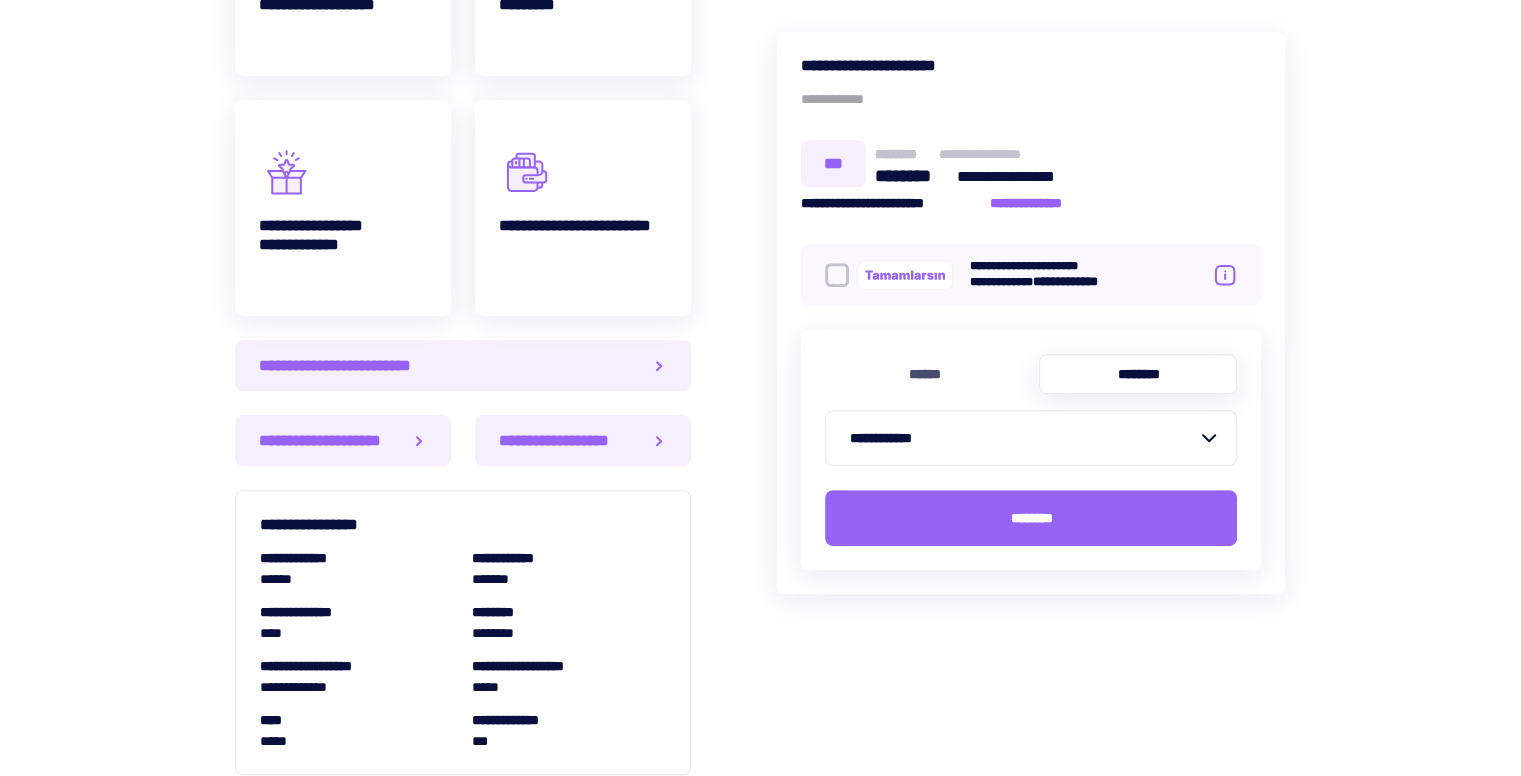 scroll, scrollTop: 1300, scrollLeft: 0, axis: vertical 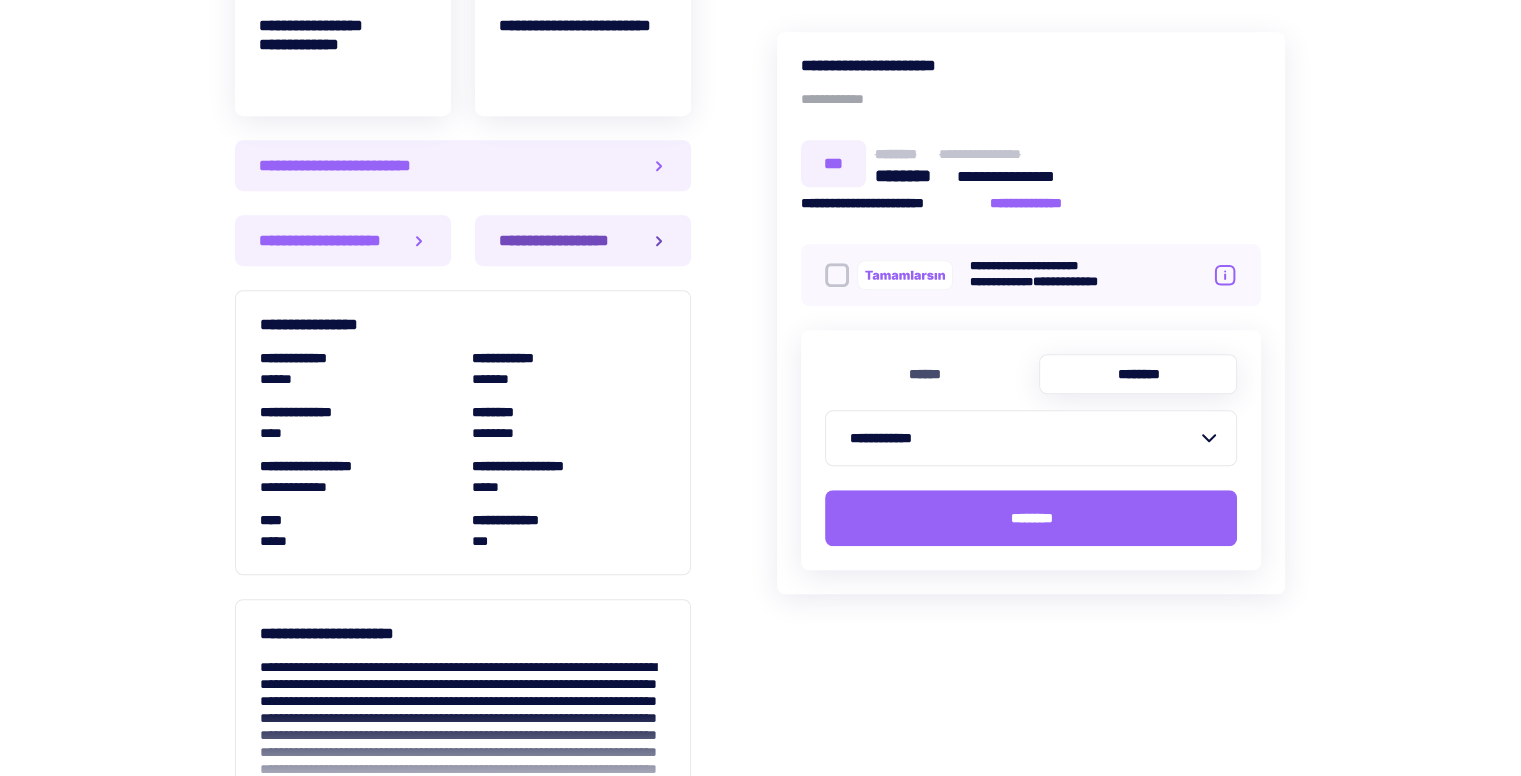 click on "**********" at bounding box center (583, 240) 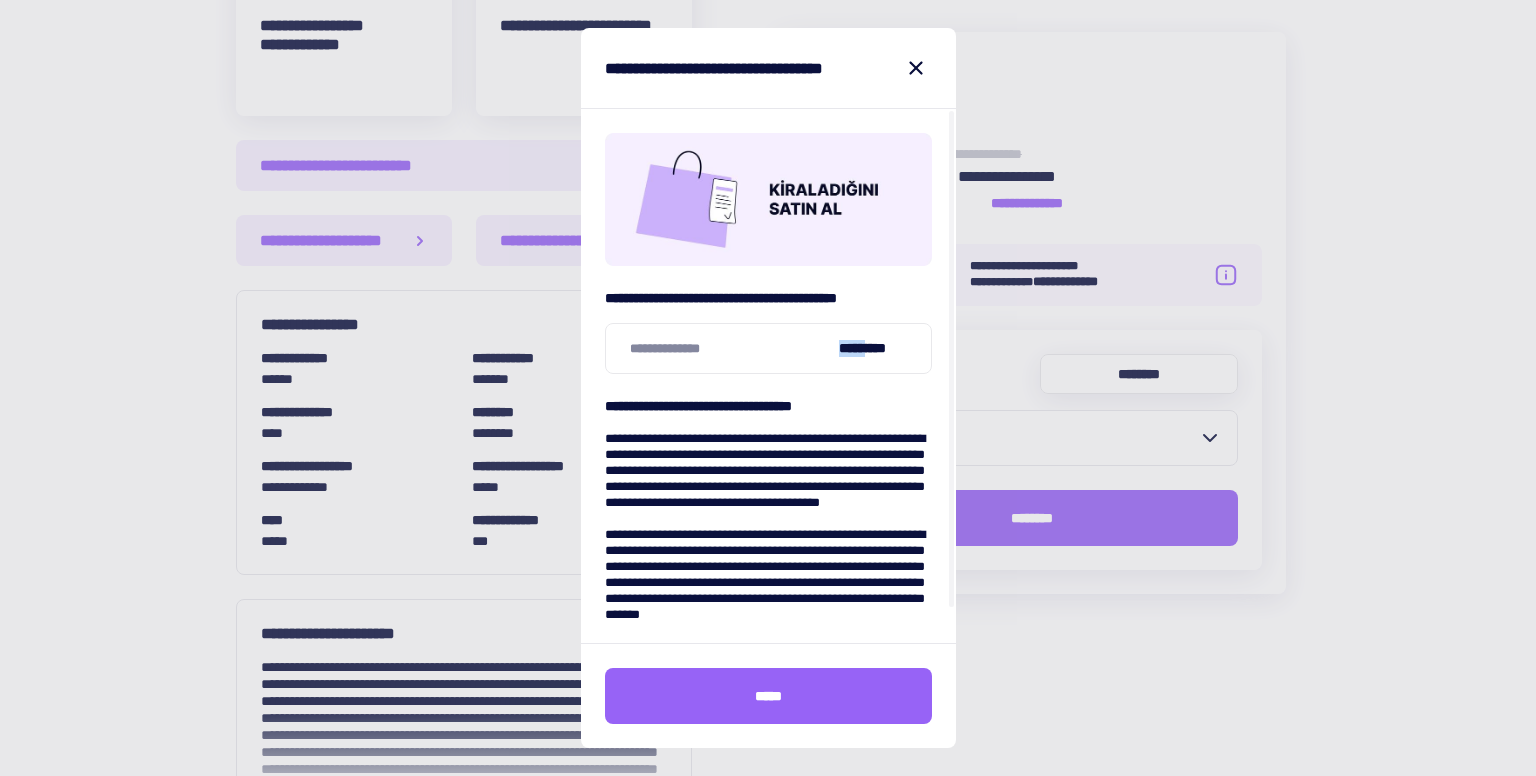 click on "**********" at bounding box center (768, 348) 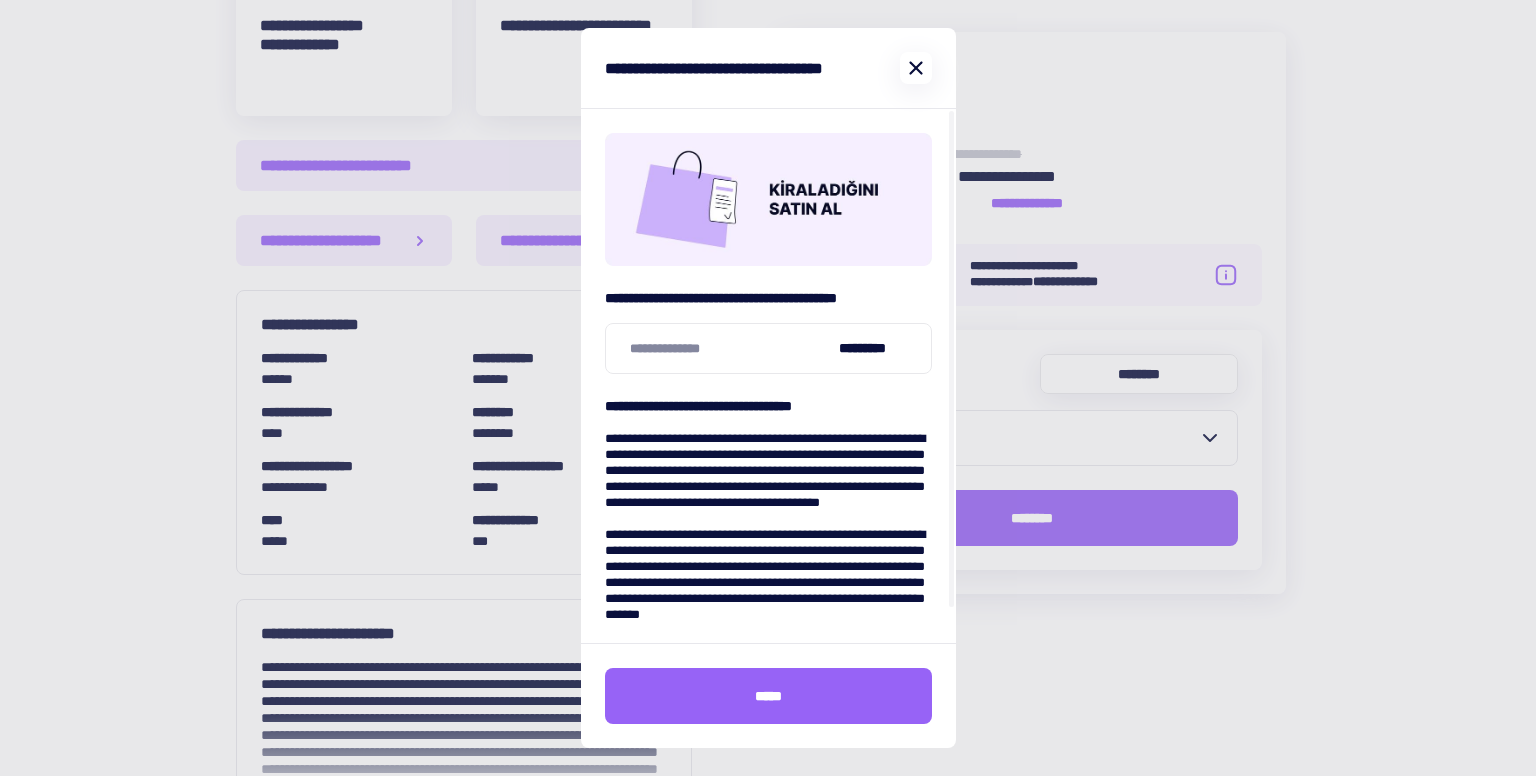 click at bounding box center [915, 68] 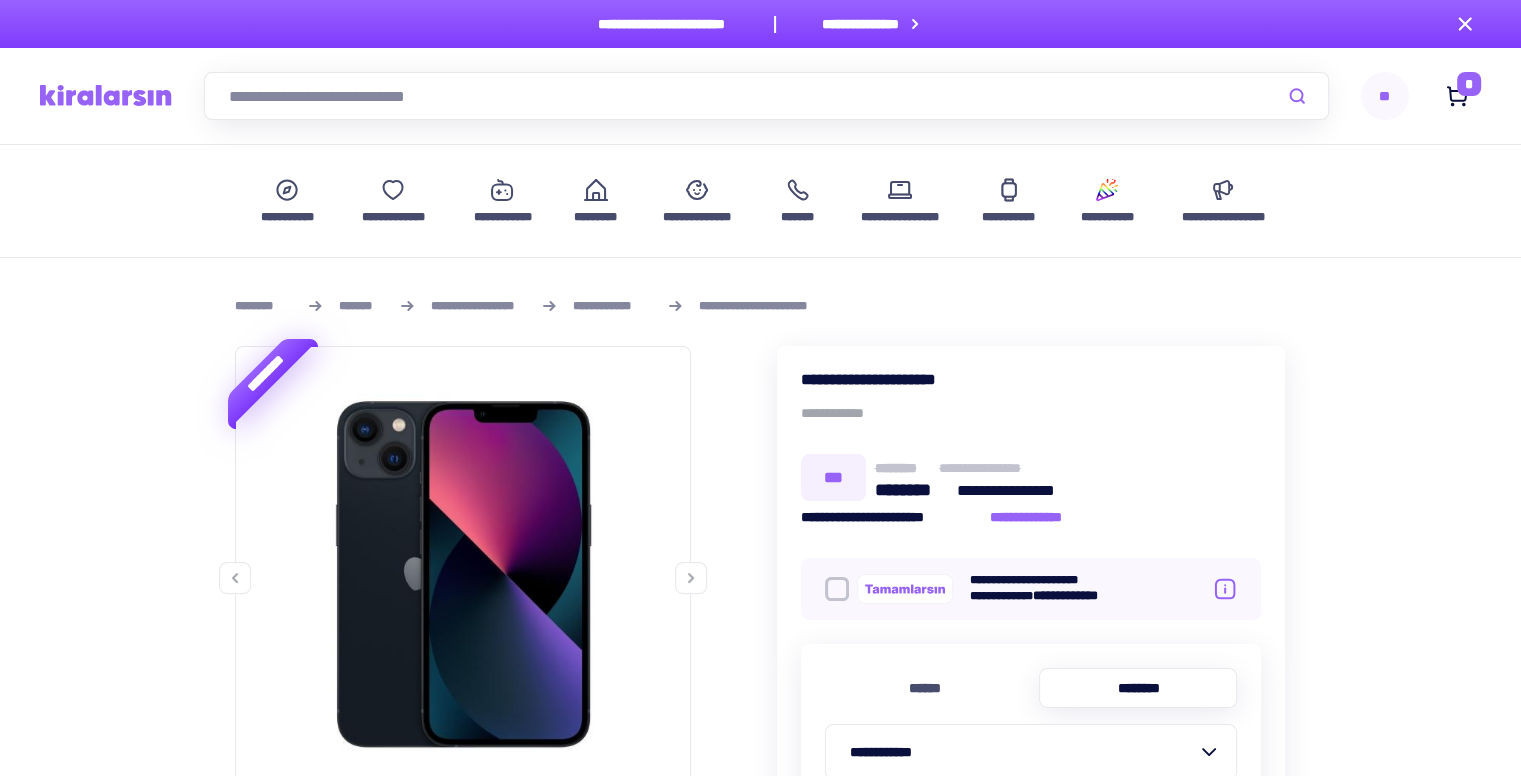 scroll, scrollTop: 400, scrollLeft: 0, axis: vertical 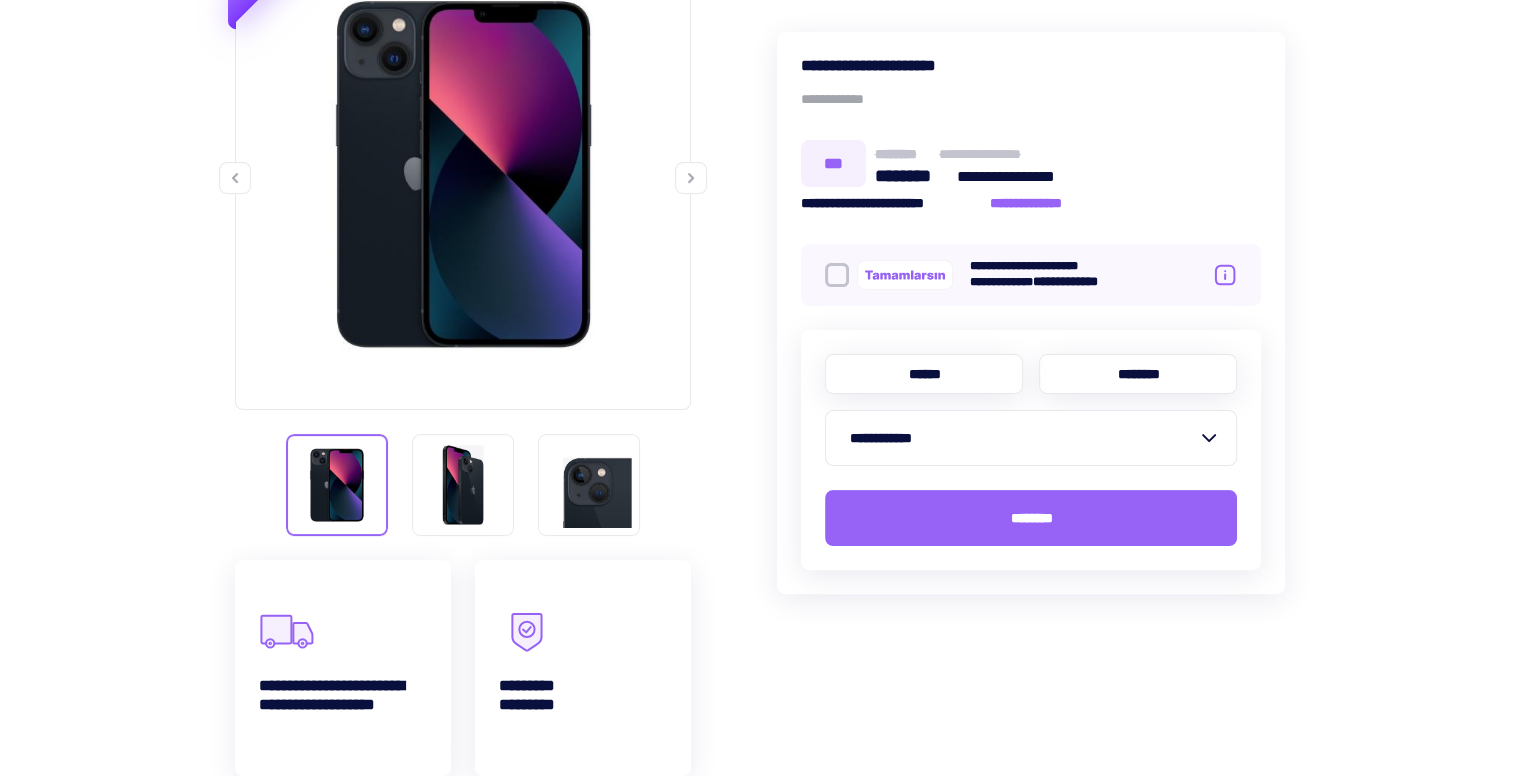 click on "******" at bounding box center [924, 374] 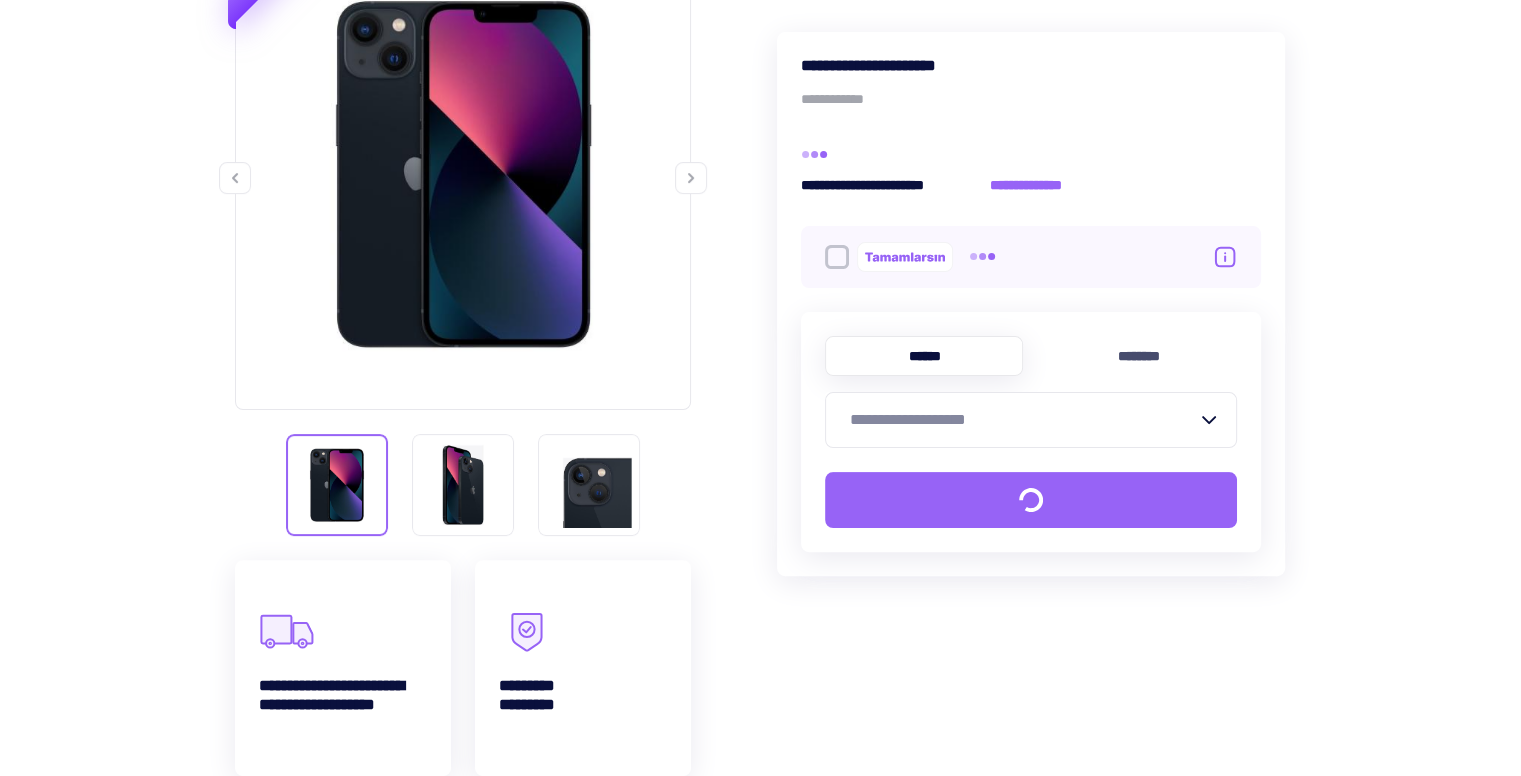 click on "**********" at bounding box center (1019, 420) 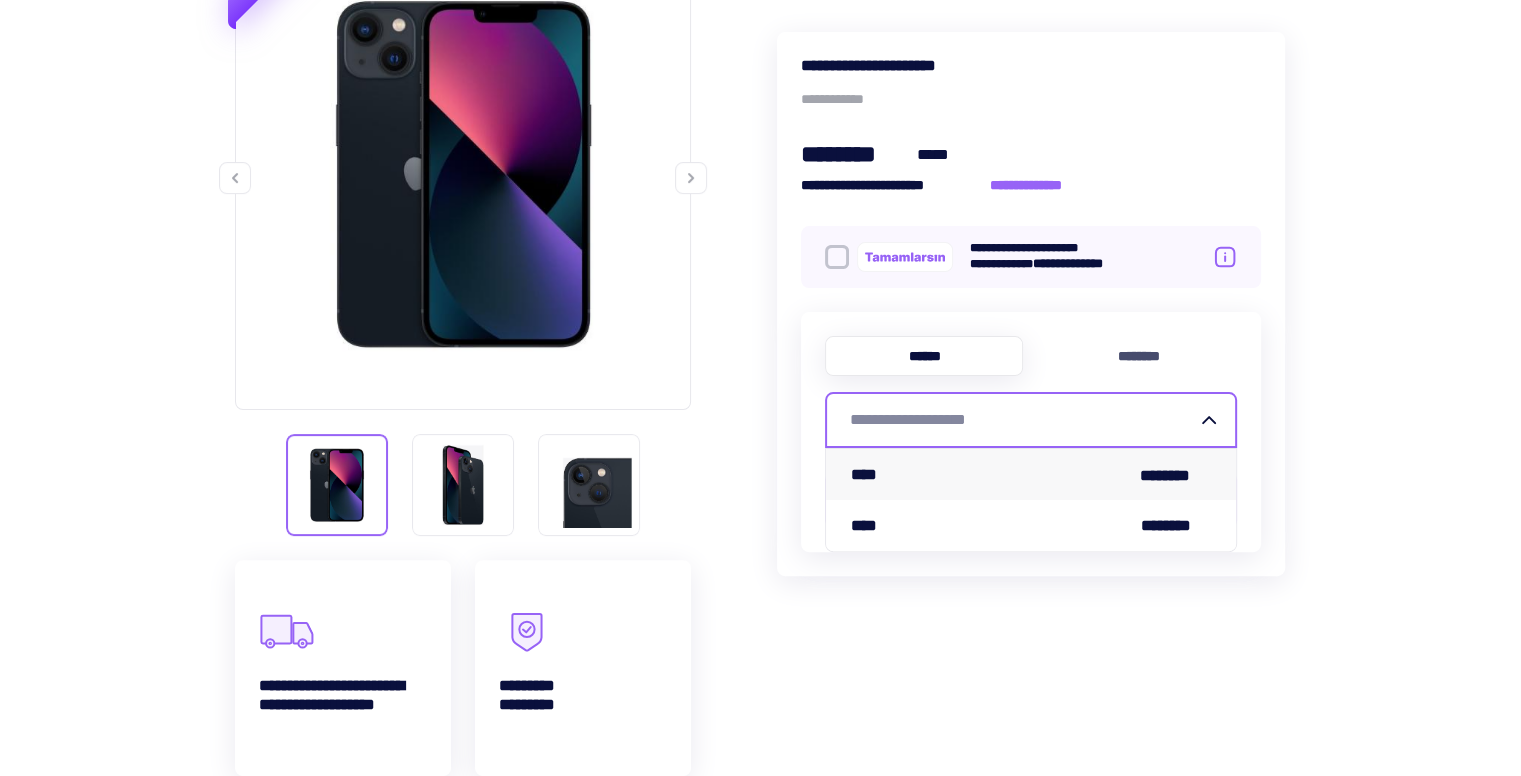 click on "**** ********" at bounding box center (1031, 474) 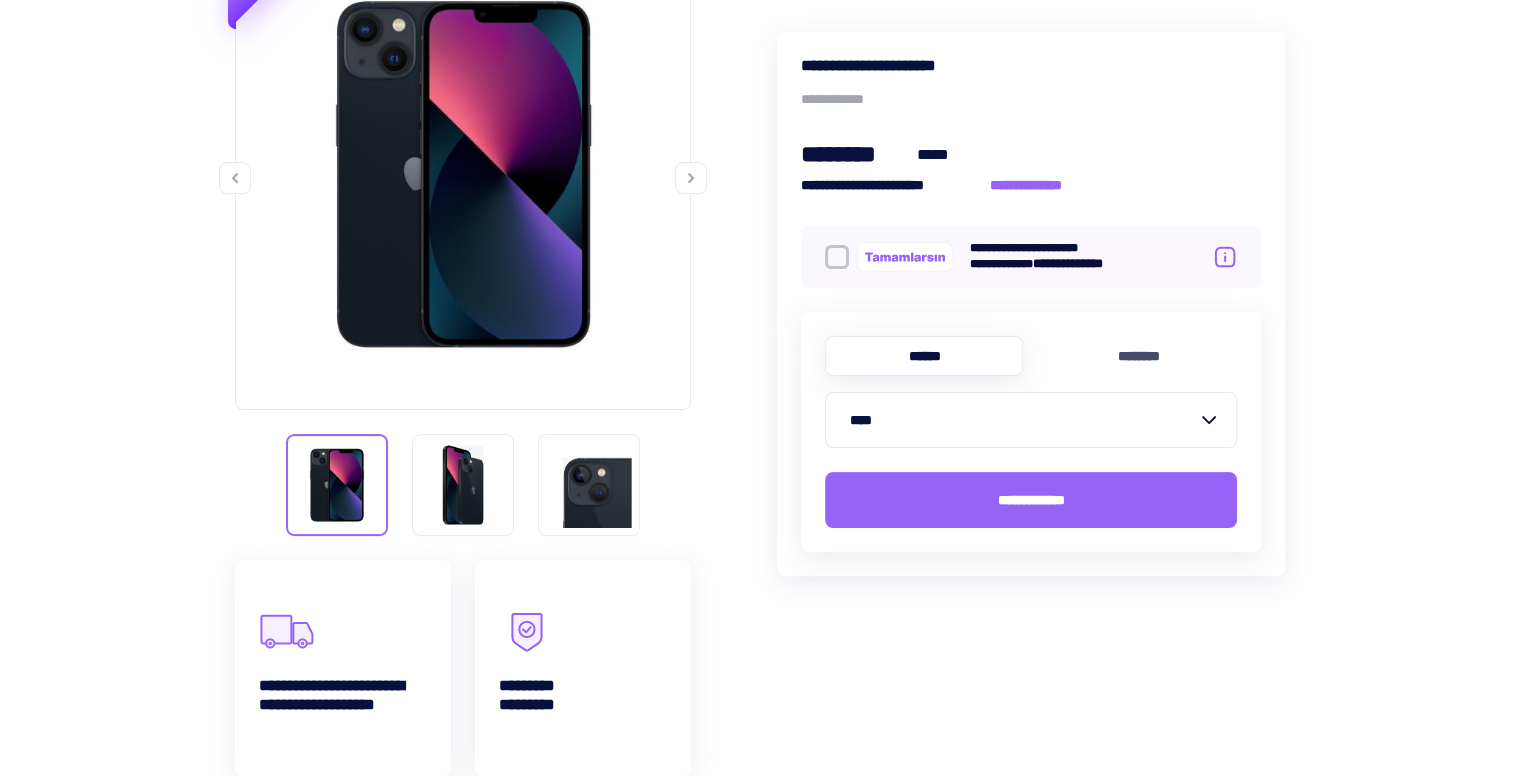 scroll, scrollTop: 0, scrollLeft: 0, axis: both 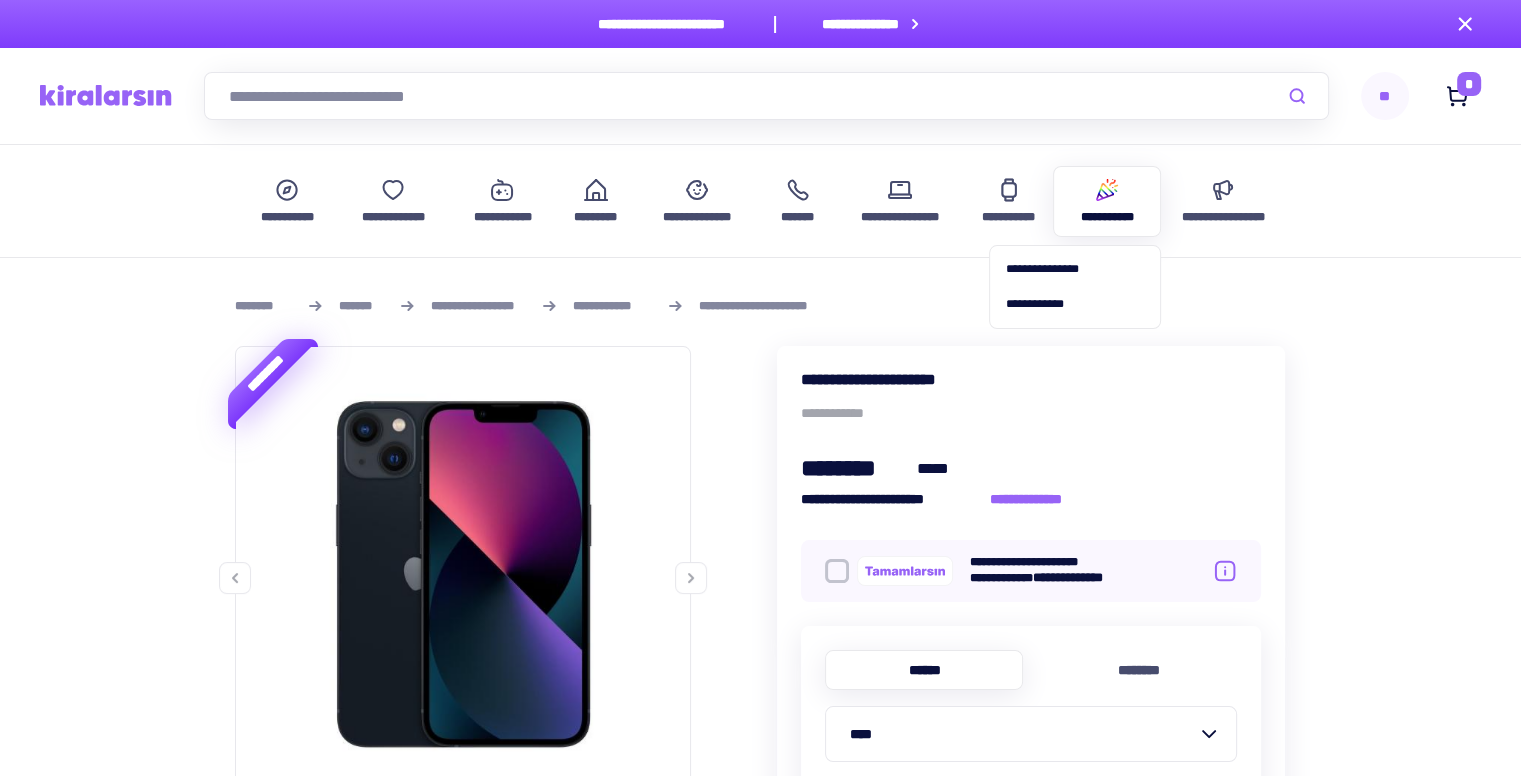 click at bounding box center [1107, 190] 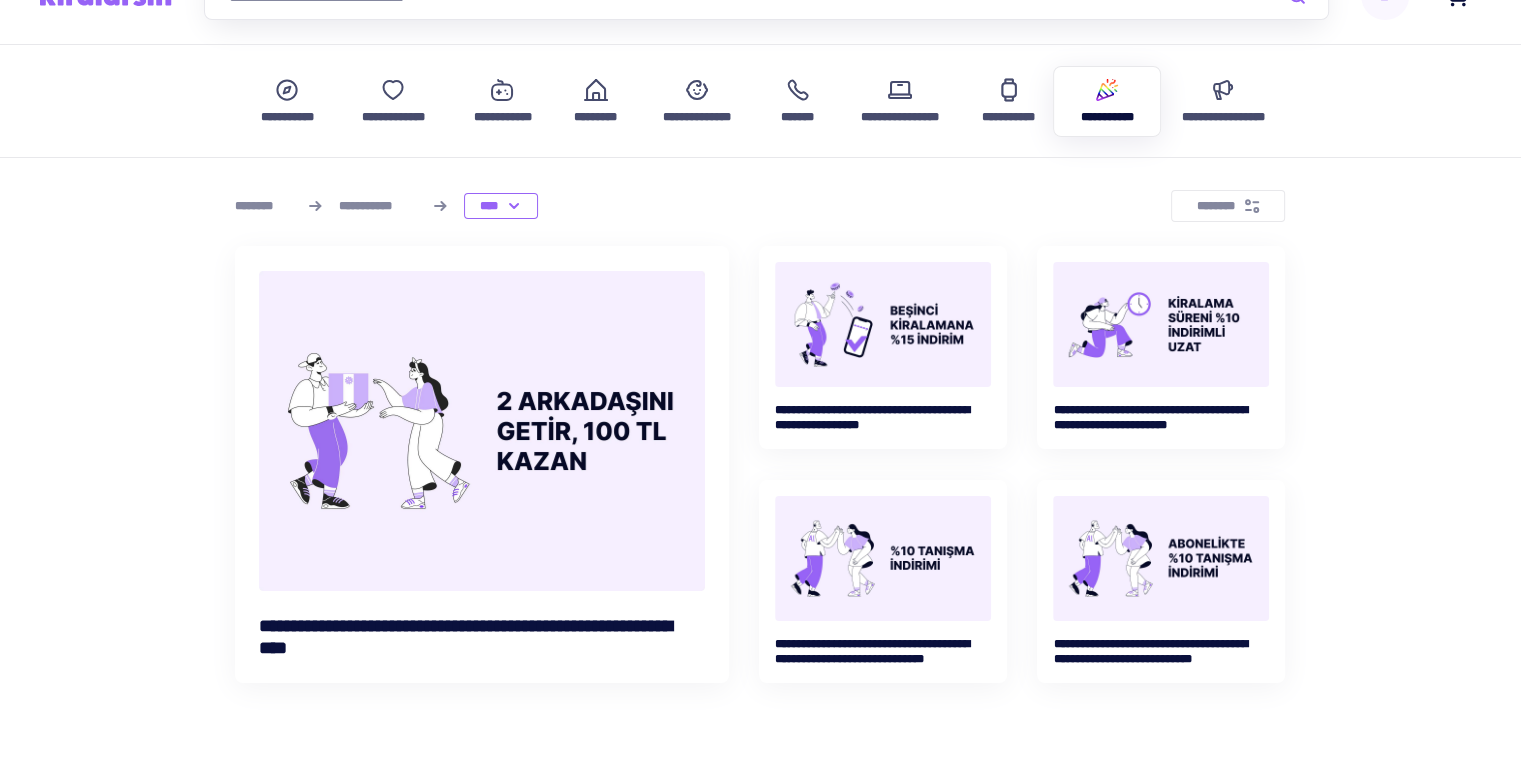 scroll, scrollTop: 0, scrollLeft: 0, axis: both 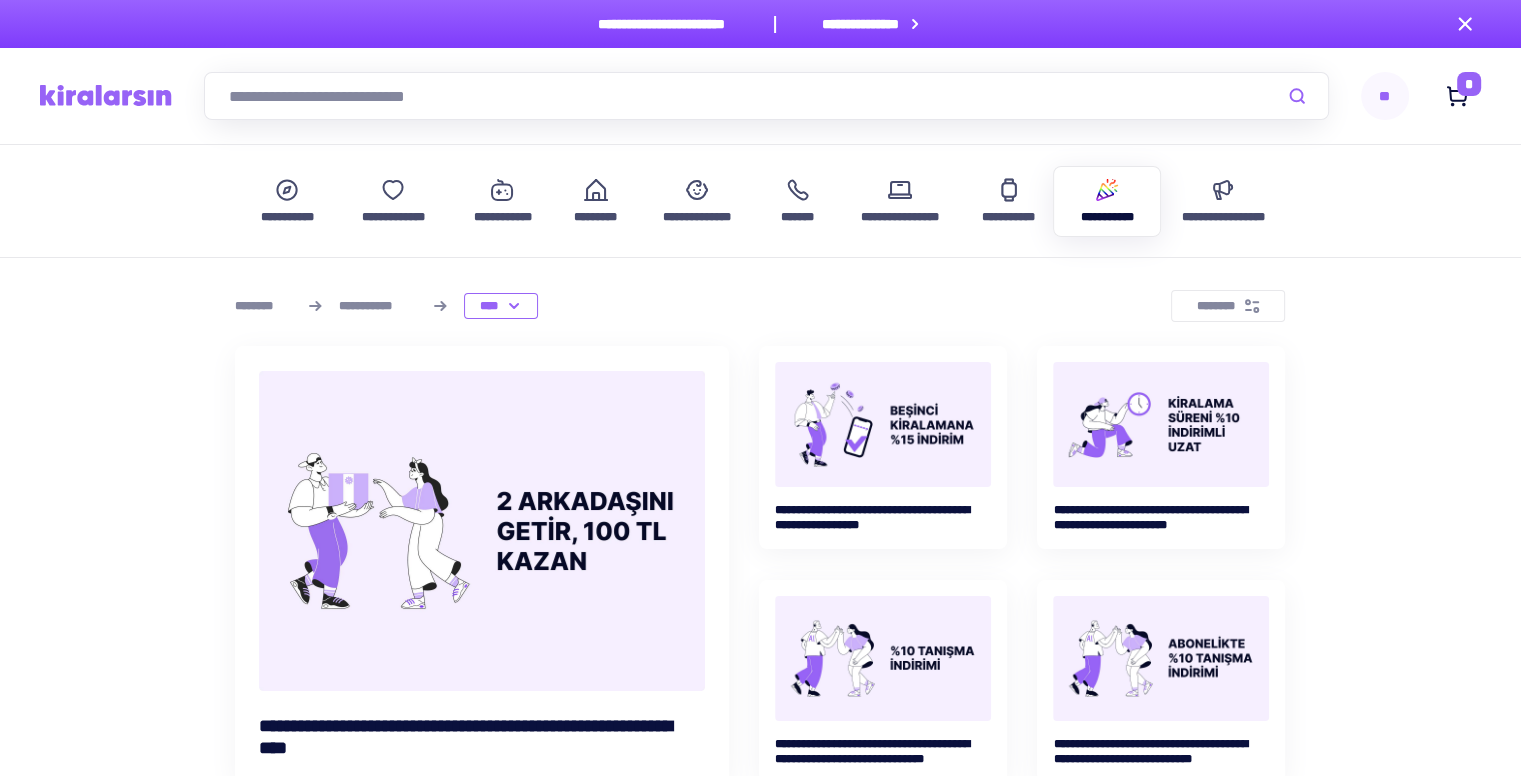 click on "**" at bounding box center [1385, 96] 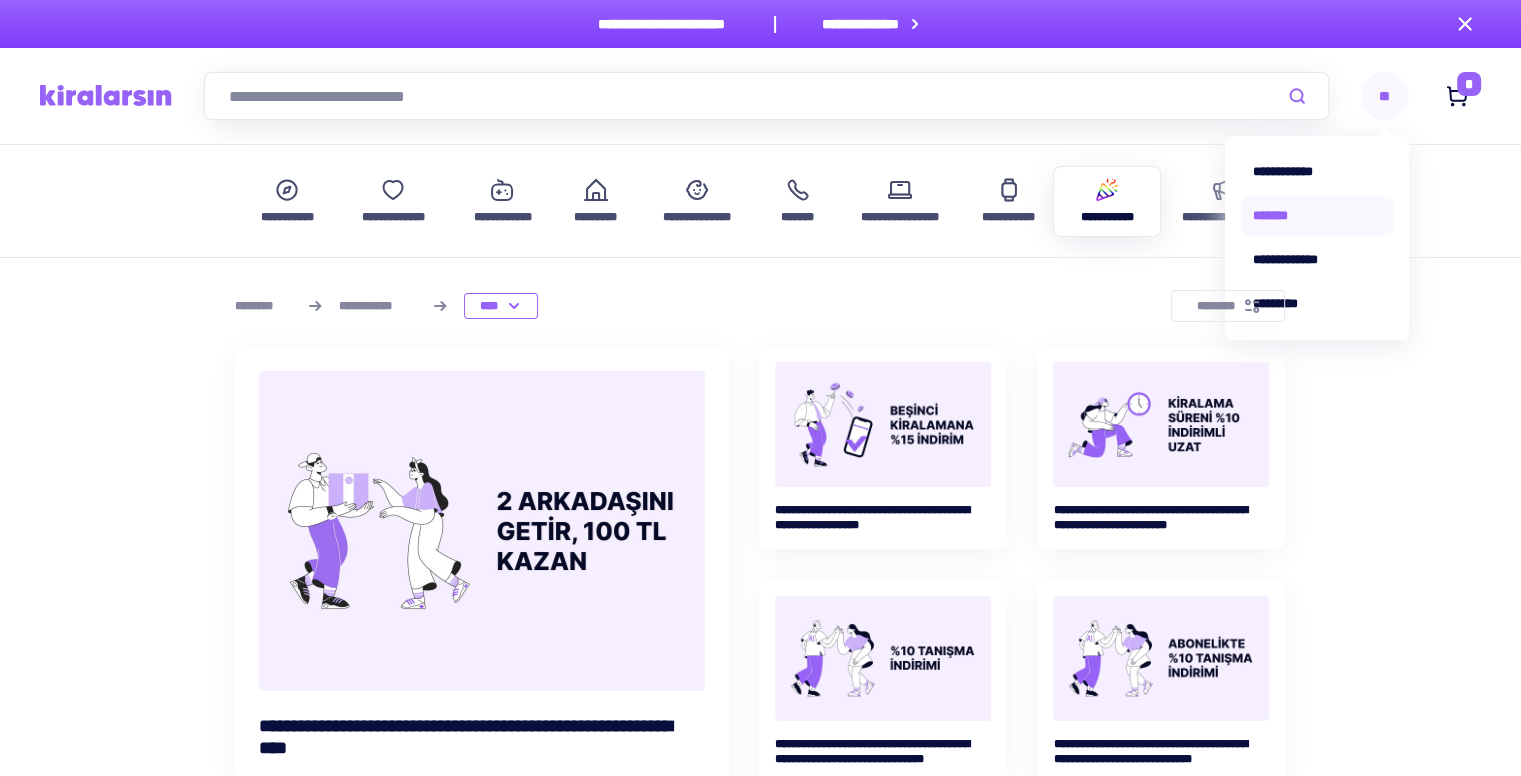 click on "*******" at bounding box center (1317, 216) 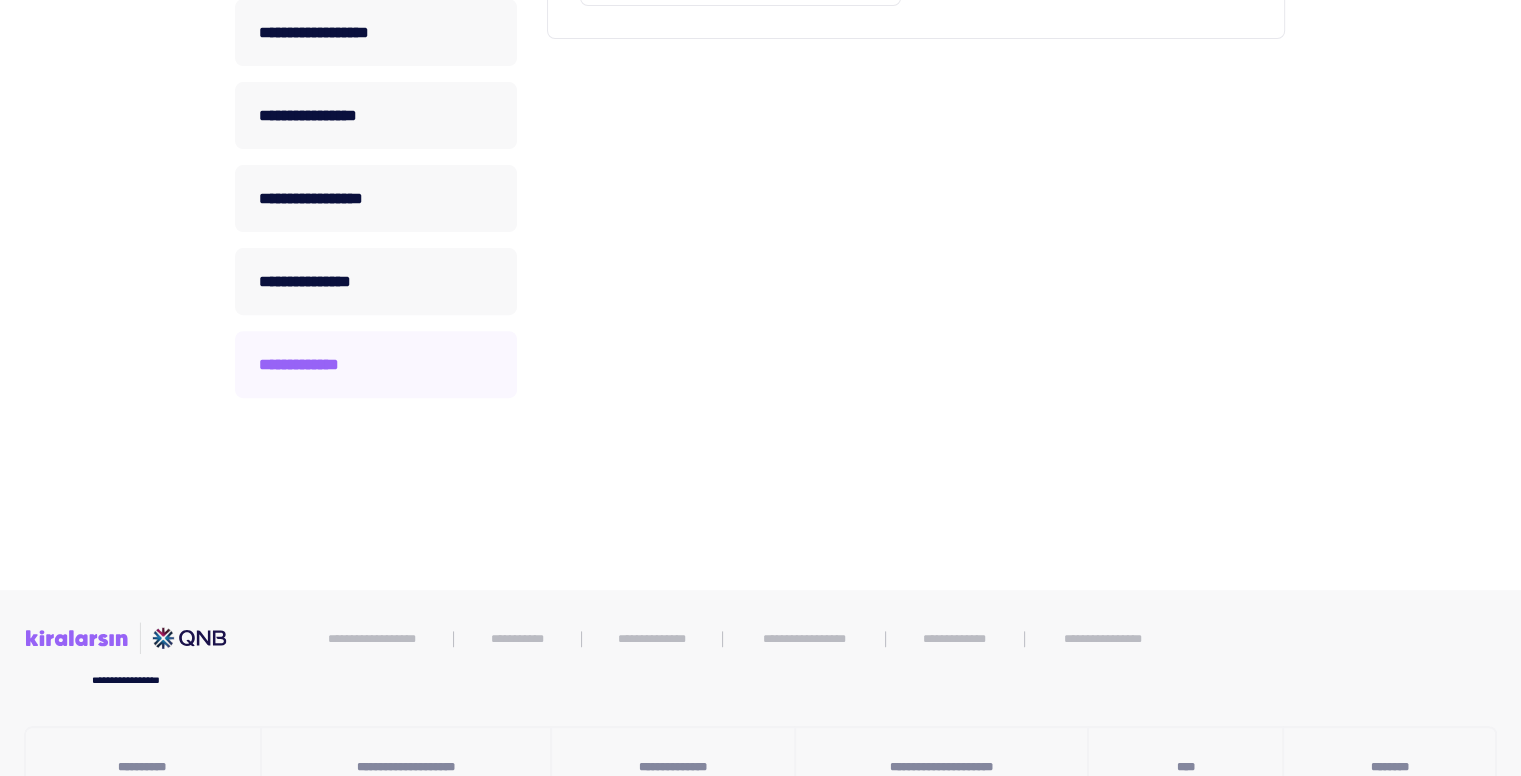 scroll, scrollTop: 400, scrollLeft: 0, axis: vertical 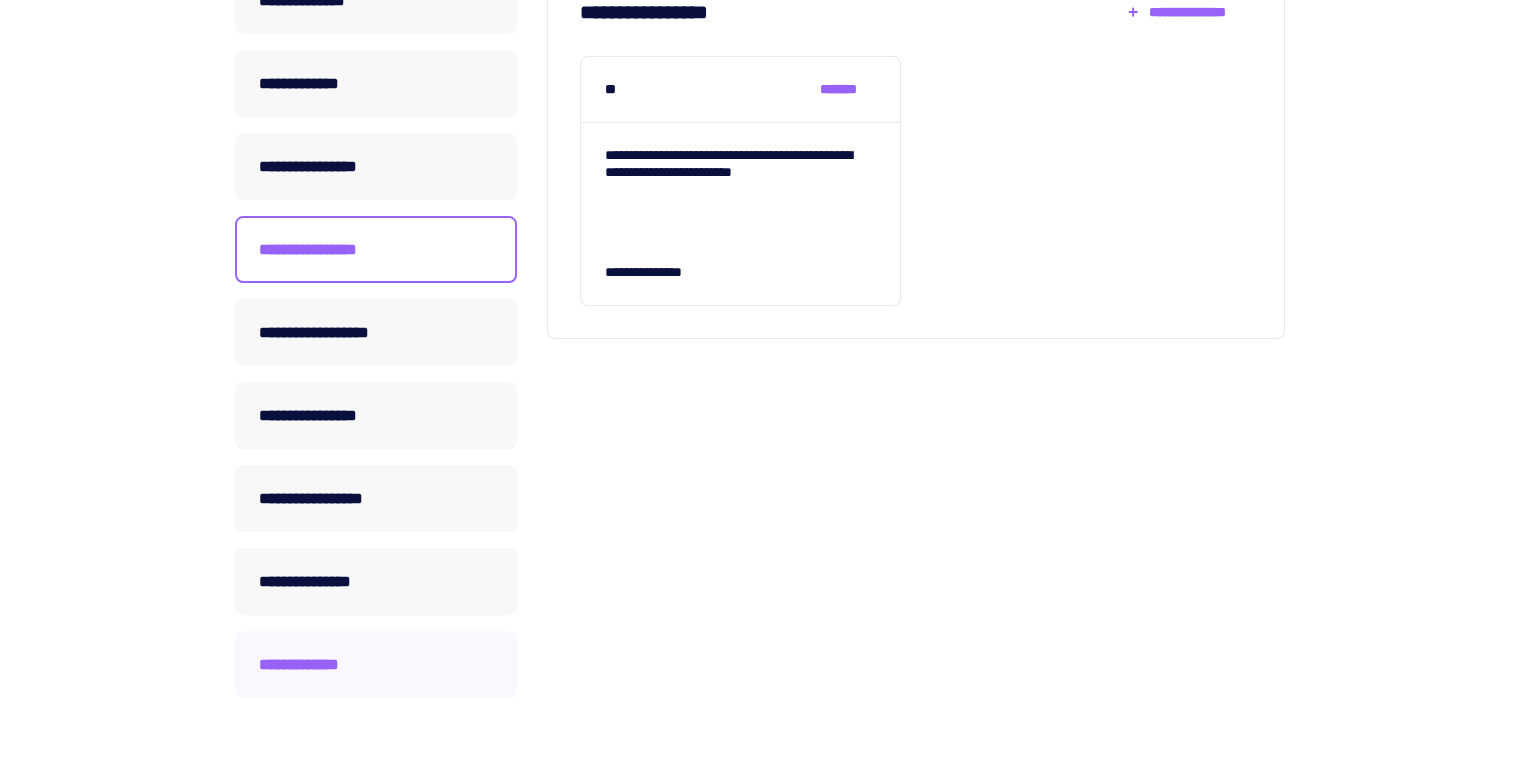 click on "**********" at bounding box center [376, 0] 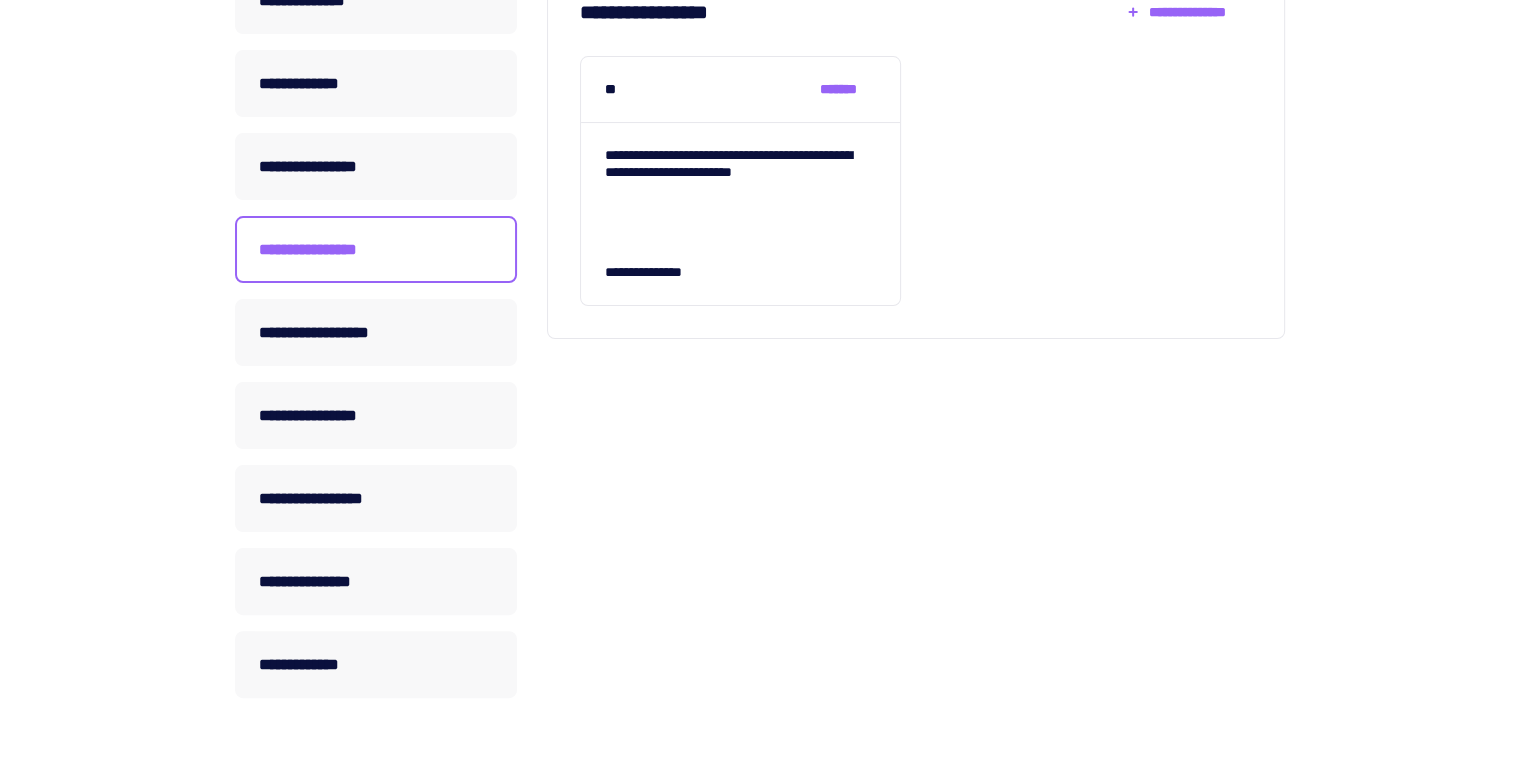 scroll, scrollTop: 0, scrollLeft: 0, axis: both 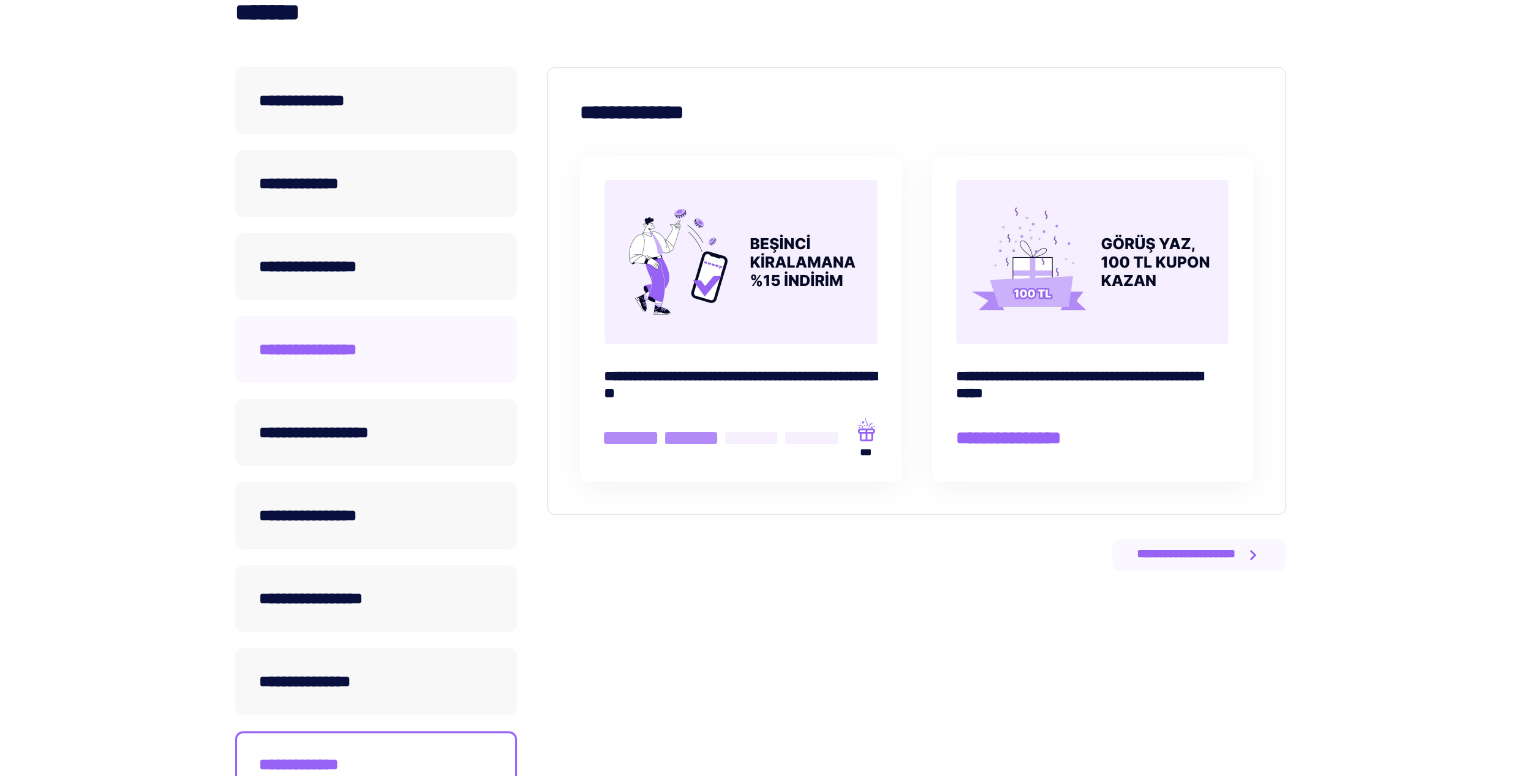 click on "**********" at bounding box center [376, 100] 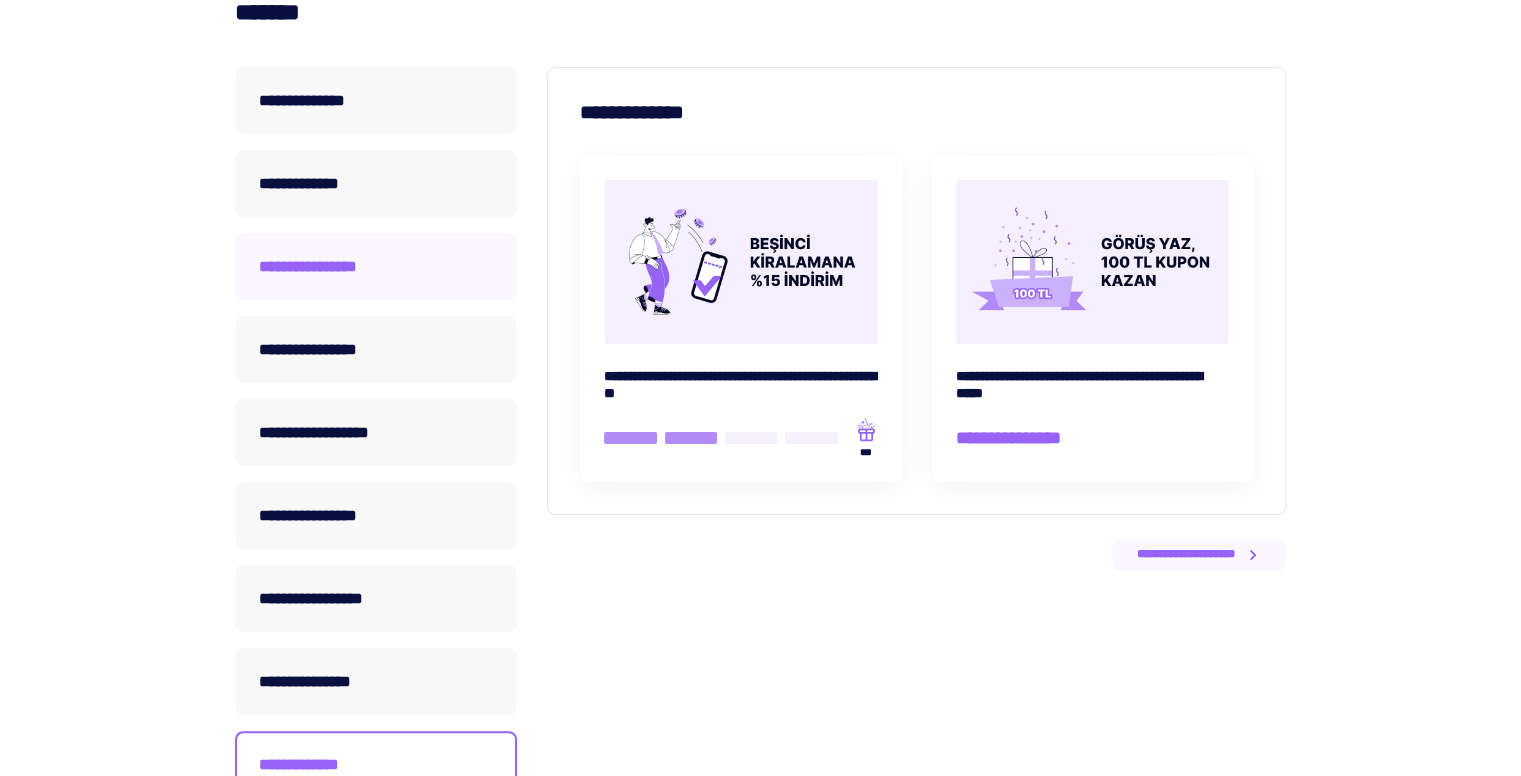 click on "**********" at bounding box center [376, 100] 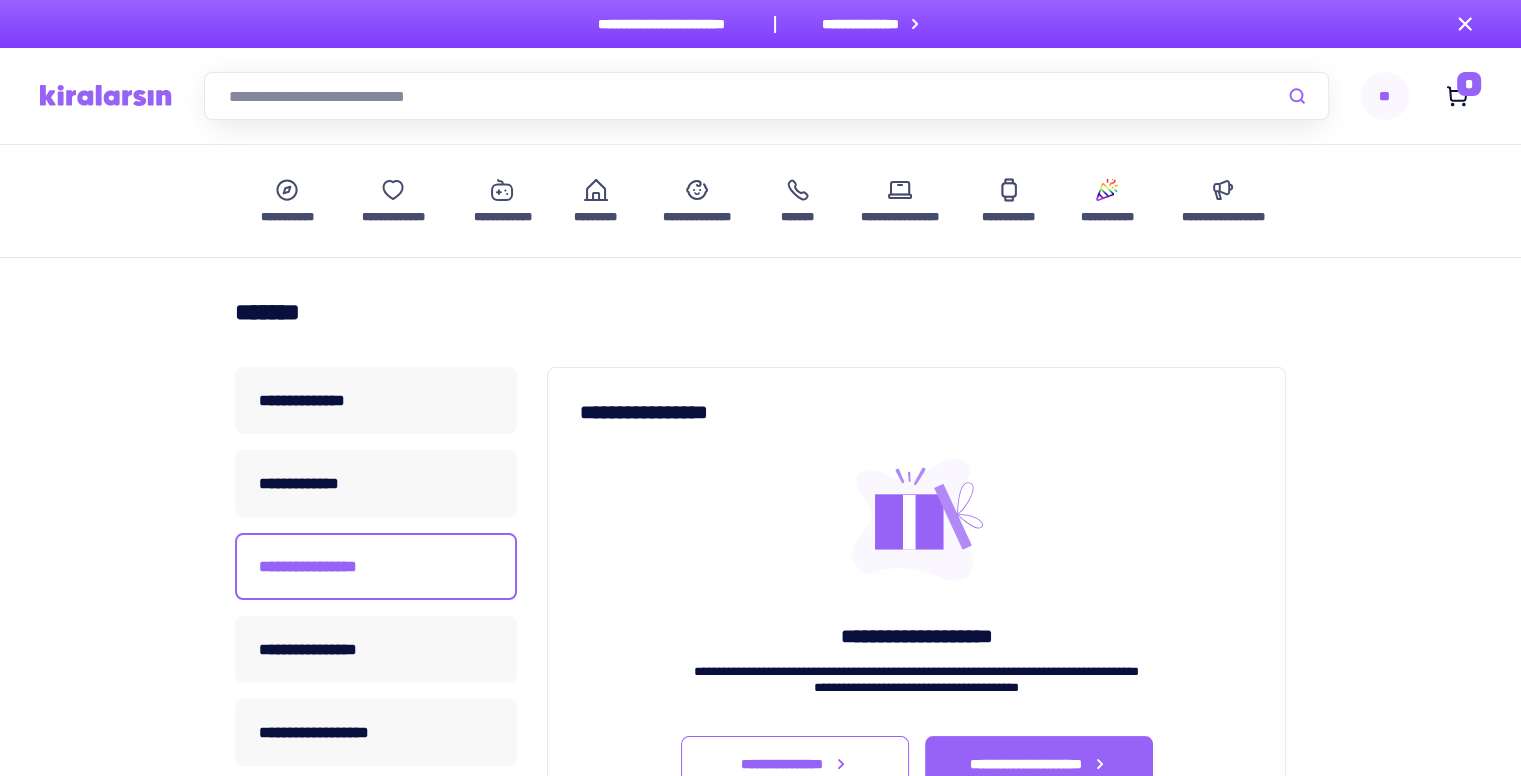 scroll, scrollTop: 100, scrollLeft: 0, axis: vertical 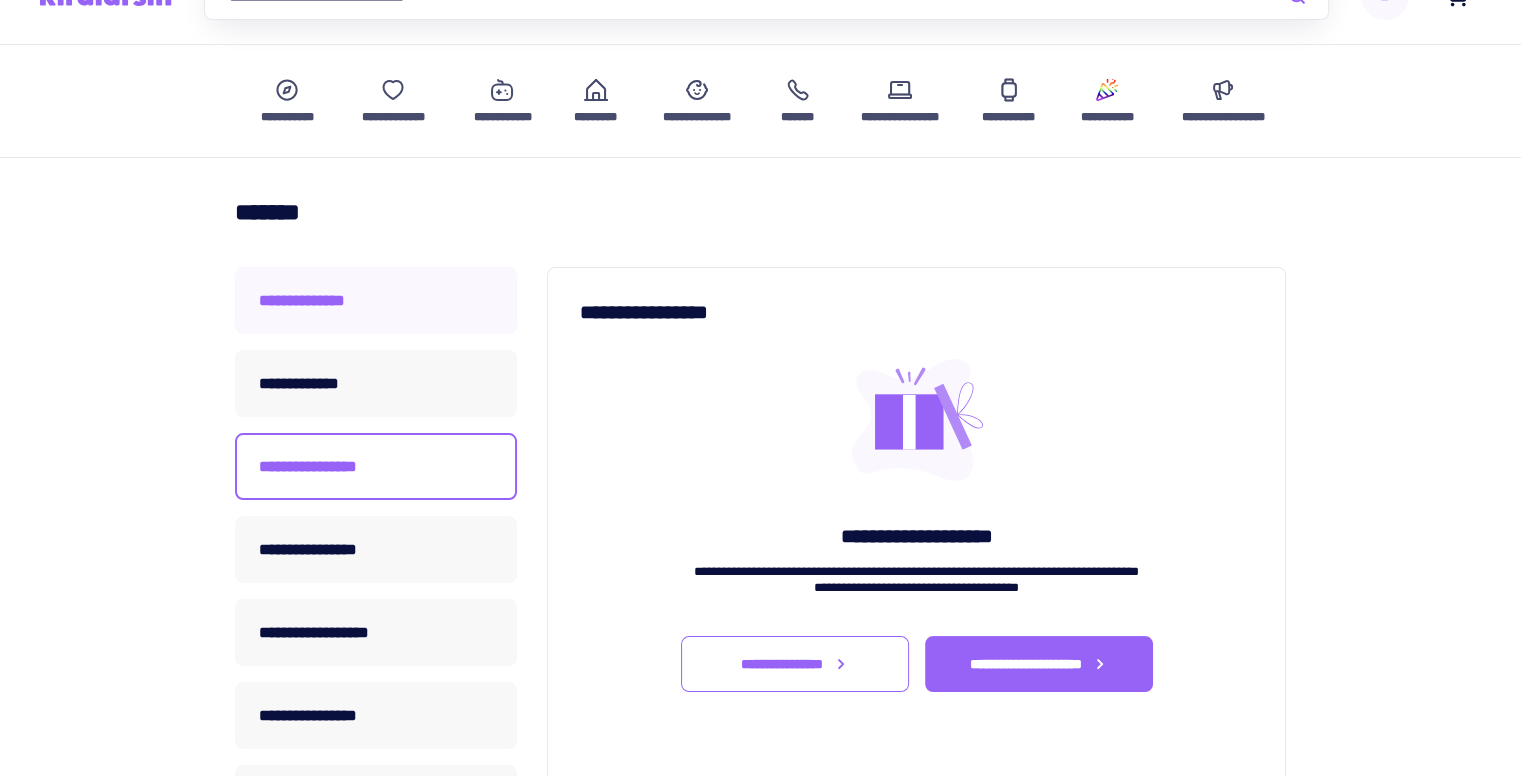 click on "**********" at bounding box center (376, 300) 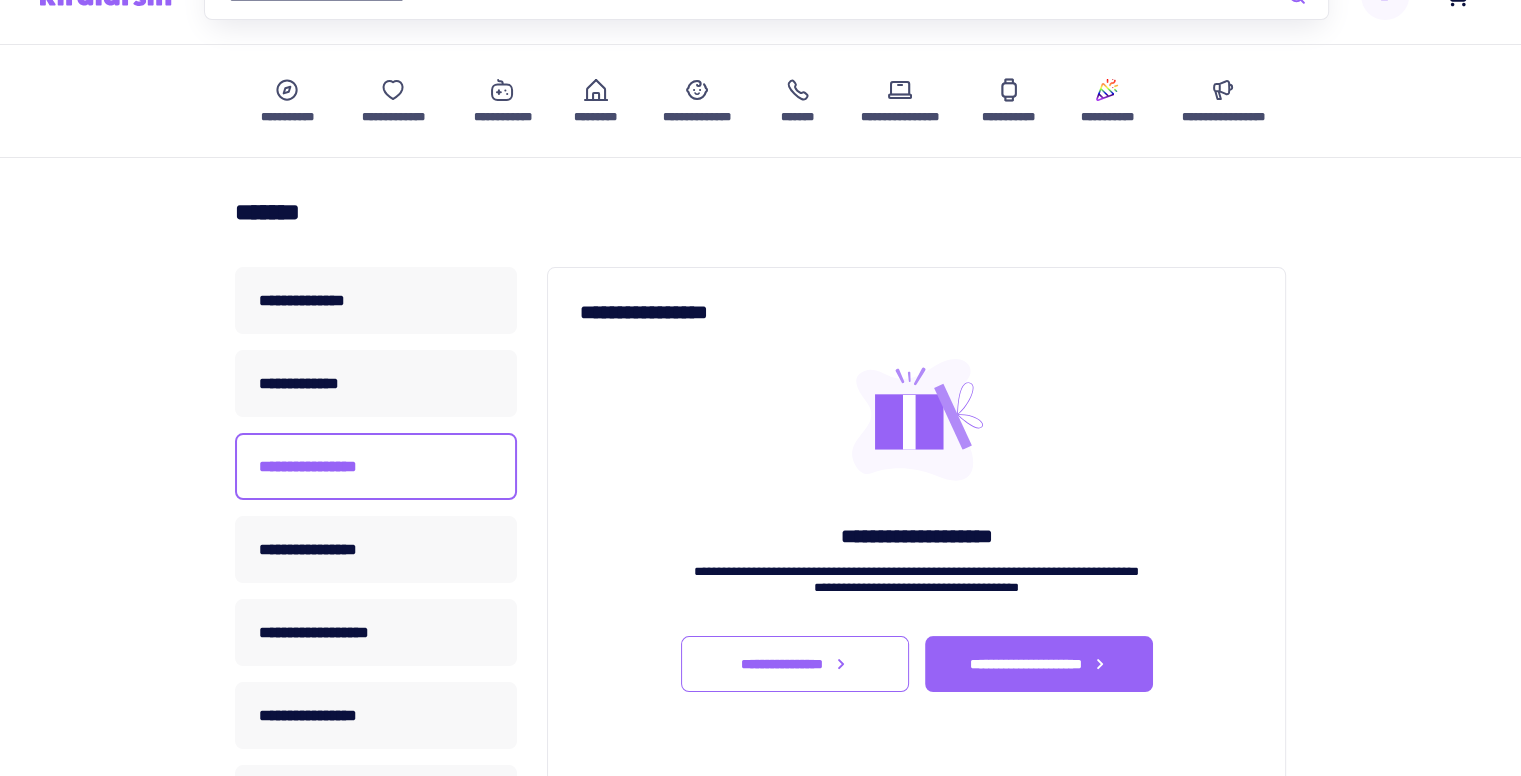 scroll, scrollTop: 0, scrollLeft: 0, axis: both 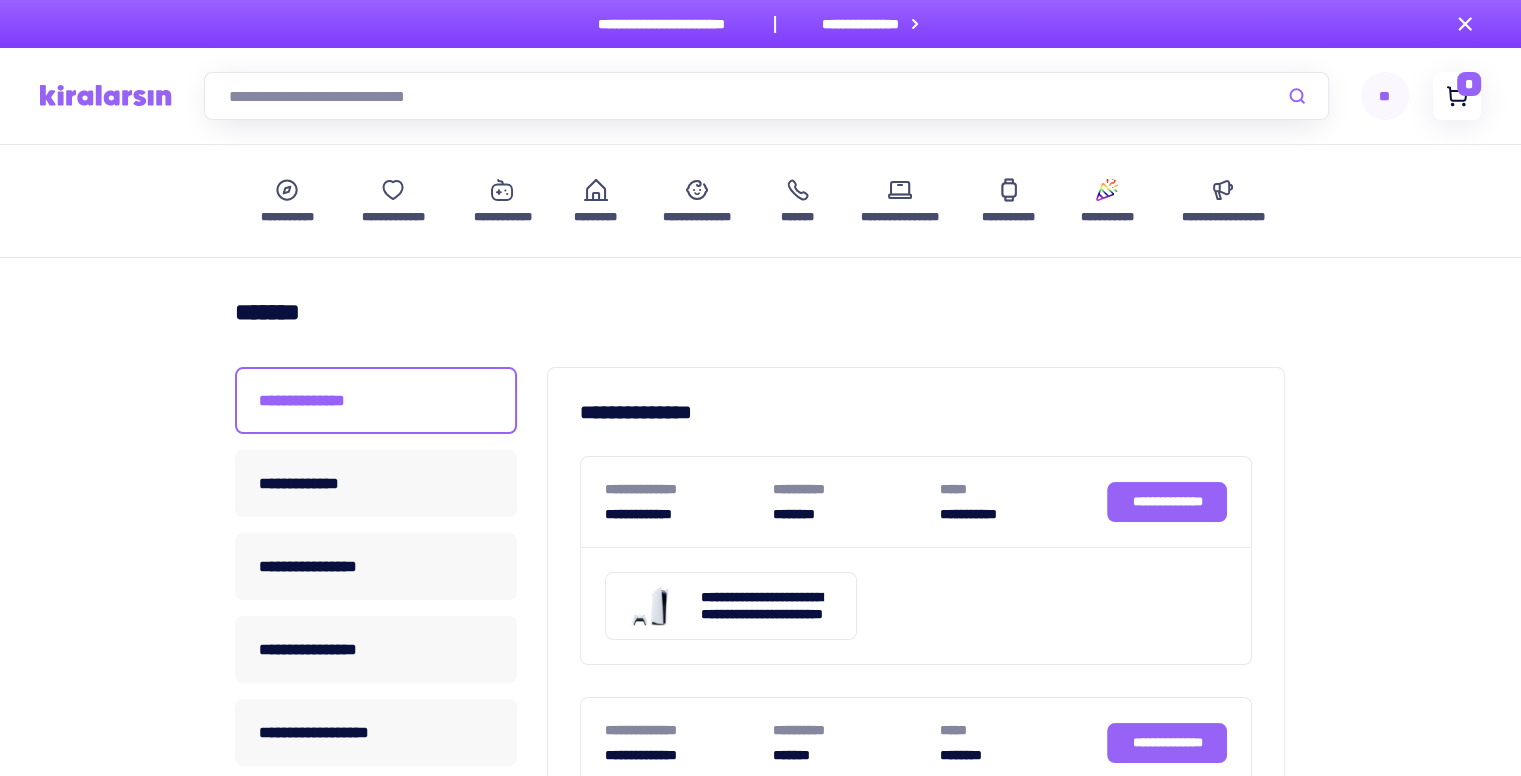 click on "*" at bounding box center [1469, 84] 